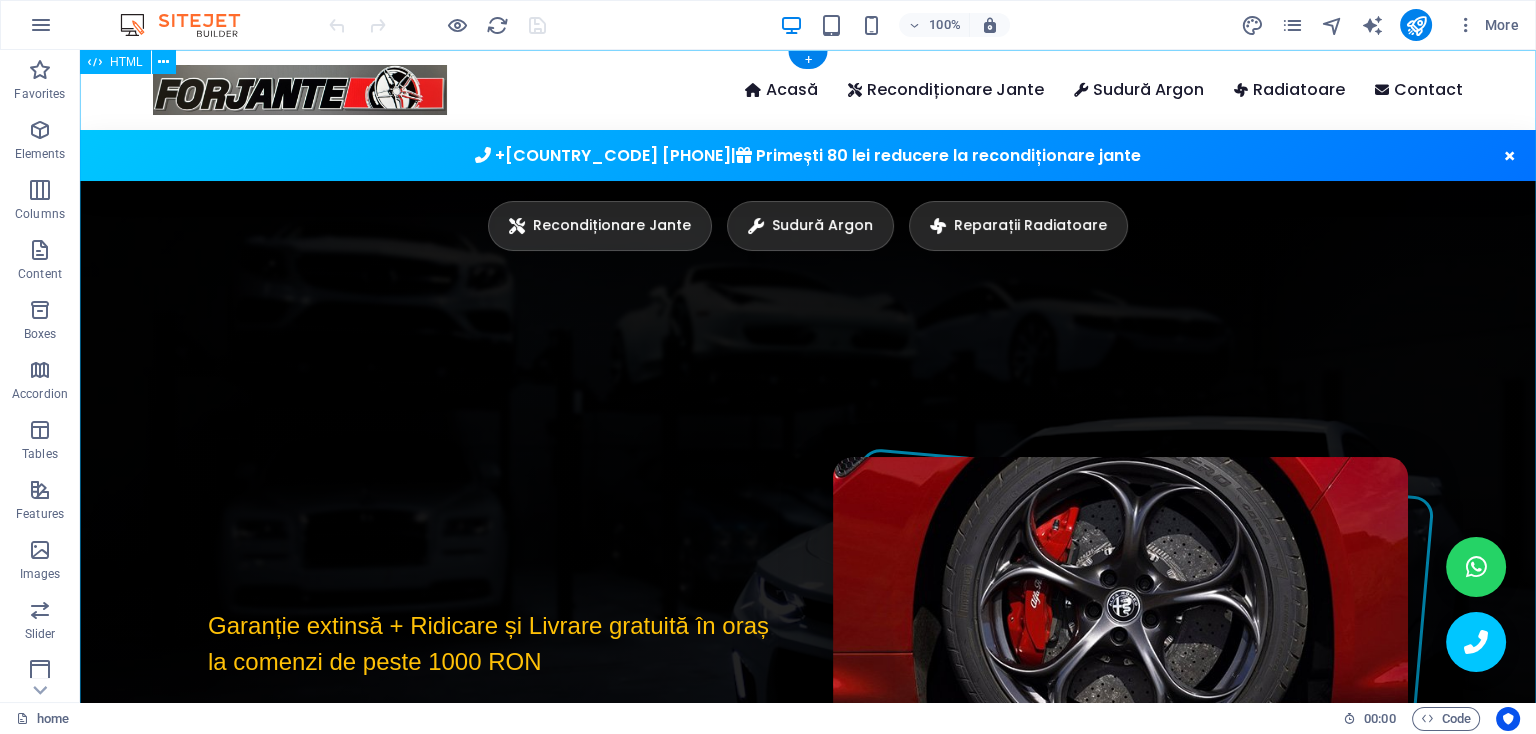 scroll, scrollTop: 0, scrollLeft: 0, axis: both 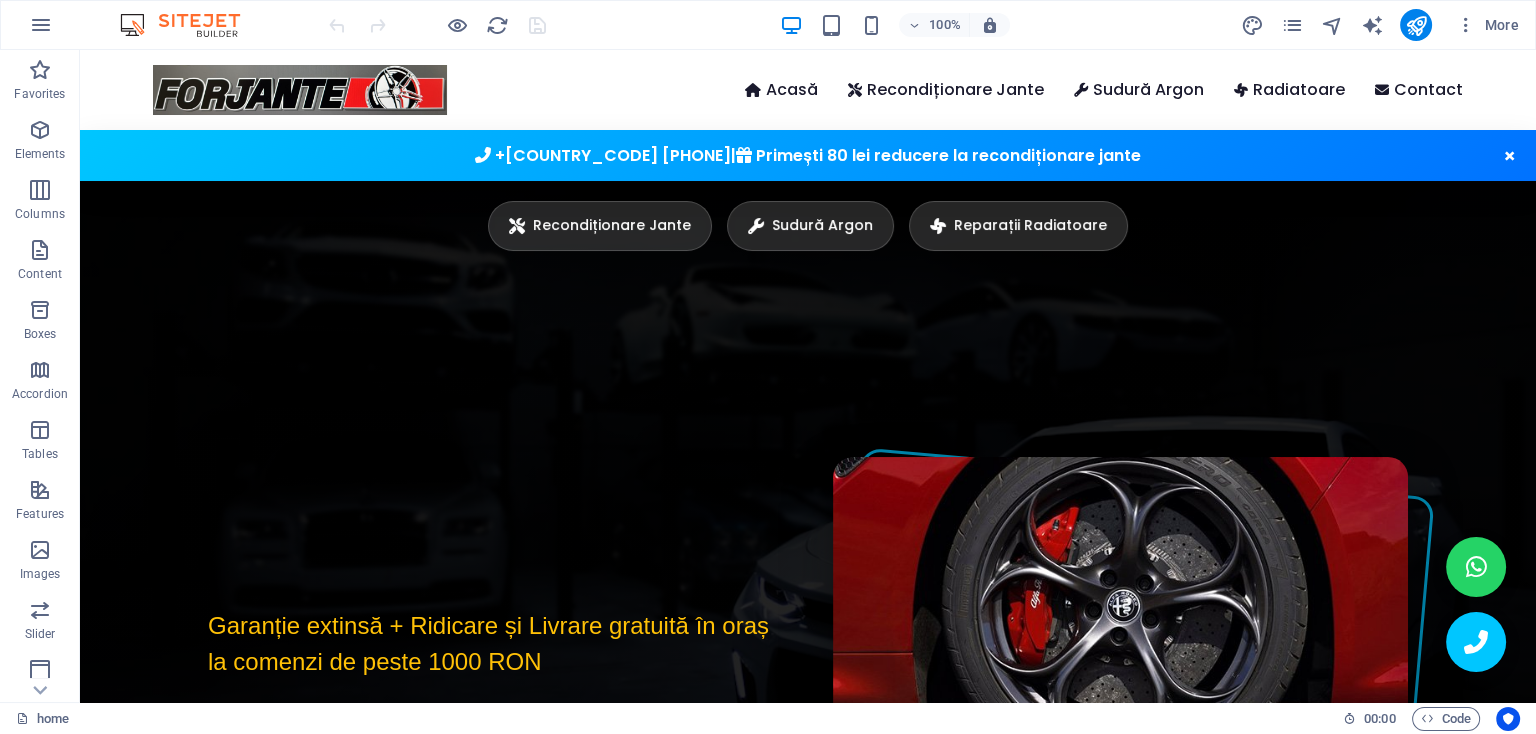 click on "More" at bounding box center (1383, 25) 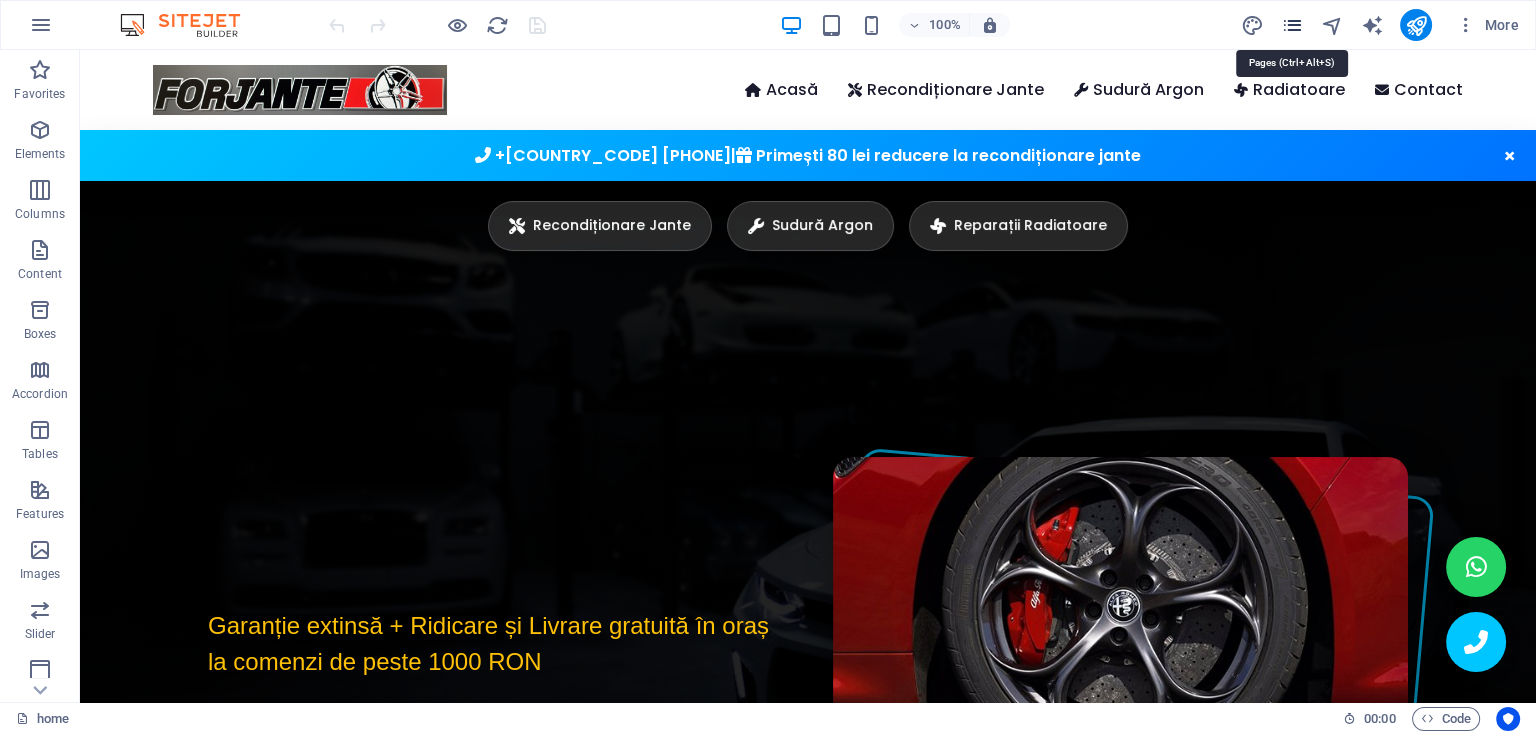 click at bounding box center [1291, 25] 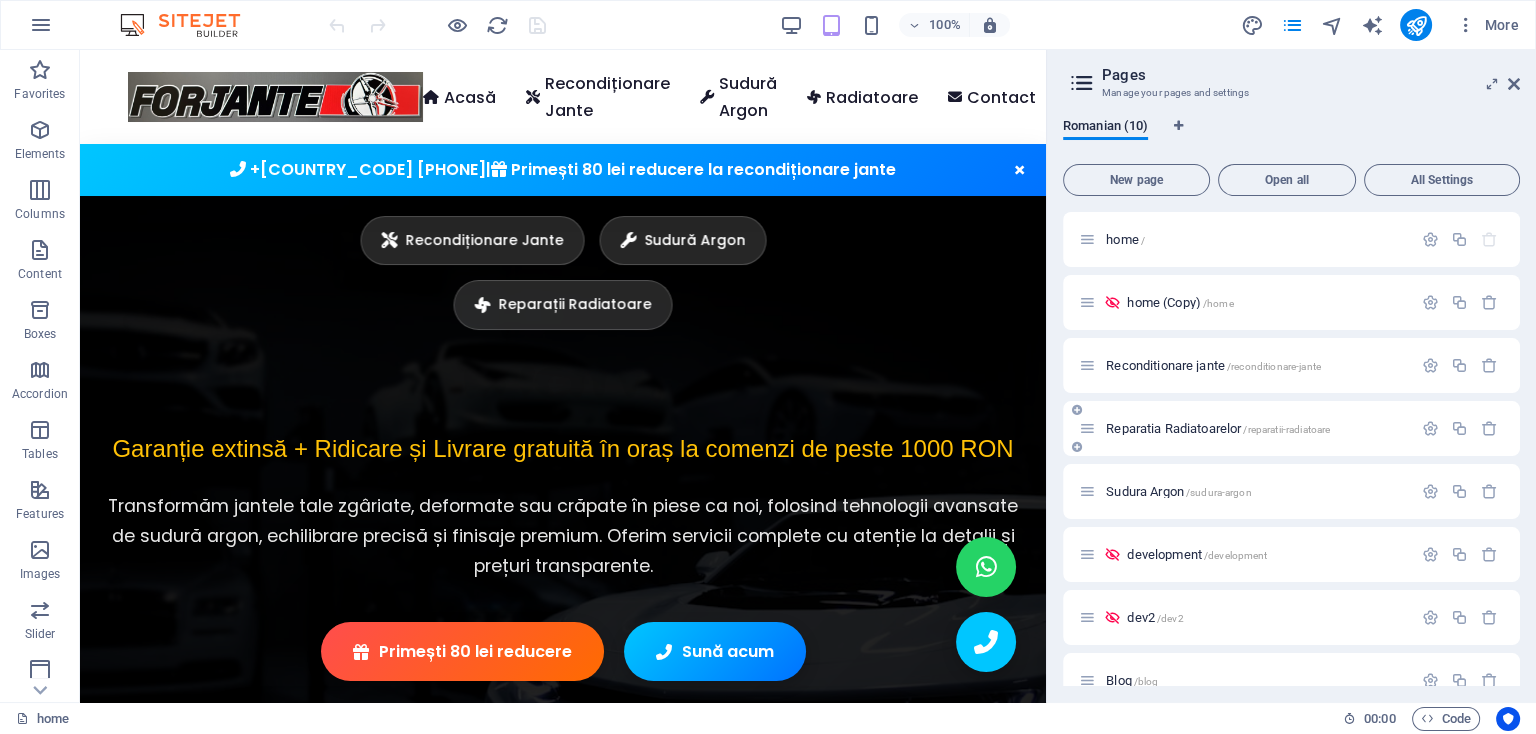 click on "Reparatia Radiatoarelor /reparatii-radiatoare" at bounding box center [1245, 428] 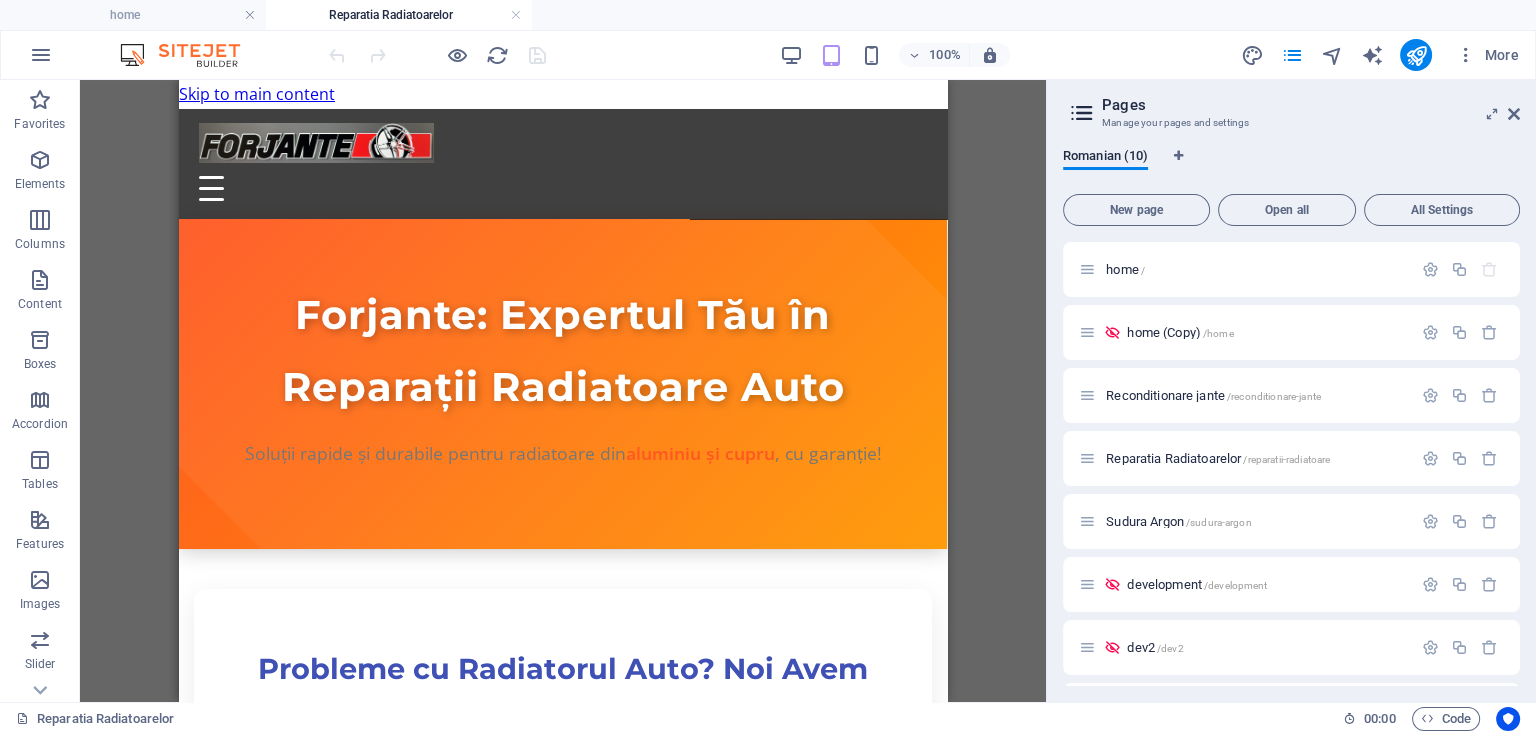 scroll, scrollTop: 0, scrollLeft: 0, axis: both 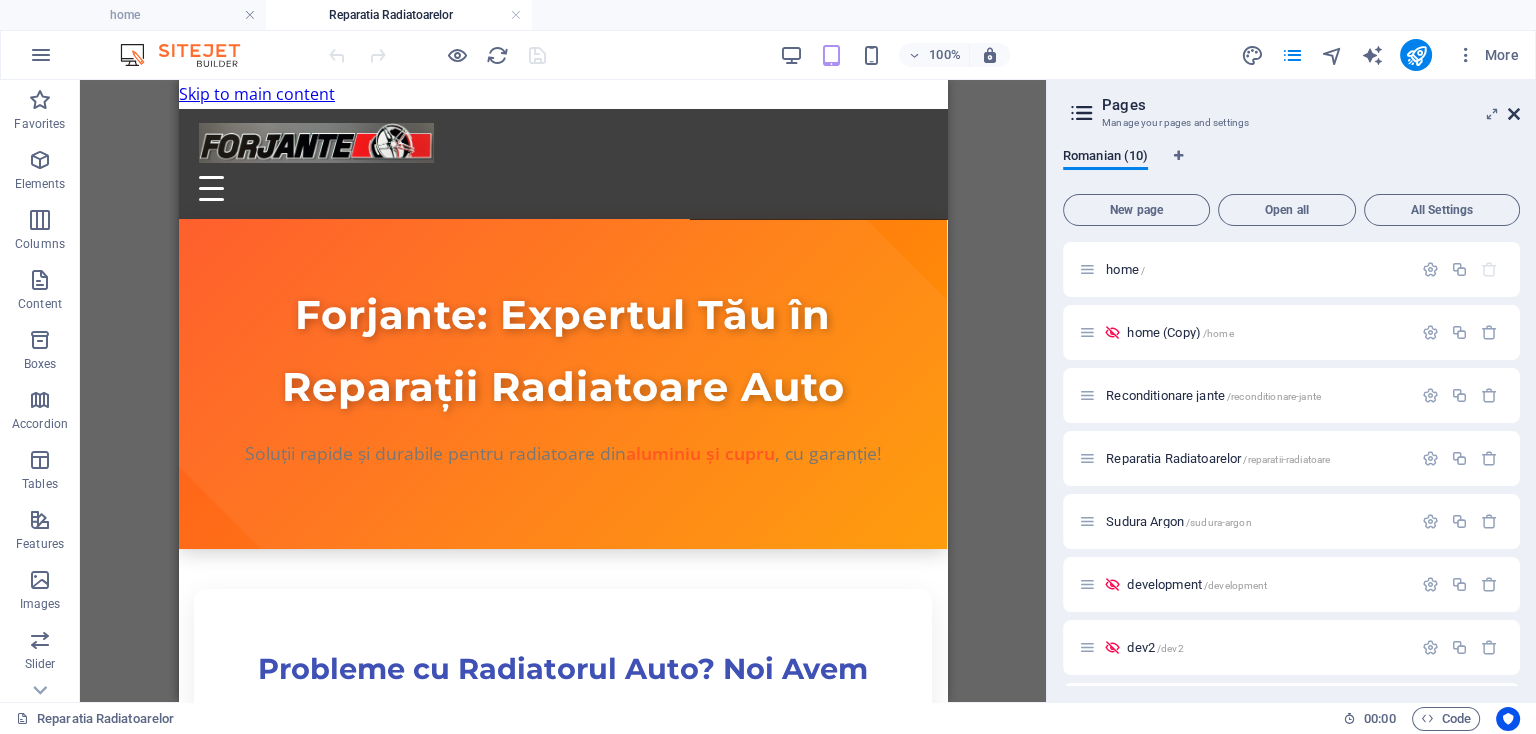 click at bounding box center (1514, 114) 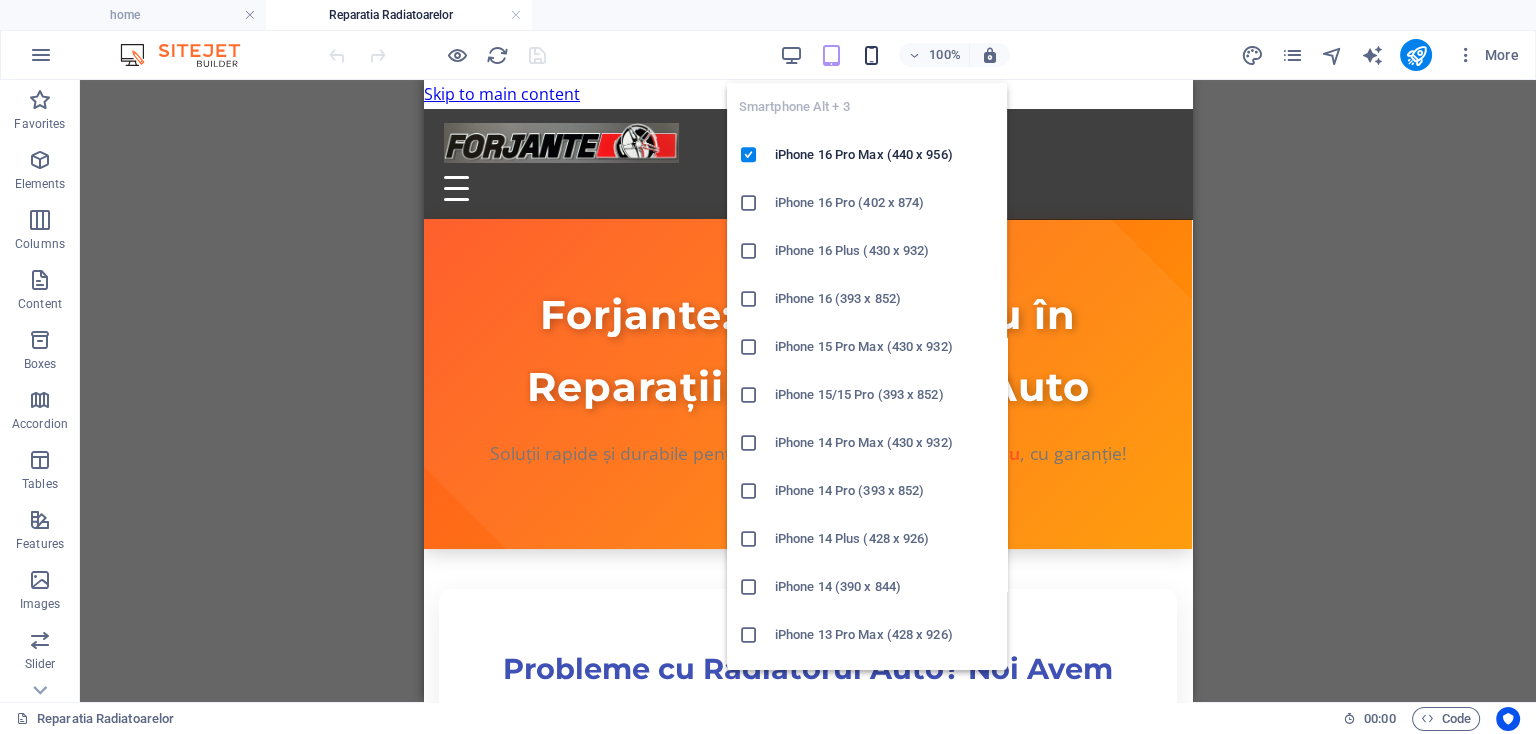 click at bounding box center [870, 55] 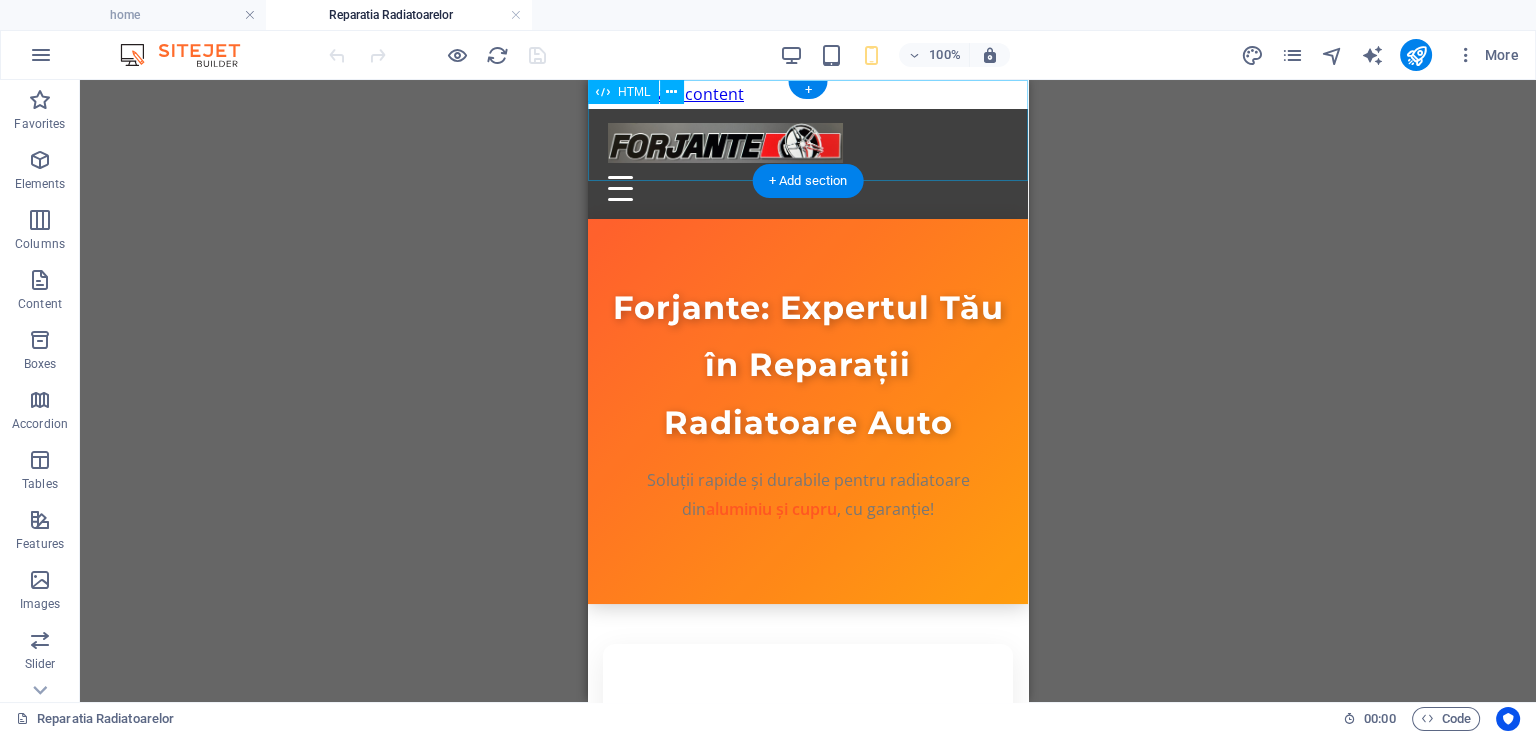 click on "Acasă
Recondiționare Jante
Sudură Argon
Reparații Radiatoare
Contact" at bounding box center (808, 164) 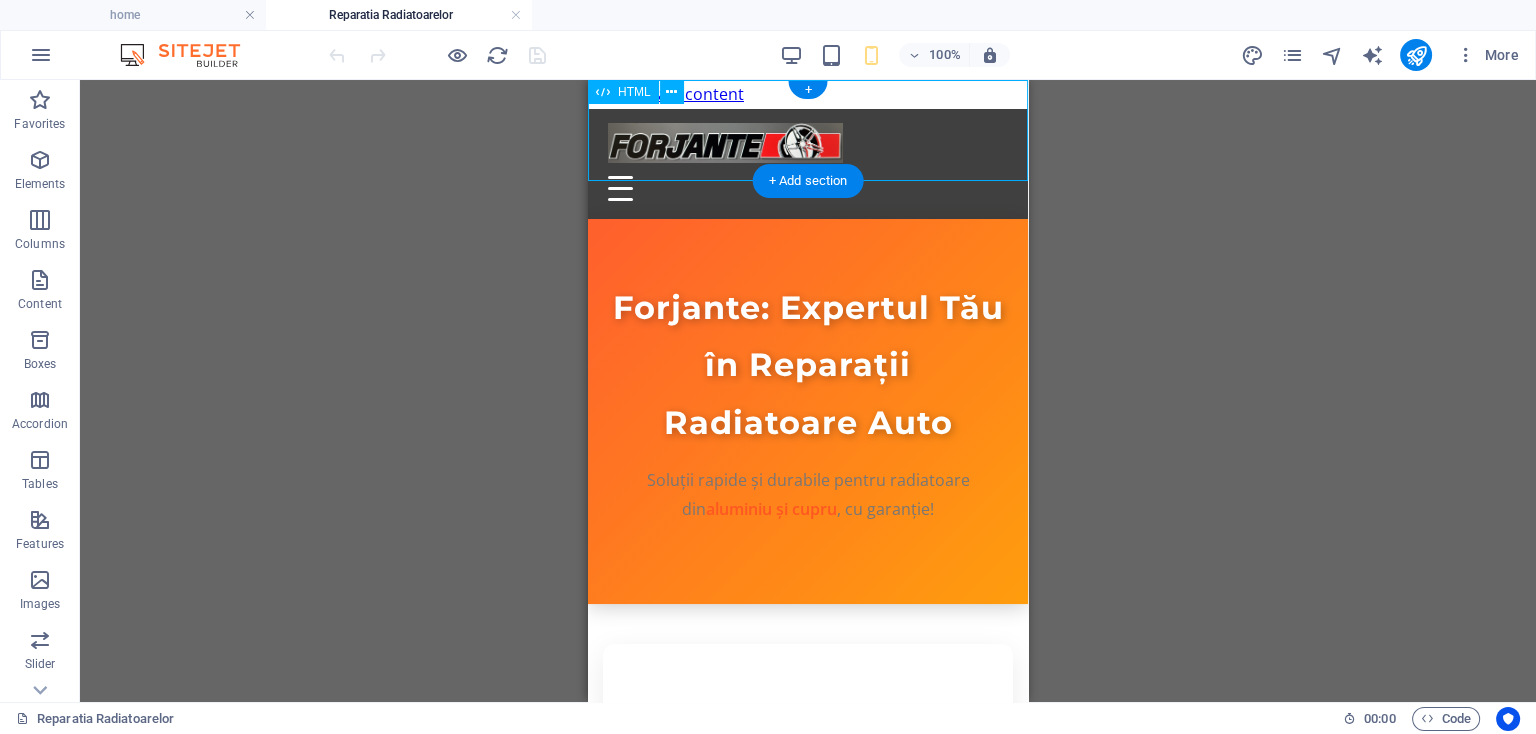 click on "Acasă
Recondiționare Jante
Sudură Argon
Reparații Radiatoare
Contact" at bounding box center [808, 164] 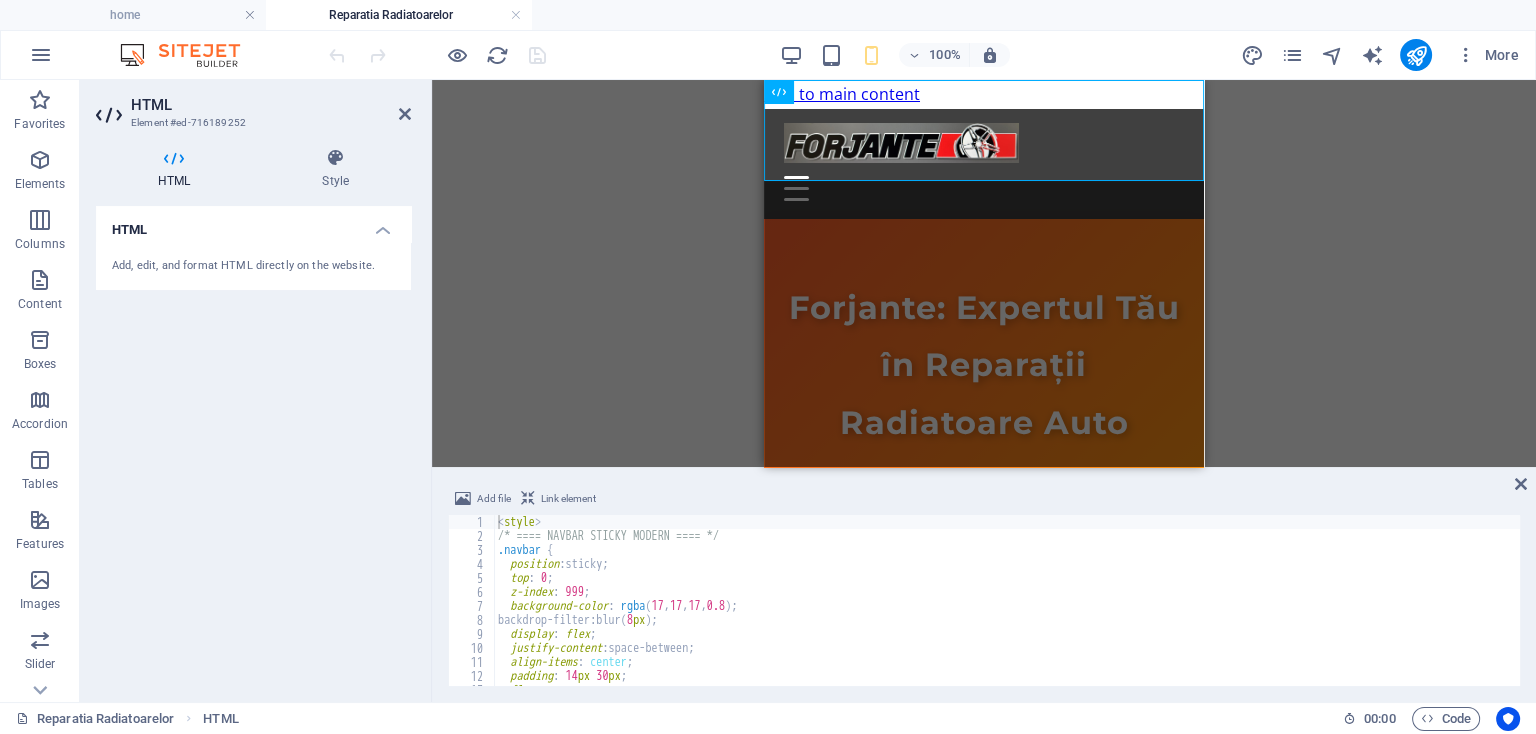 click on "Add file Link element <style> 1 2 3 4 5 6 7 8 9 10 11 12 13 14 < style > /* ==== NAVBAR STICKY MODERN ==== */ .navbar   {    position :  sticky ;    top :   0 ;    z-index :   999 ;    background-color :   rgba ( 17 ,  17 ,  17 ,  0.8 ) ;   backdrop-filter :  blur( 8 px ) ;    display :   flex ;    justify-content :  space-between ;    align-items :   center ;    padding :   14 px   30 px ;    flex-wrap :  wrap ;    transition :   all   0.3 s   ease ;     הההההההההההההההההההההההההההההההההההההההההההההההההההההההההההההההההההההההההההההההההההההההההההההההההההההההההההההההההההההההההההההההההההההההההההההההההההההההההההההההההההההההההההההההההההההההההההההההההההההההההההההההההההההההההההההההההההההההההההההההההההההההההההההההה" at bounding box center (984, 586) 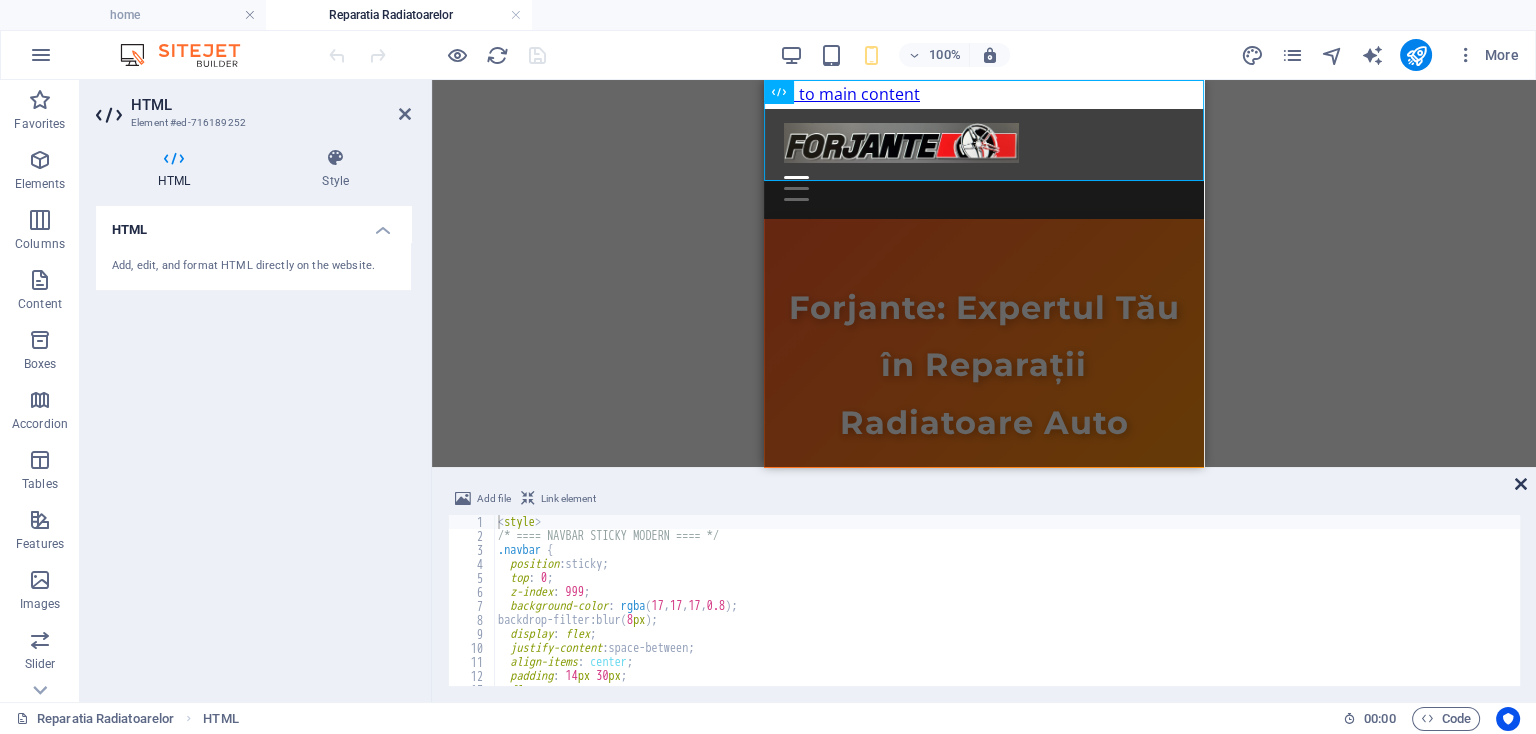 click at bounding box center (1521, 484) 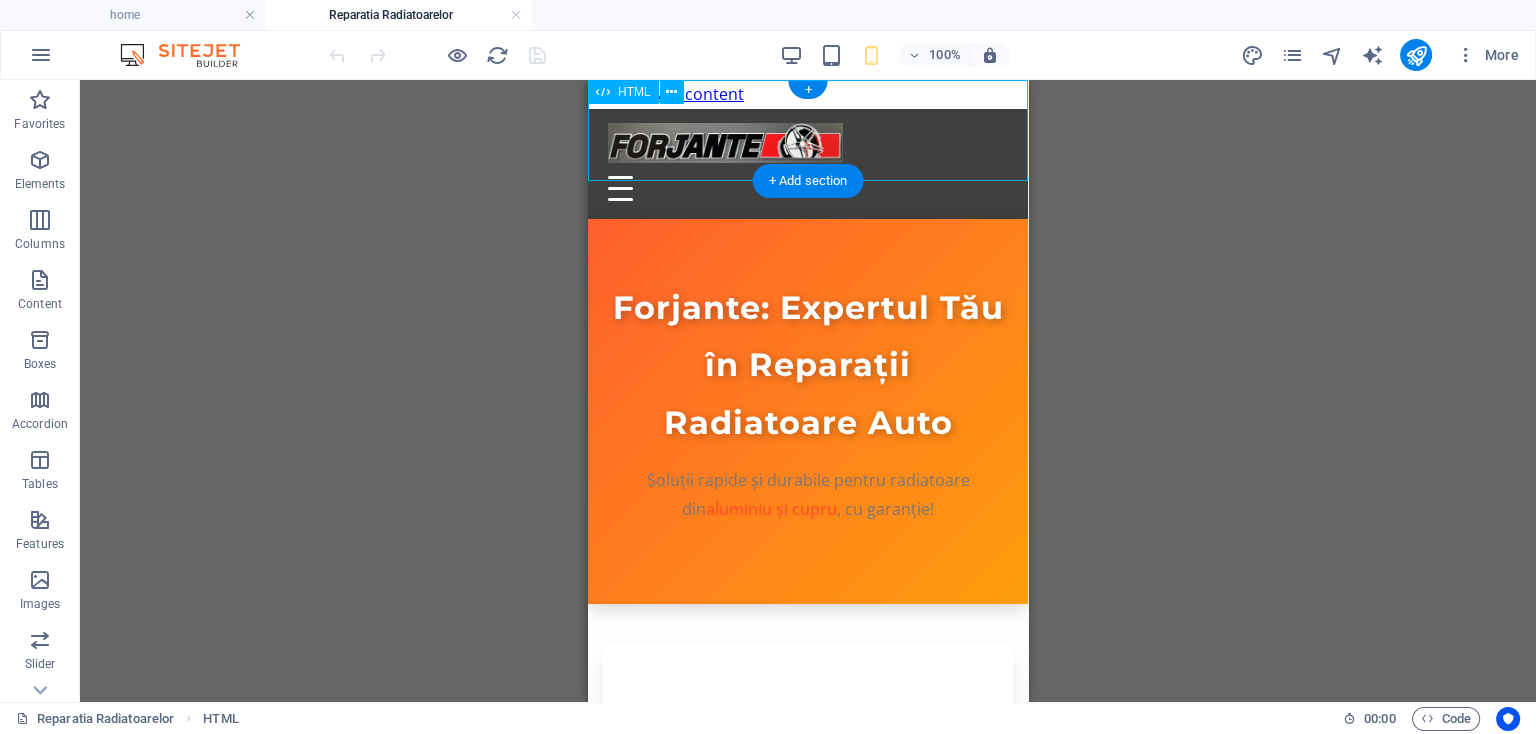click on "Acasă
Recondiționare Jante
Sudură Argon
Reparații Radiatoare
Contact" at bounding box center (808, 164) 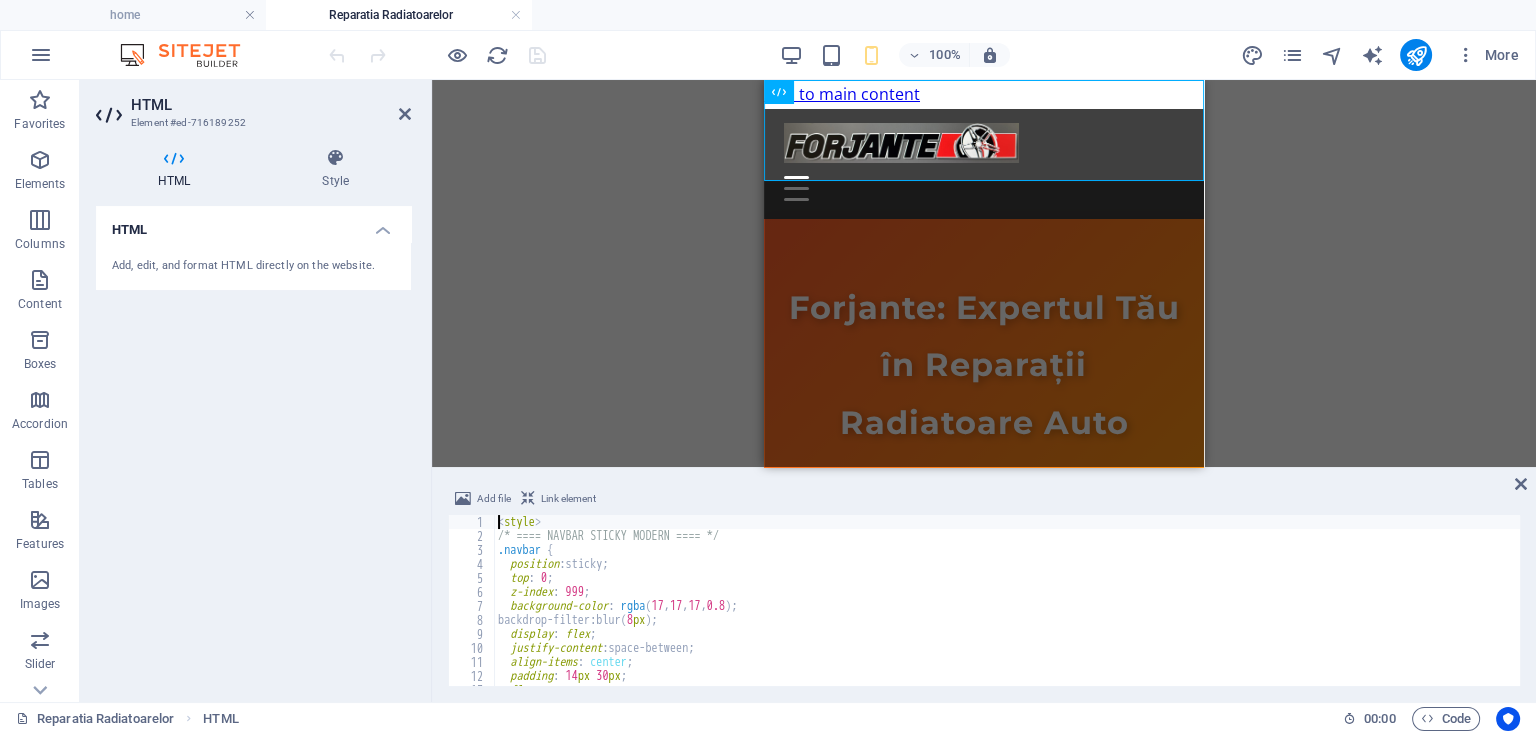 type on "</div>" 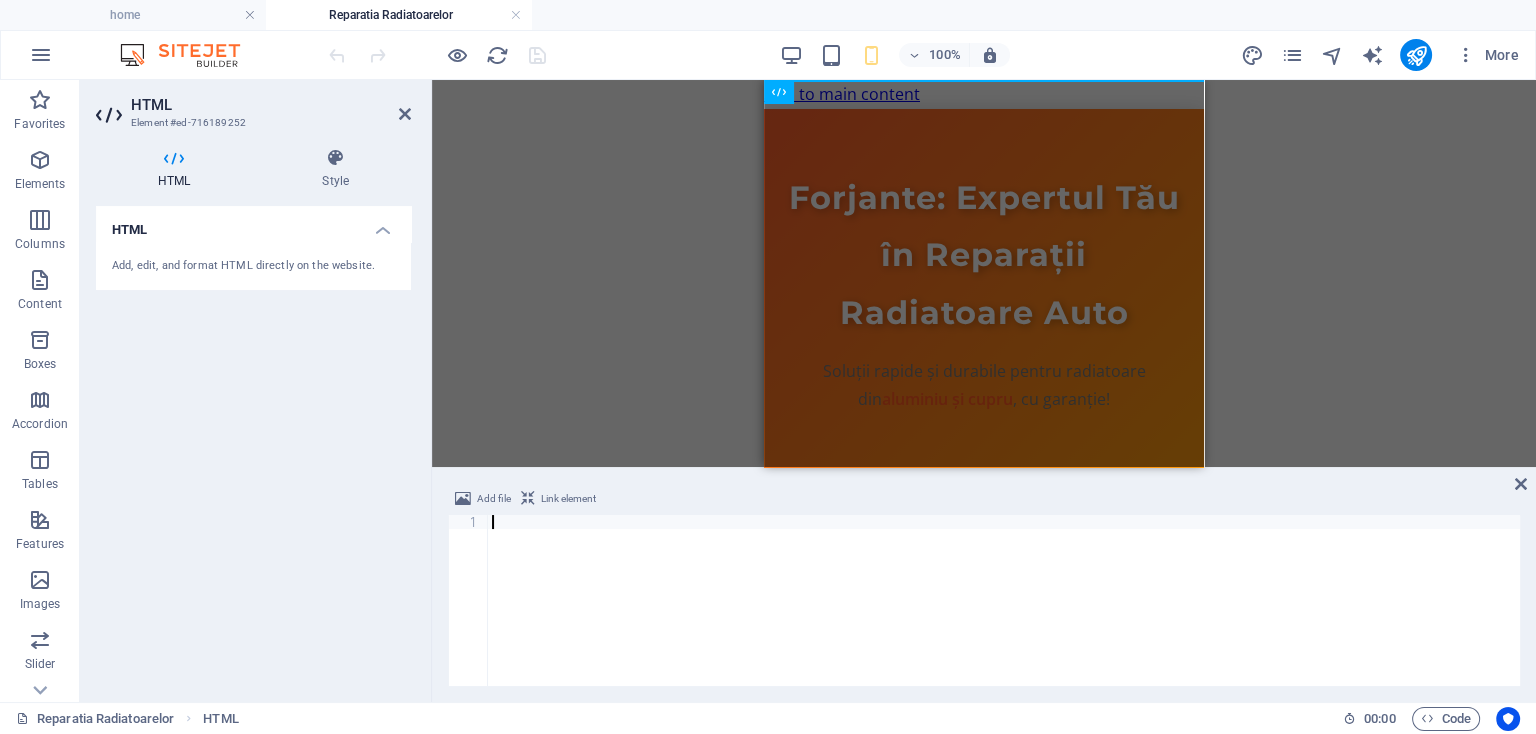 type on "a" 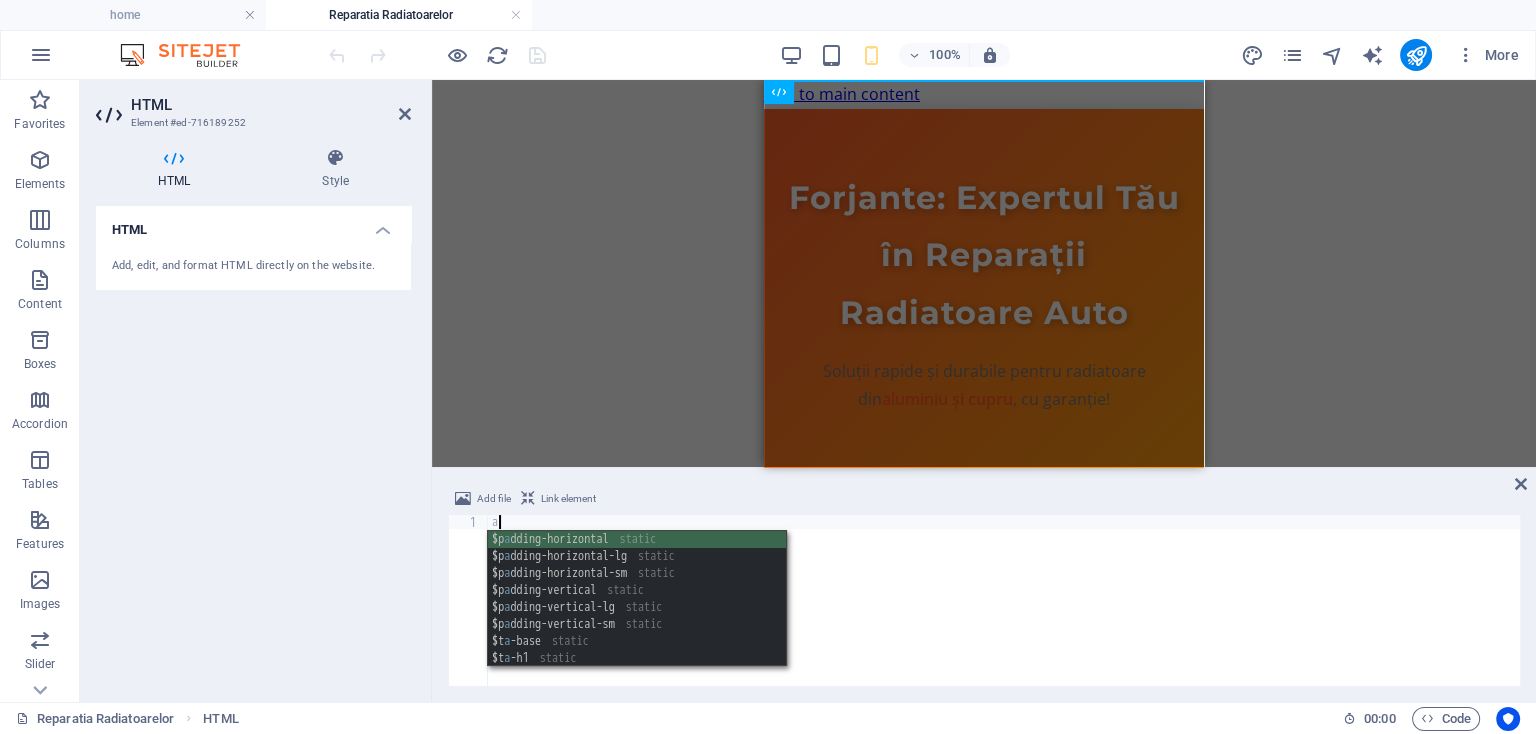 scroll, scrollTop: 0, scrollLeft: 0, axis: both 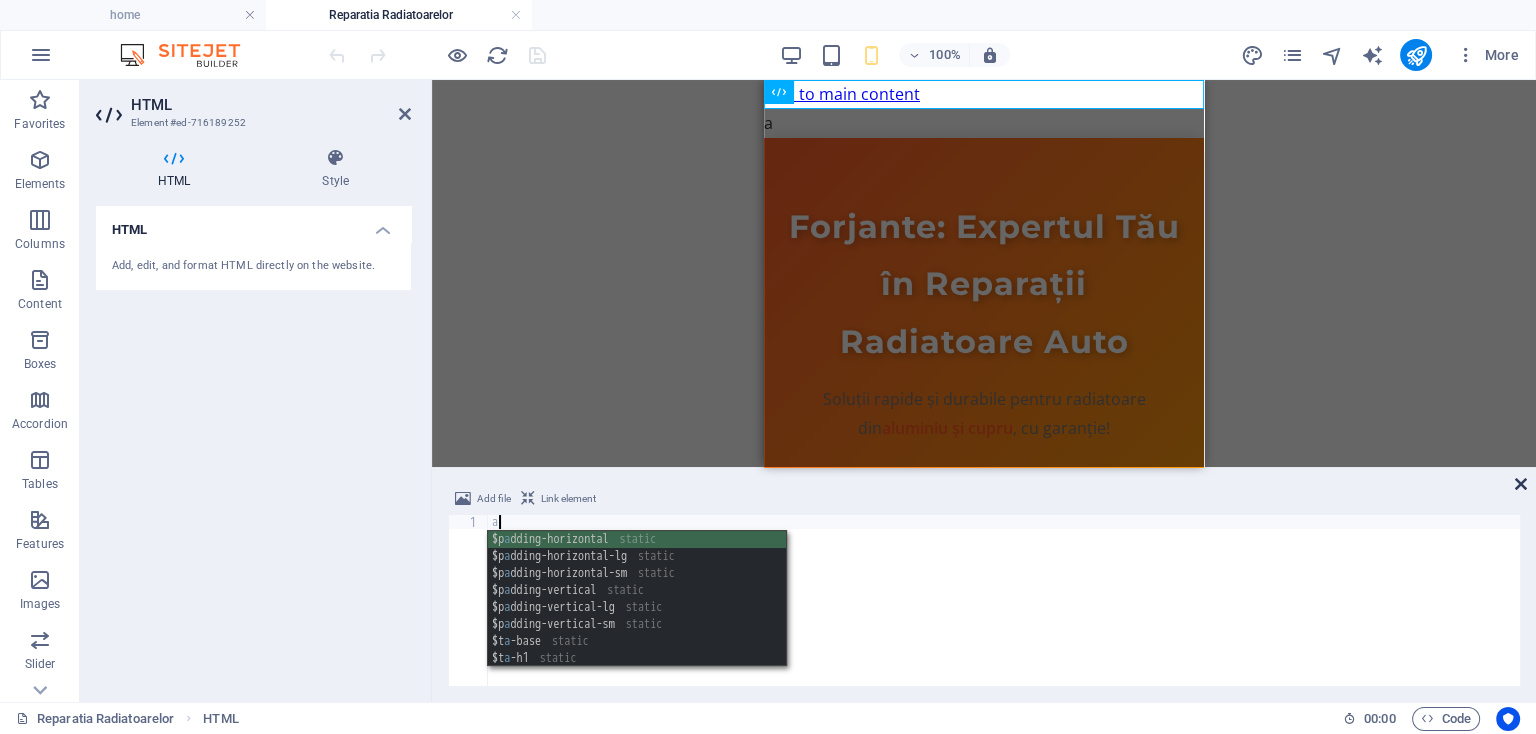 click at bounding box center [1521, 484] 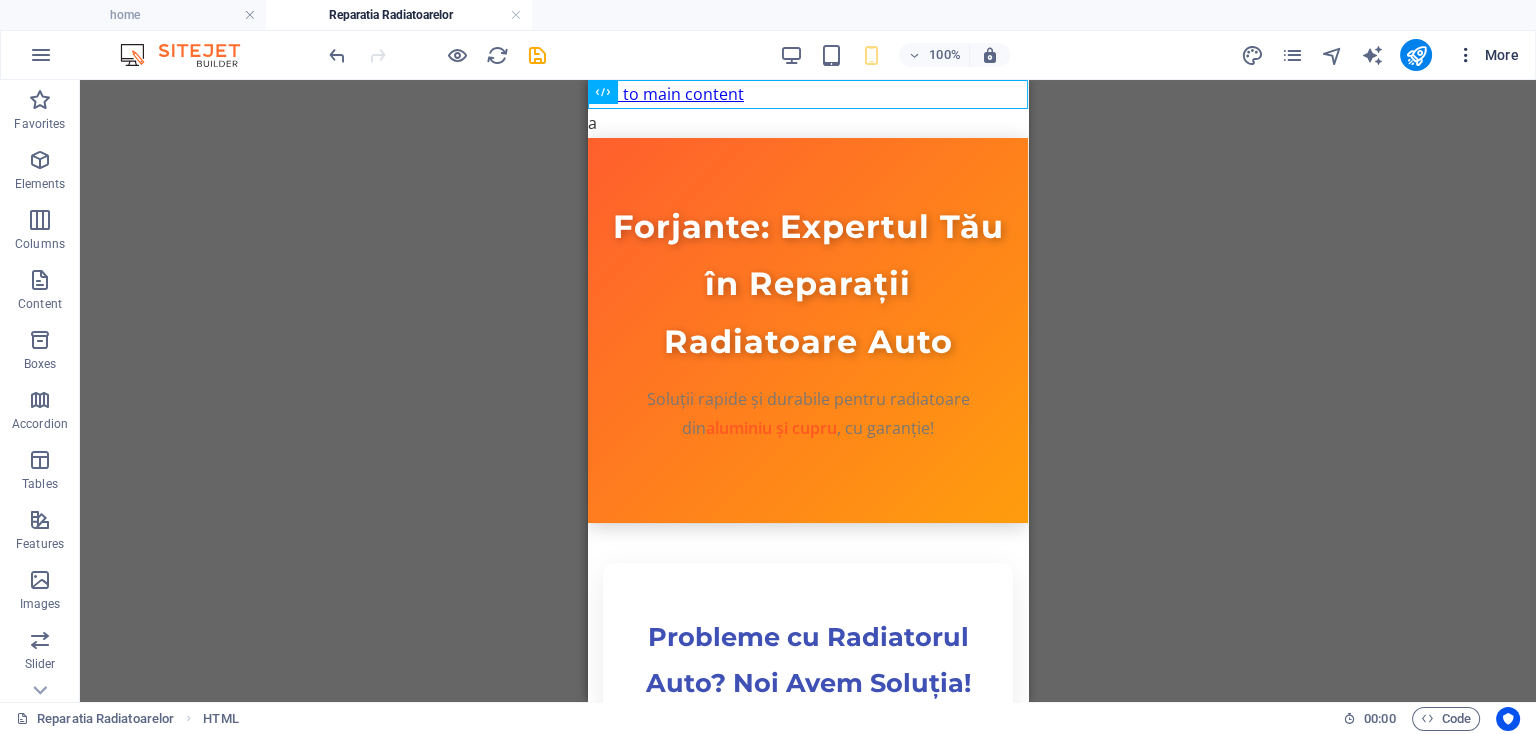 click on "More" at bounding box center [1487, 55] 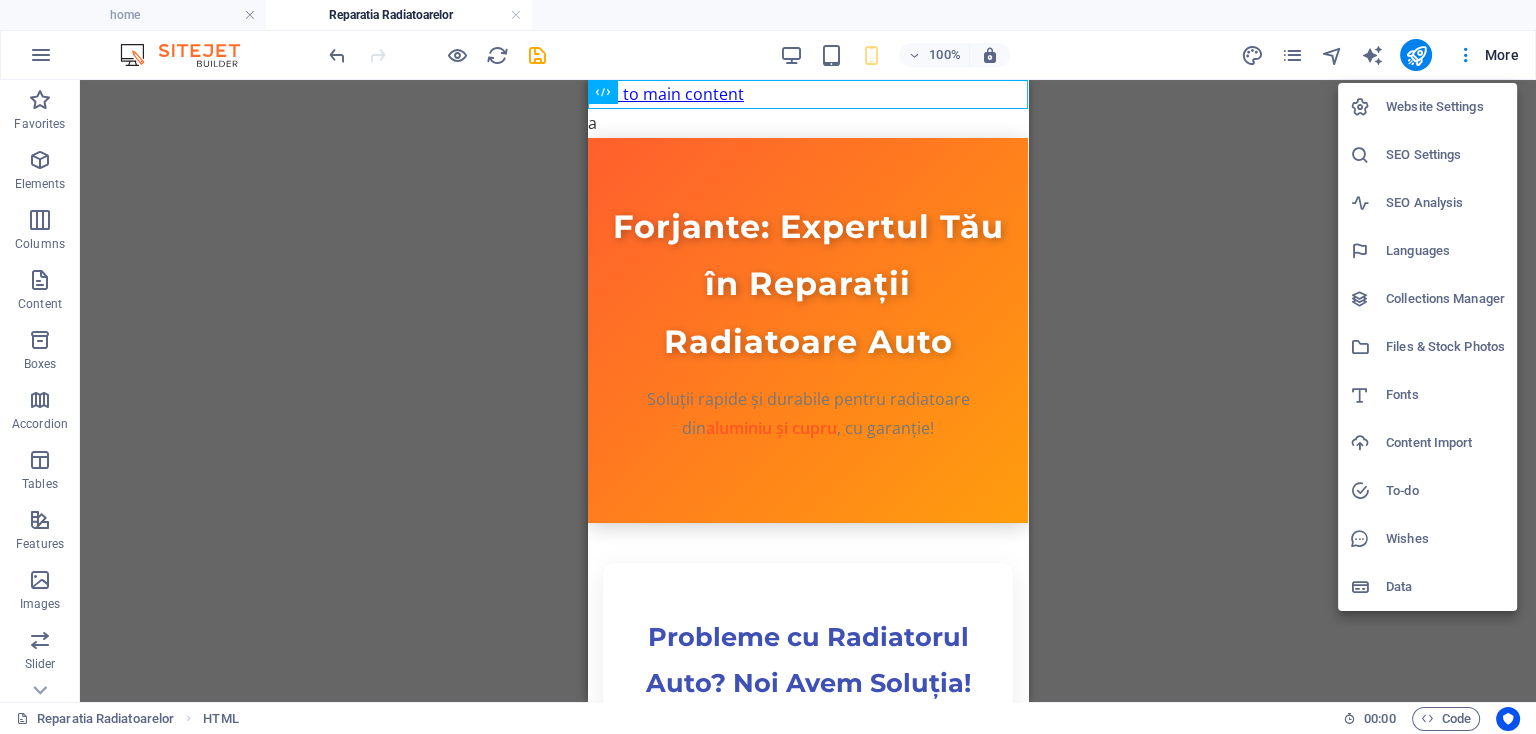 click at bounding box center (768, 367) 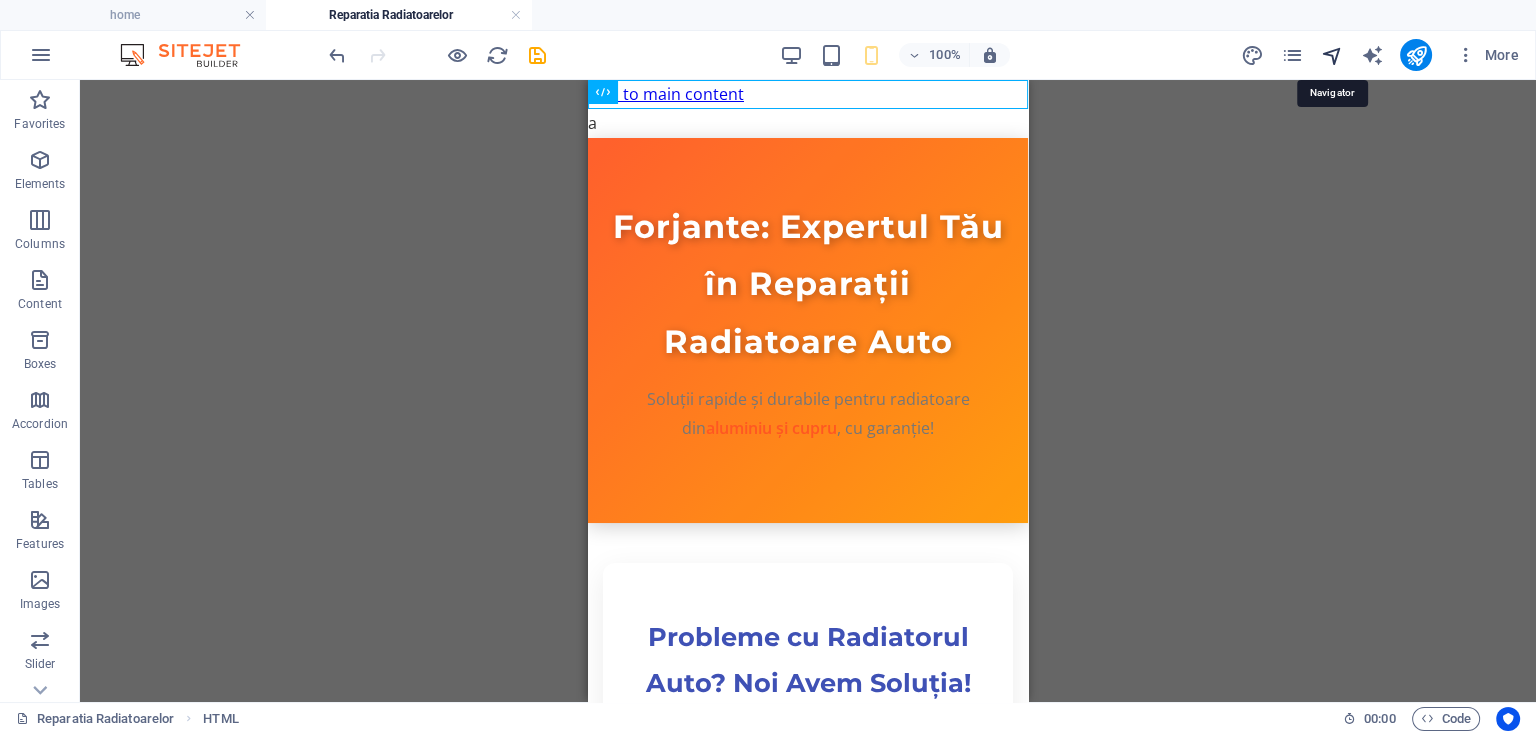 click at bounding box center (1331, 55) 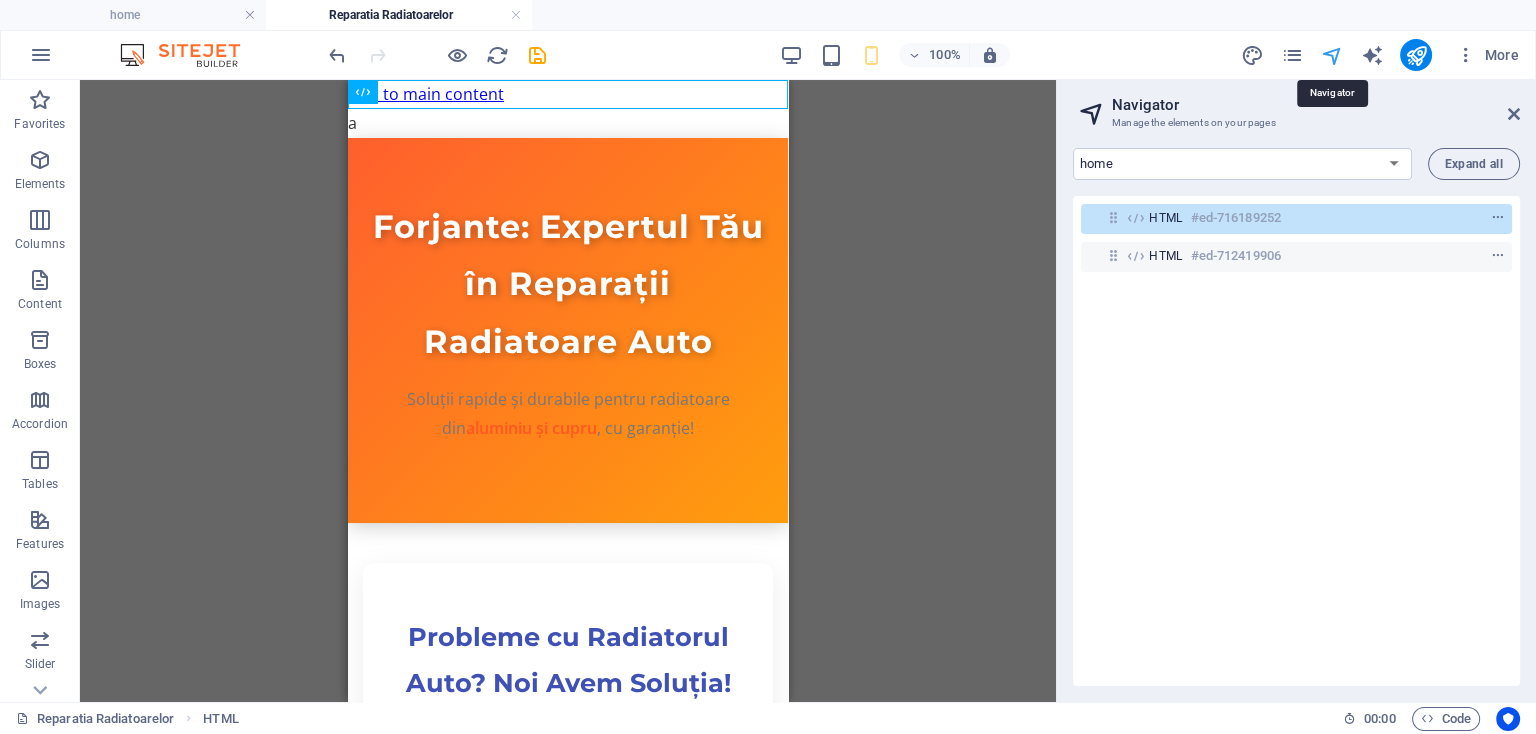 click at bounding box center [1331, 55] 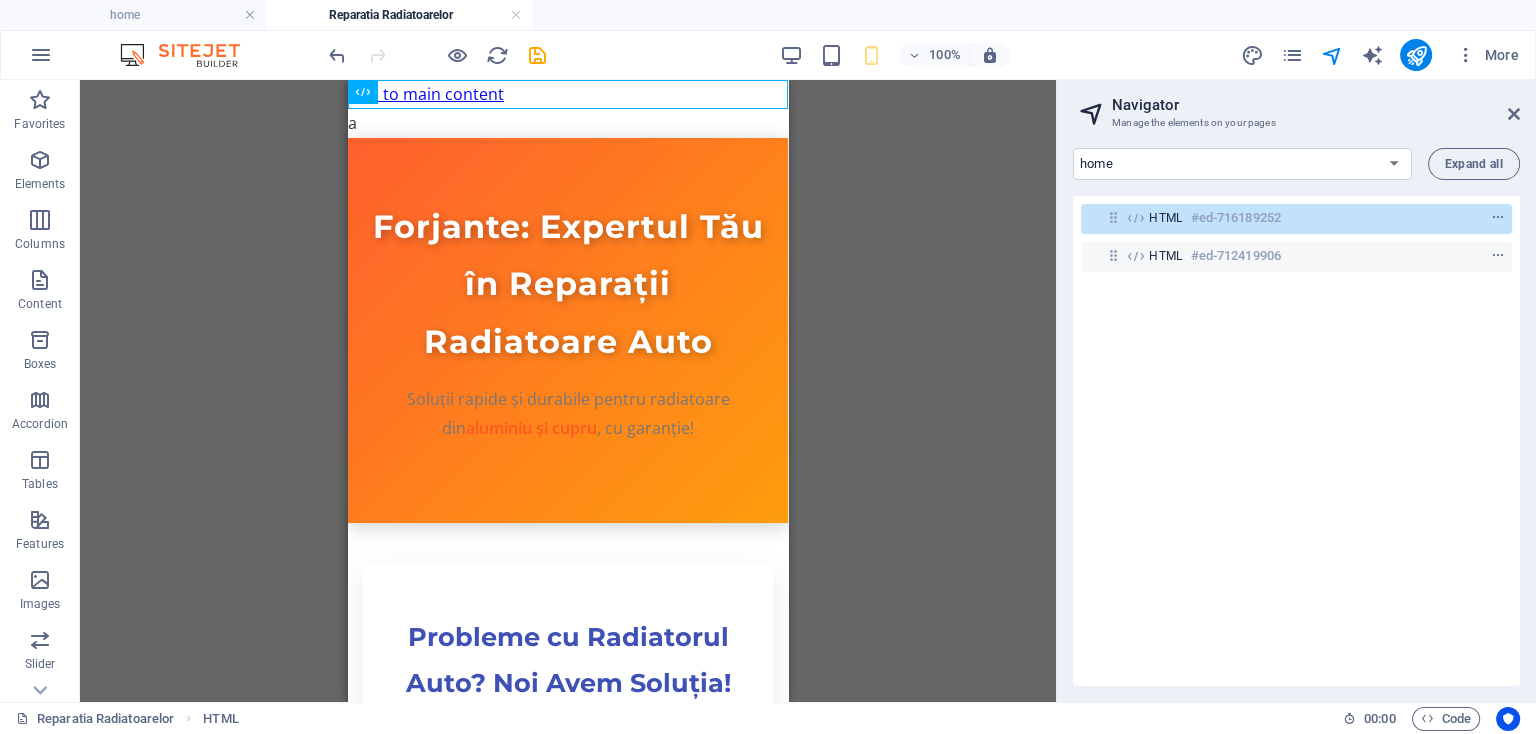 click on "More" at bounding box center (1383, 55) 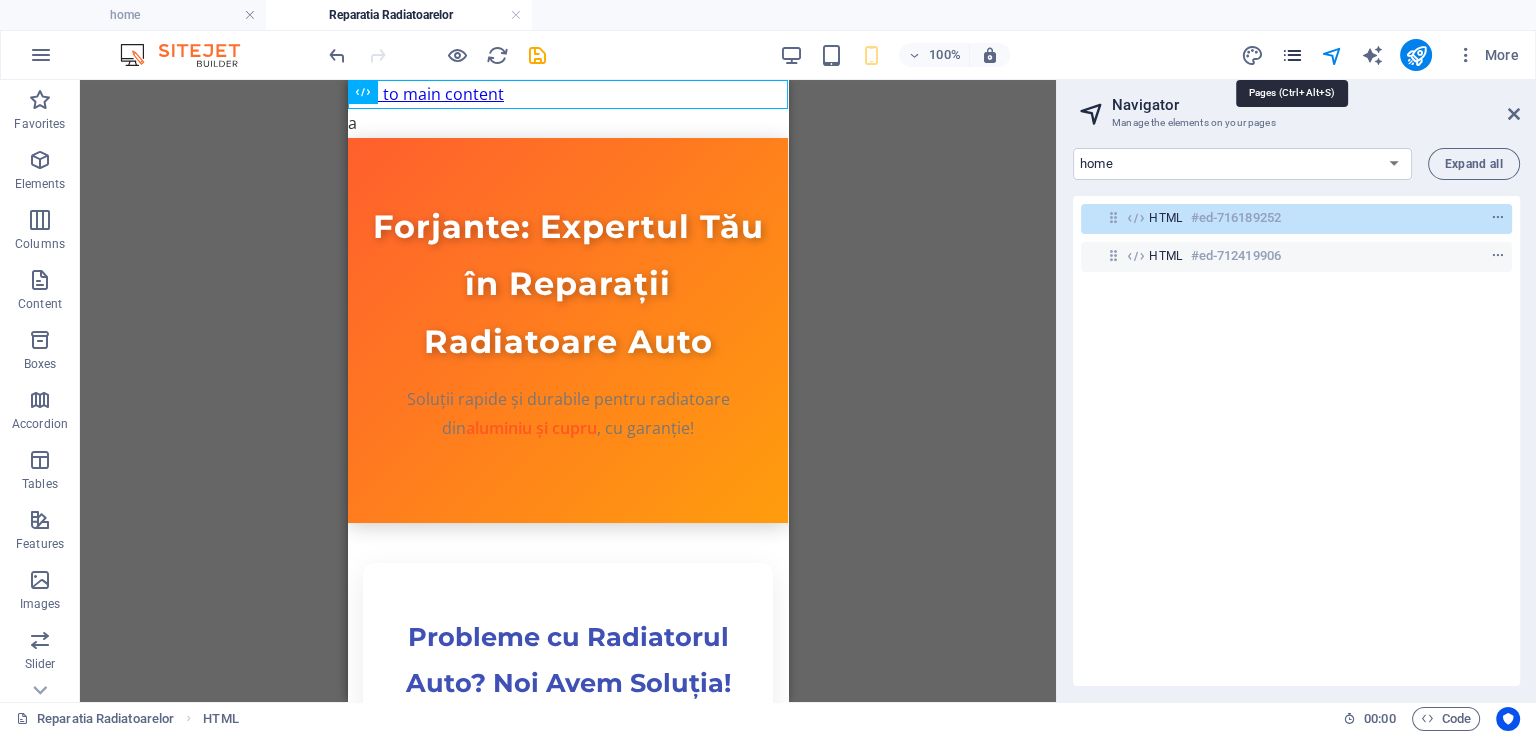 click at bounding box center (1291, 55) 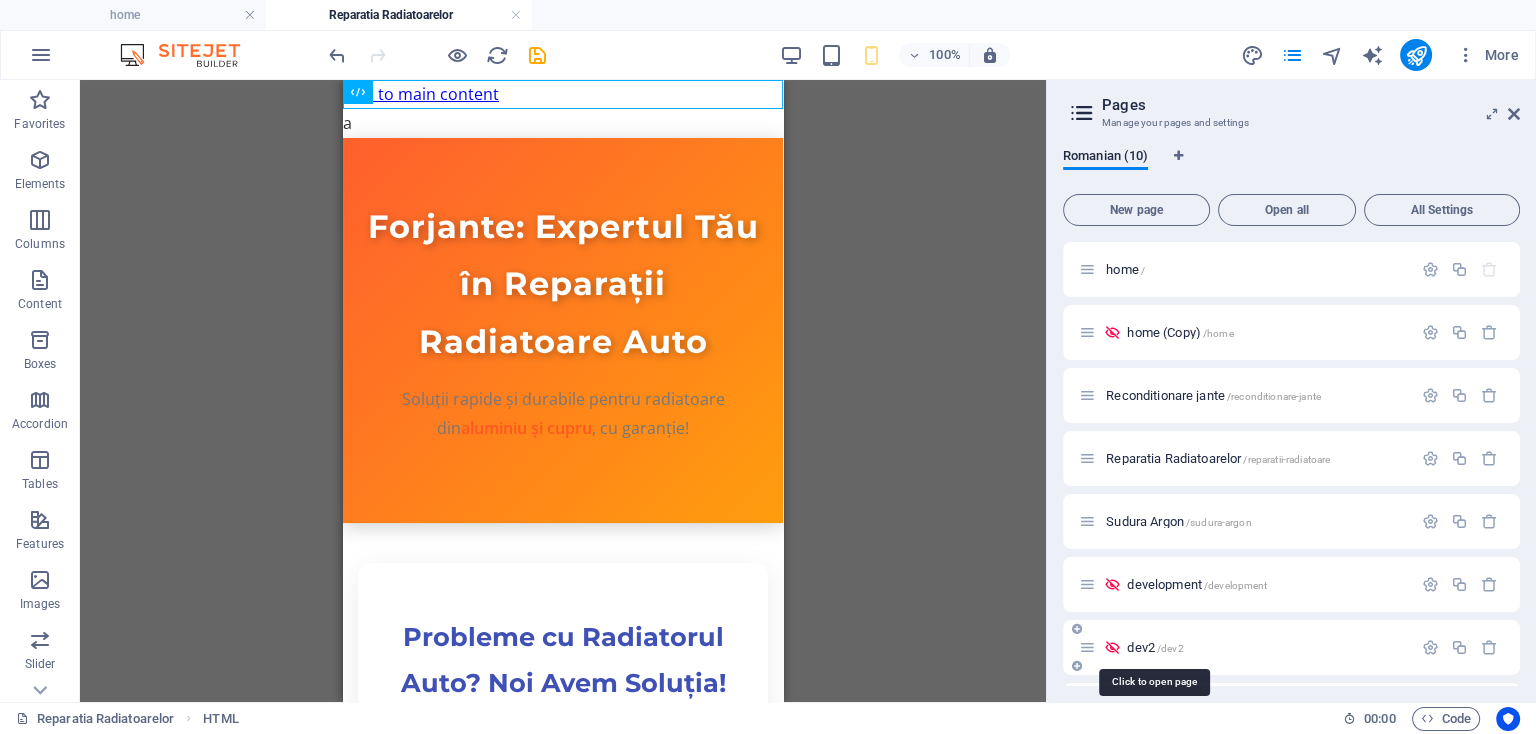 click on "dev2 /dev2" at bounding box center (1155, 647) 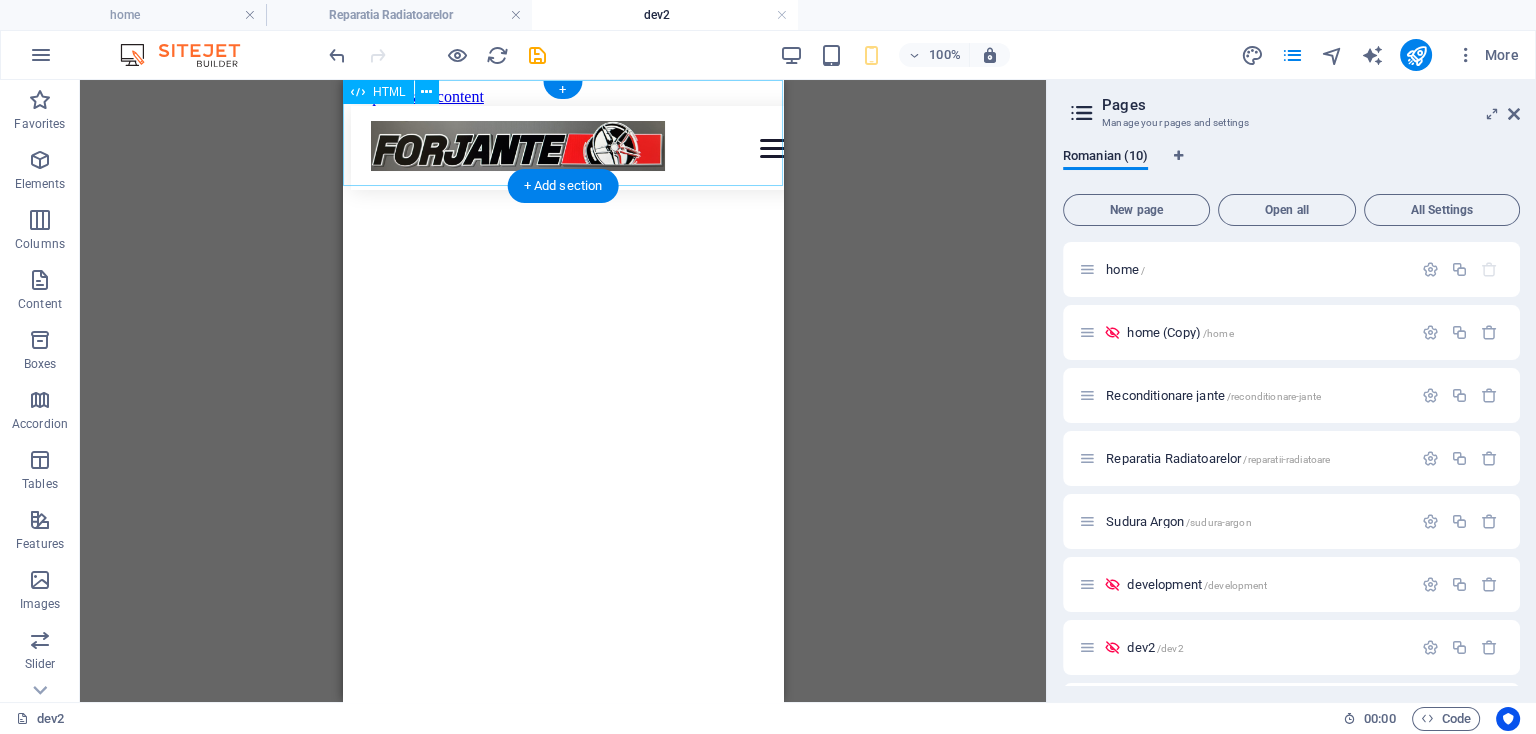 scroll, scrollTop: 0, scrollLeft: 0, axis: both 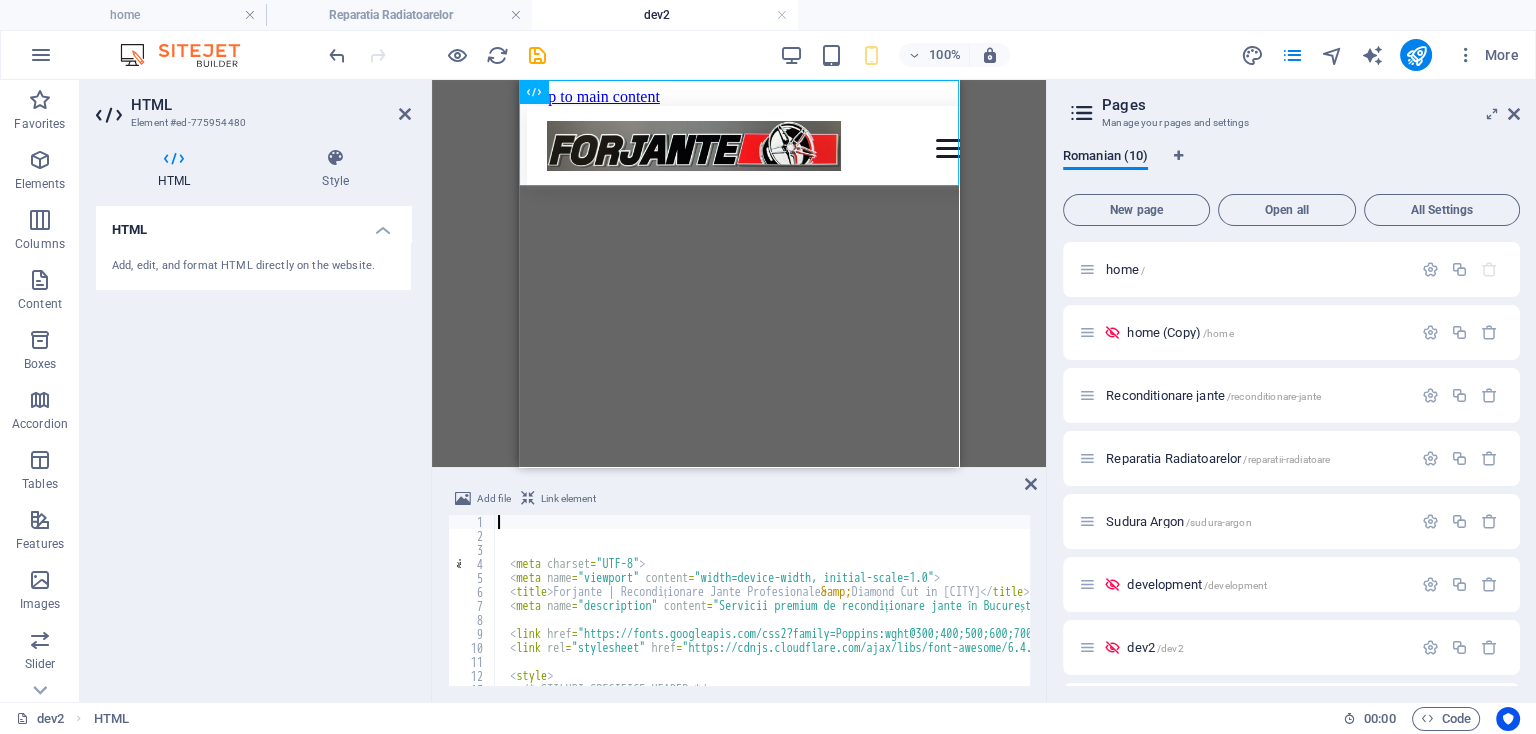 type 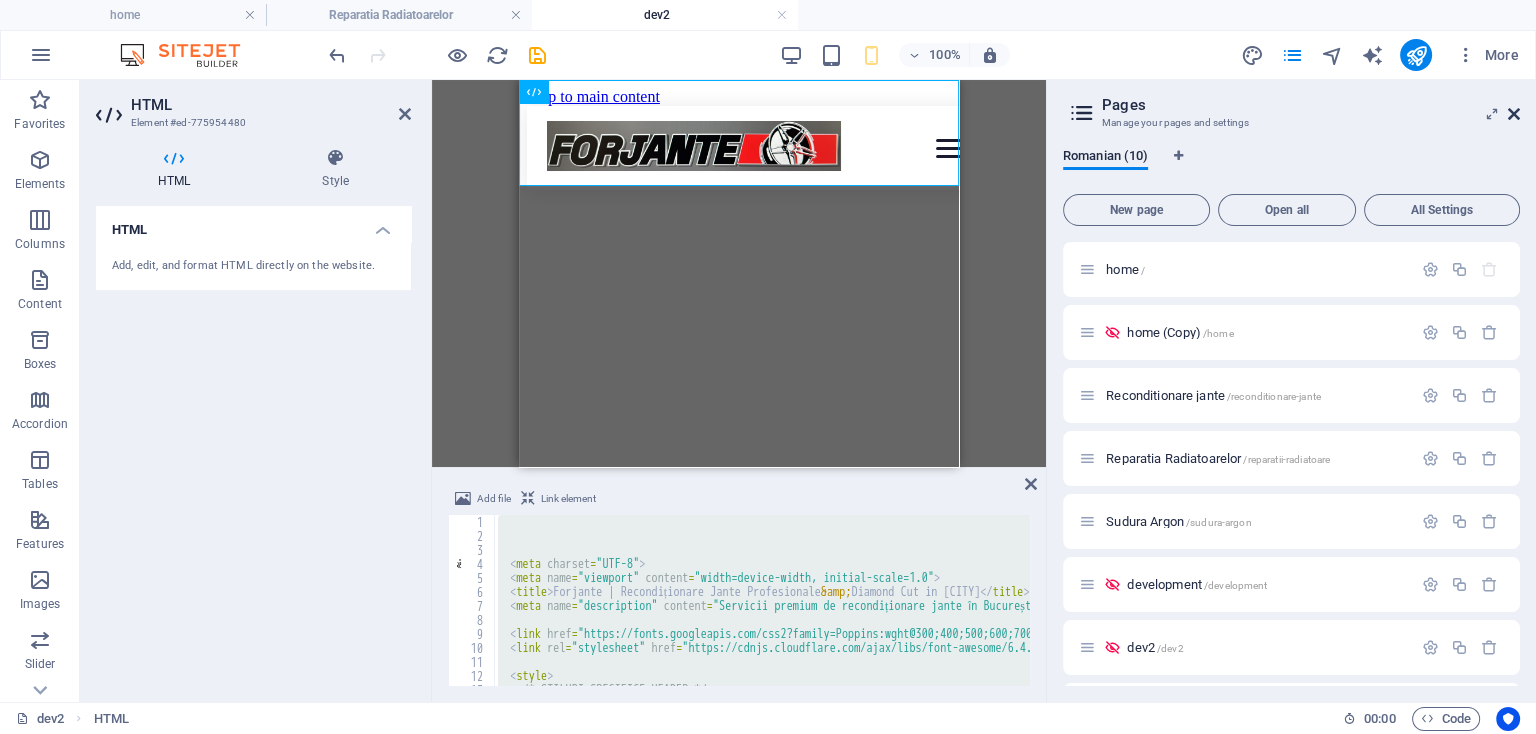 click at bounding box center (1514, 114) 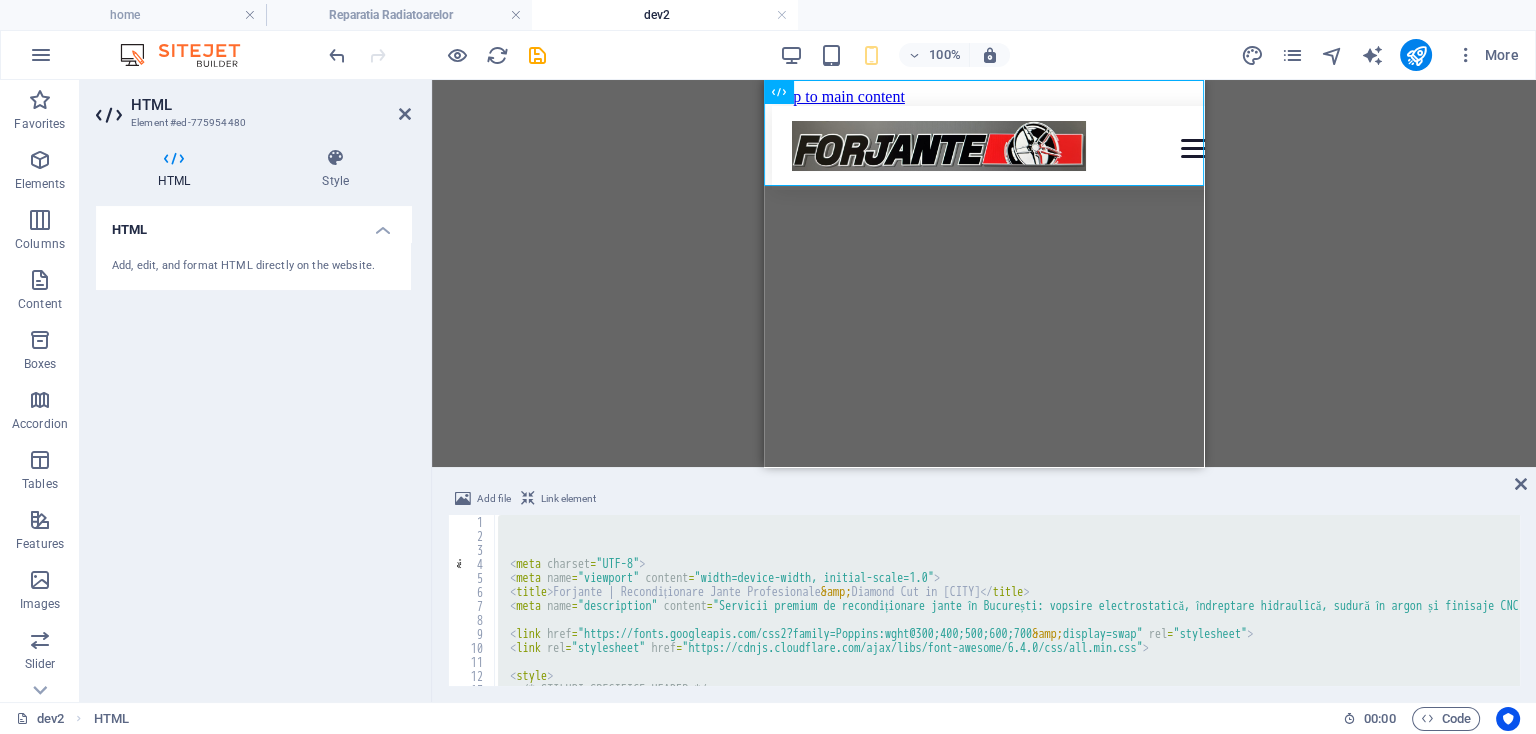 click on "More" at bounding box center [1383, 55] 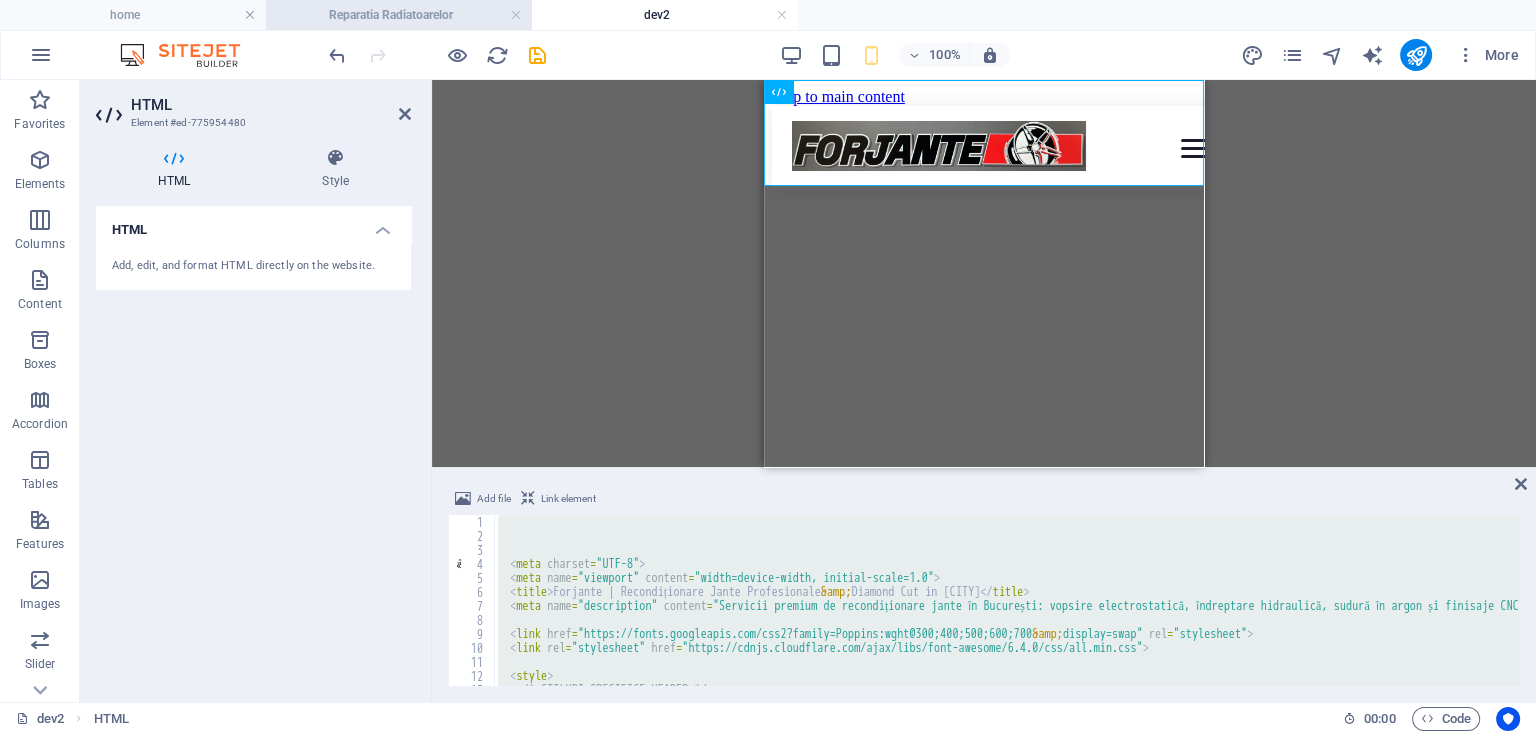 click on "Reparatia Radiatoarelor" at bounding box center (399, 15) 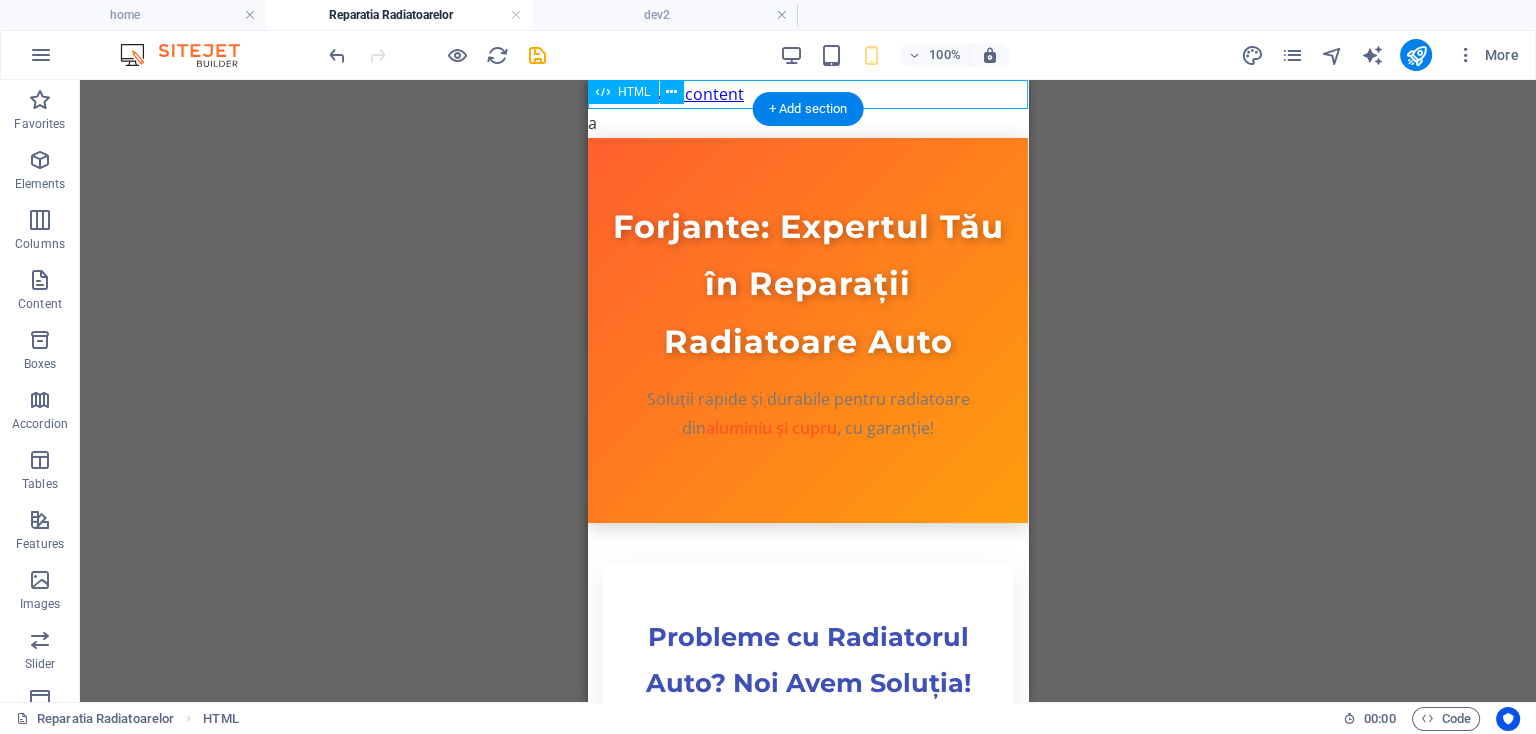 click on "a" at bounding box center [808, 123] 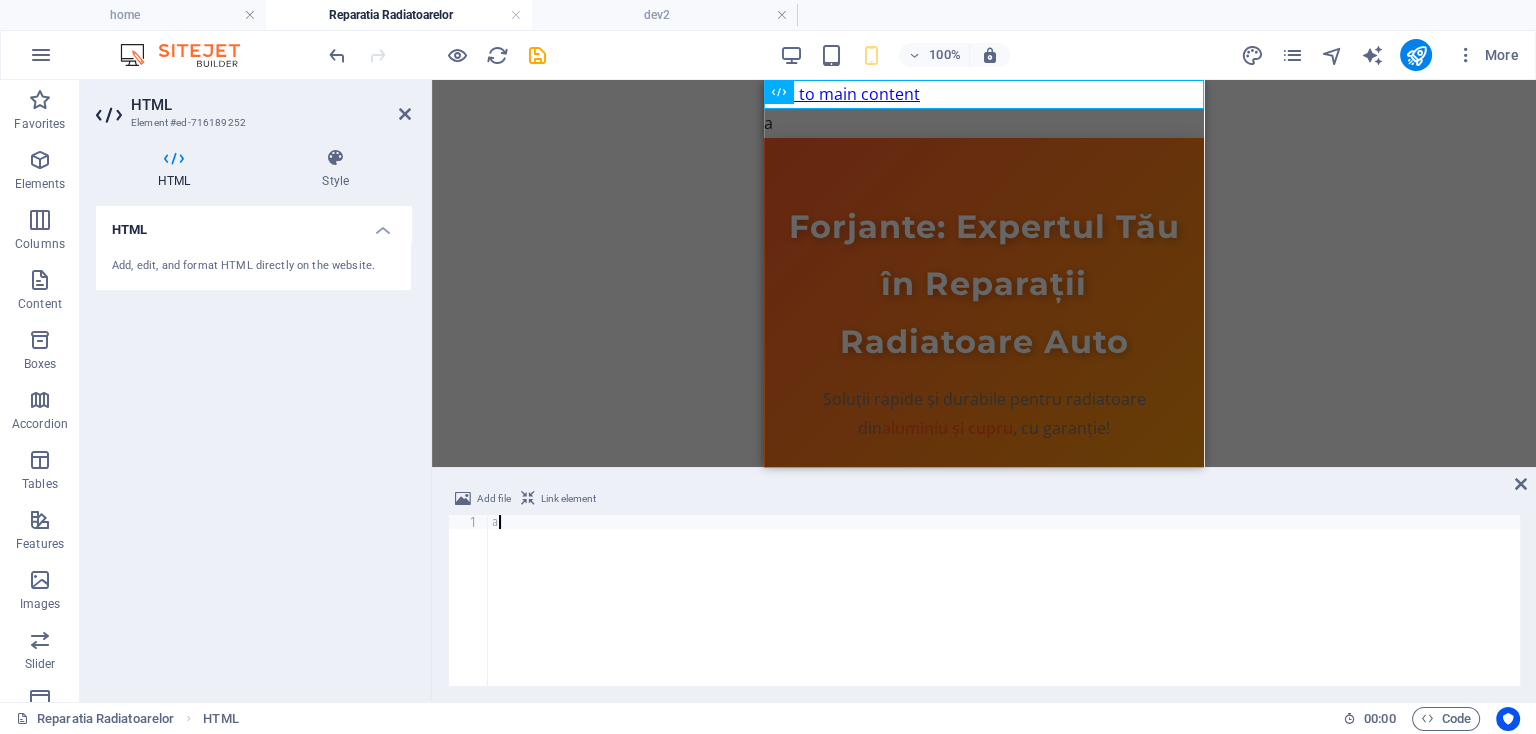 type 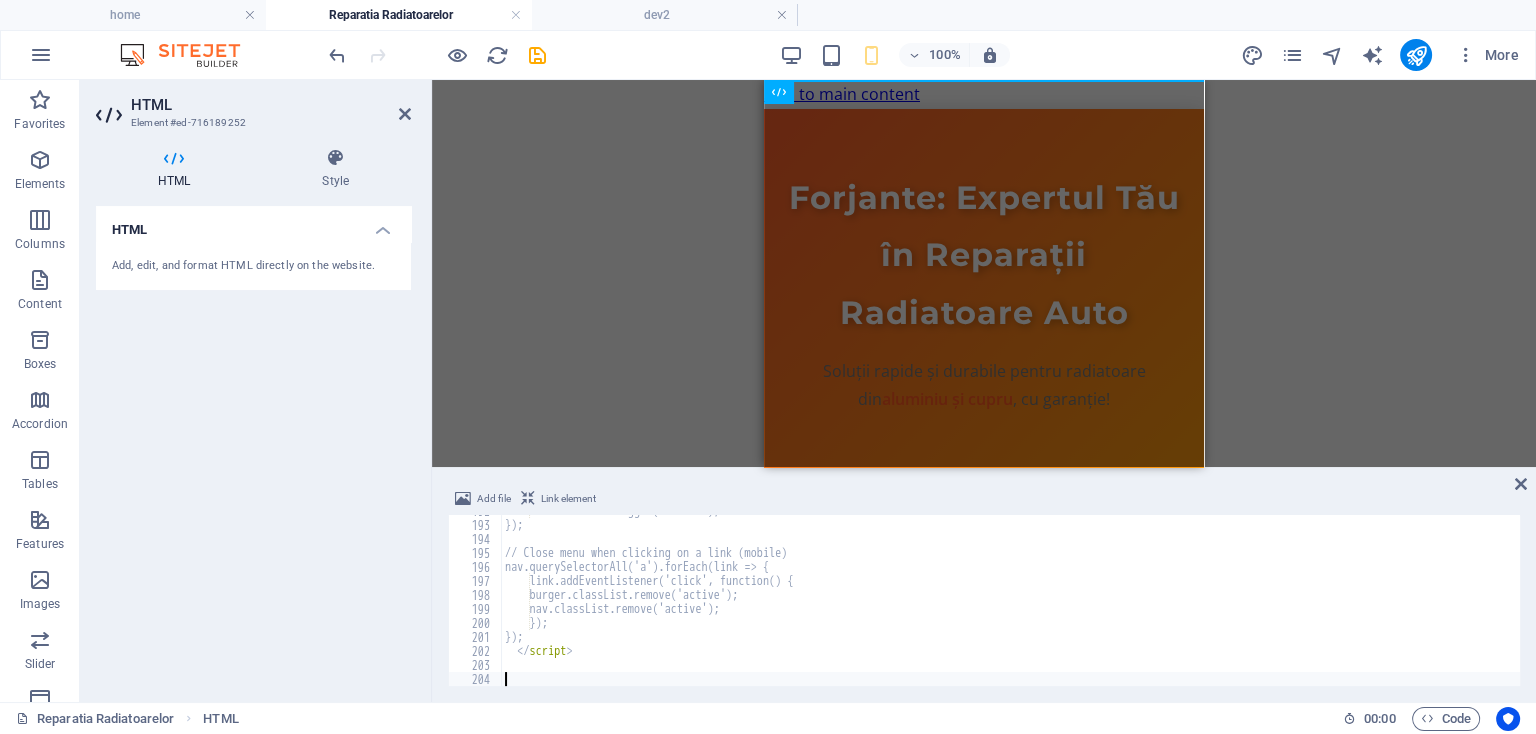 scroll, scrollTop: 2685, scrollLeft: 0, axis: vertical 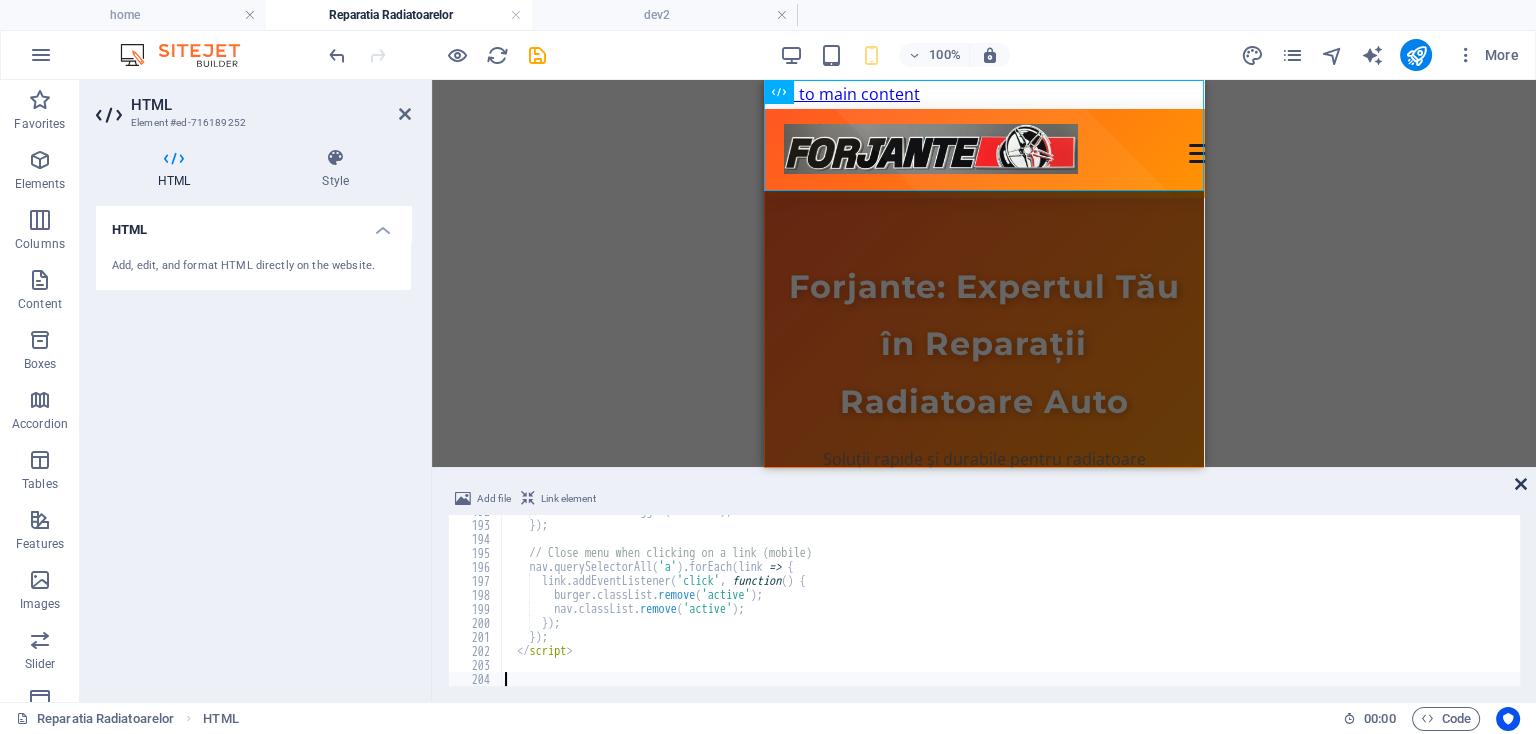 click at bounding box center [1521, 484] 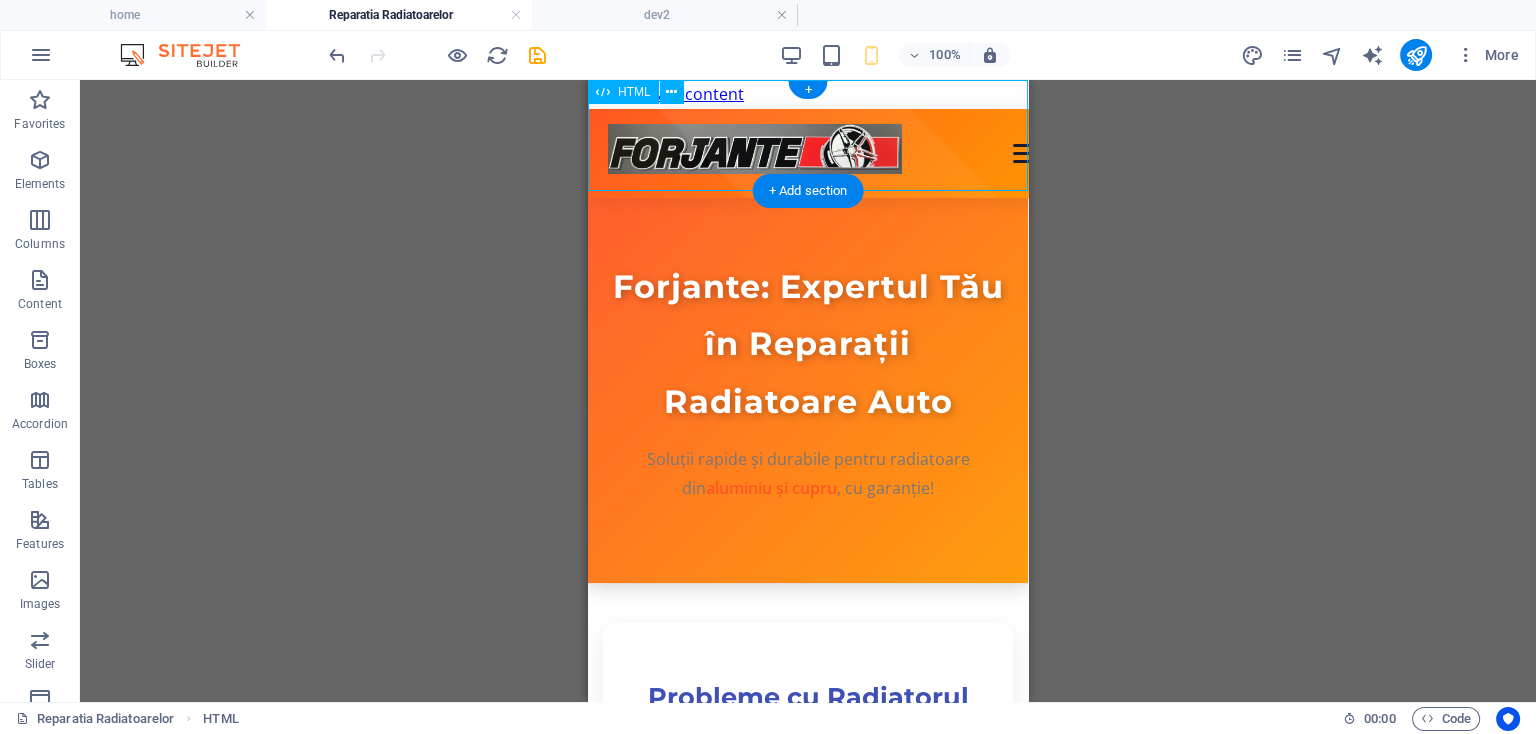 click on "Forjante | Recondiționare Jante Profesionale & Diamond Cut în [CITY]" at bounding box center (808, 153) 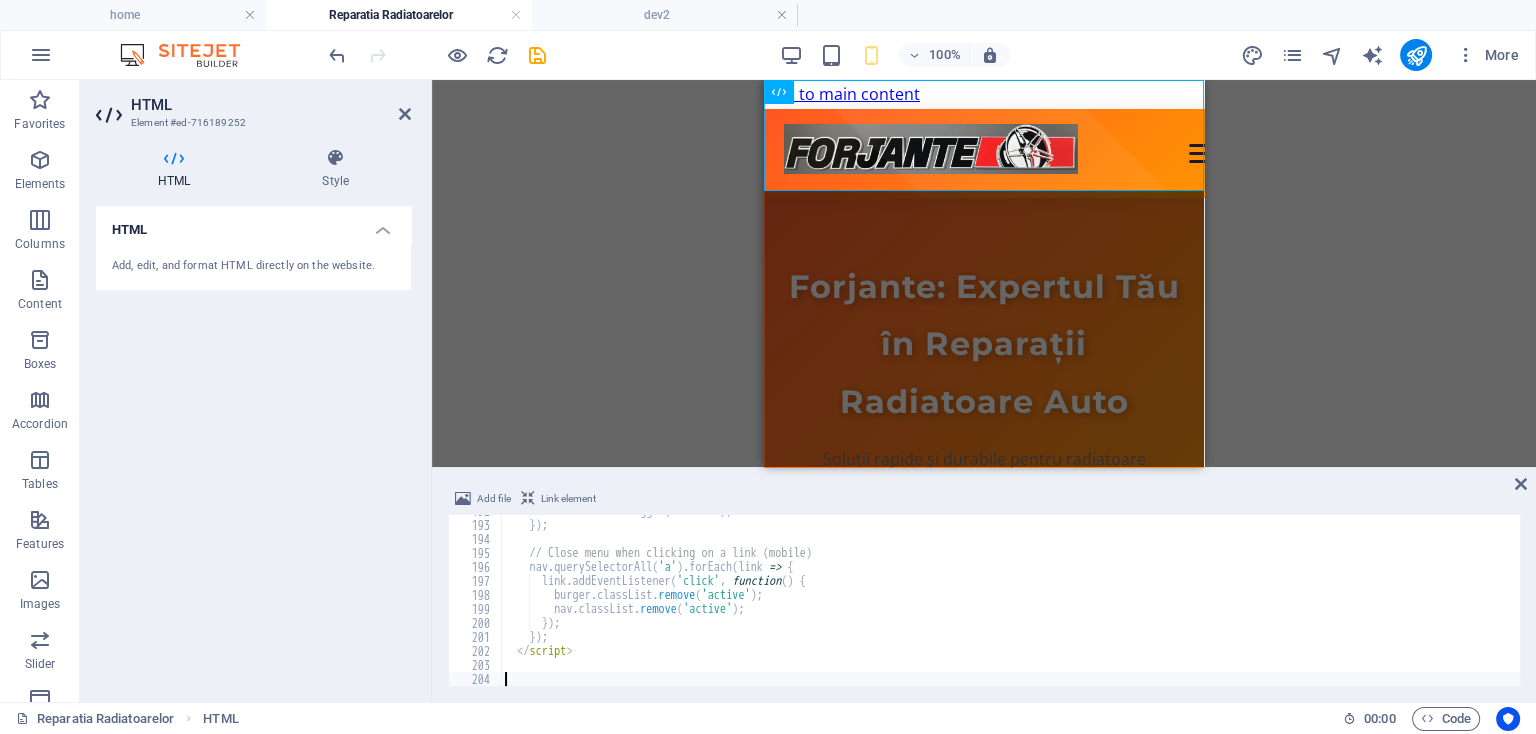 click on "Add file Link element 192 193 194 195 196 197 198 199 200 201 202 203 204         nav . classList . toggle ( 'active' ) ;      }) ;      // Close menu when clicking on a link (mobile)      nav . querySelectorAll ( 'a' ) . forEach ( link   =>   {         link . addEventListener ( 'click' ,   function ( )   {           burger . classList . remove ( 'active' ) ;           nav . classList . remove ( 'active' ) ;         }) ;      }) ;    </ script >     הההההההההההההההההההההההההההההההההההההההההההההההההההההההההההההההההההההההההההההההההההההההההההההההההההההההההההההההההההההההההההההההההההההההההההההההההההההההההההההההההההההההההההההההההההההההההההההההההההההההההההההההההההההההההההההההההההההההההההההההההההההההההההההההה" at bounding box center [984, 586] 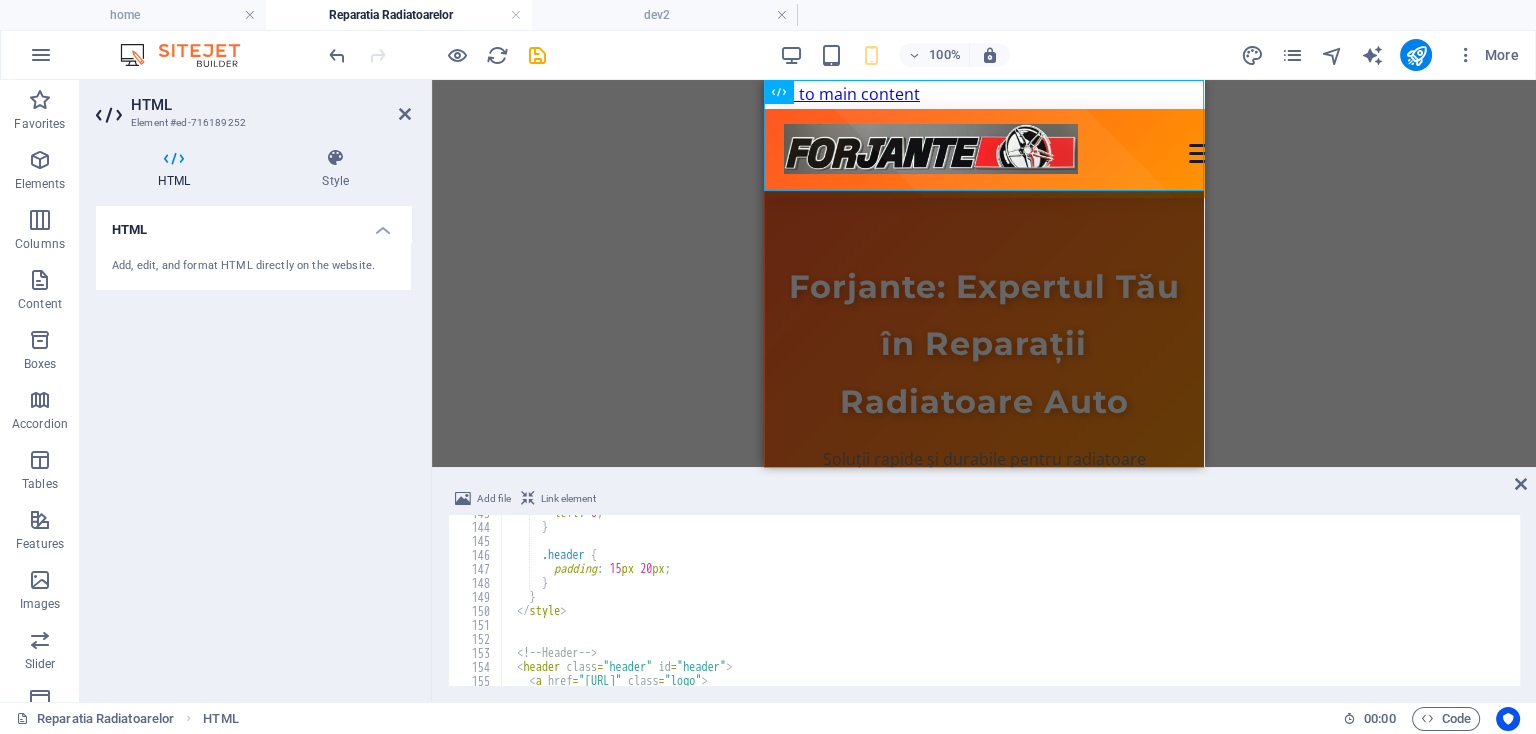 scroll, scrollTop: 1789, scrollLeft: 0, axis: vertical 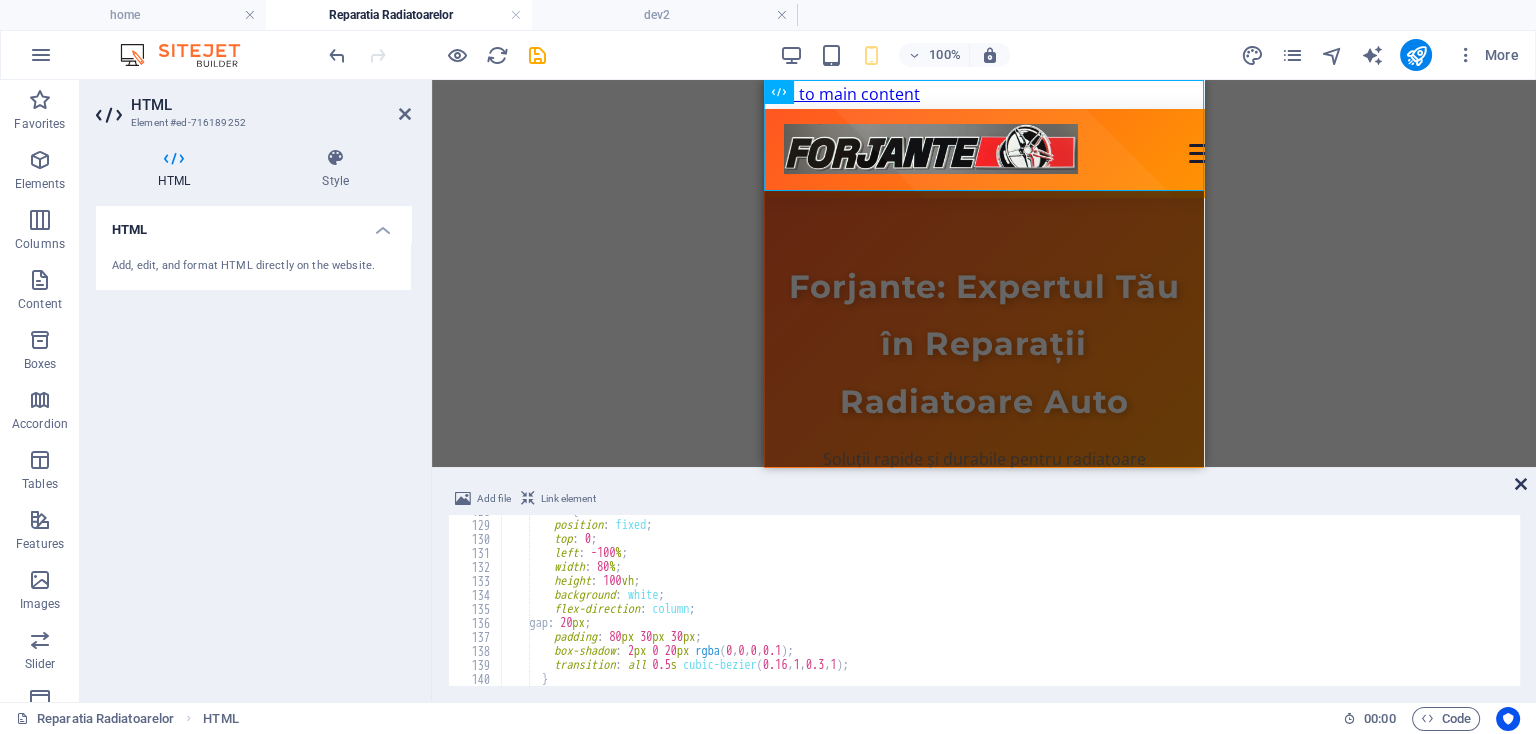 click at bounding box center [1521, 484] 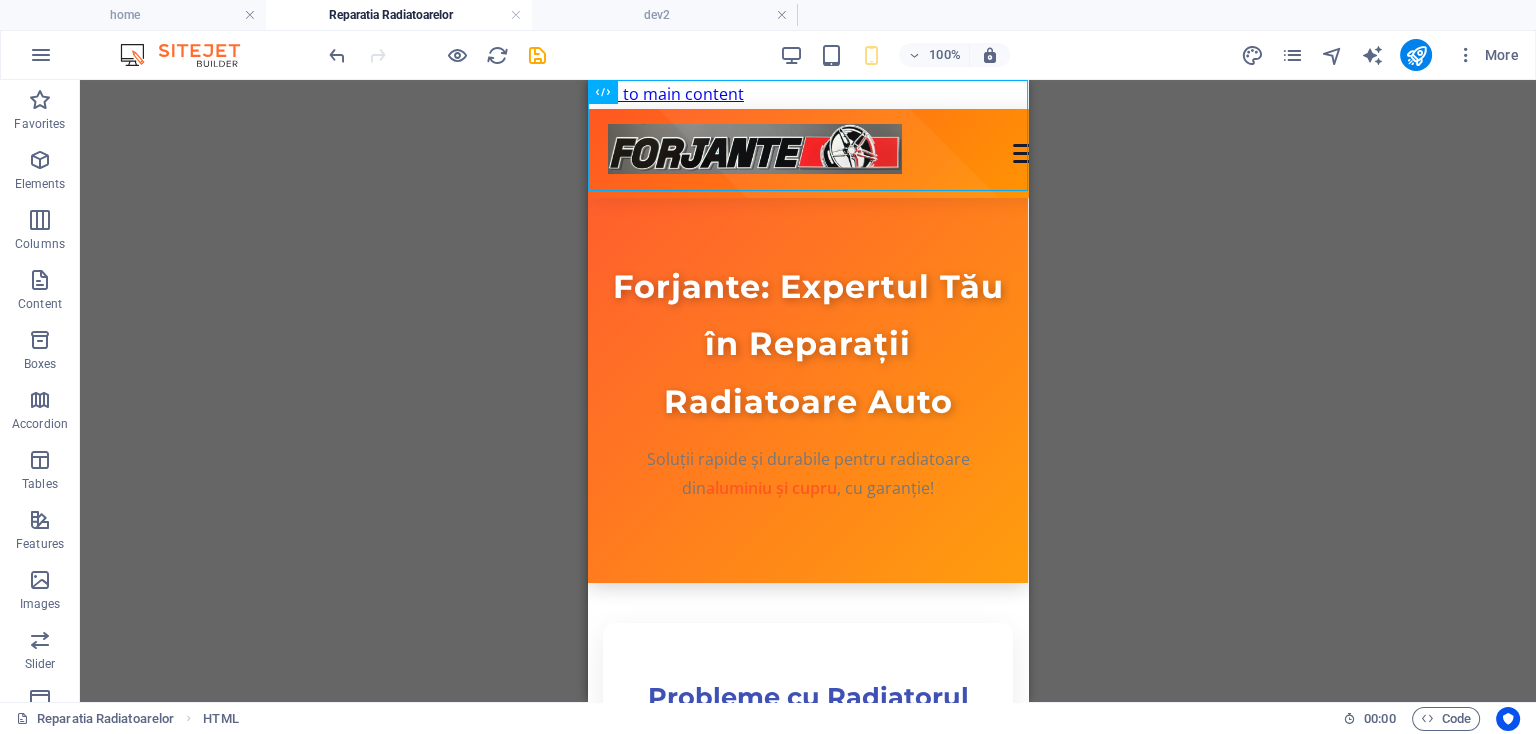 click on "HTML   HTML" at bounding box center (808, 391) 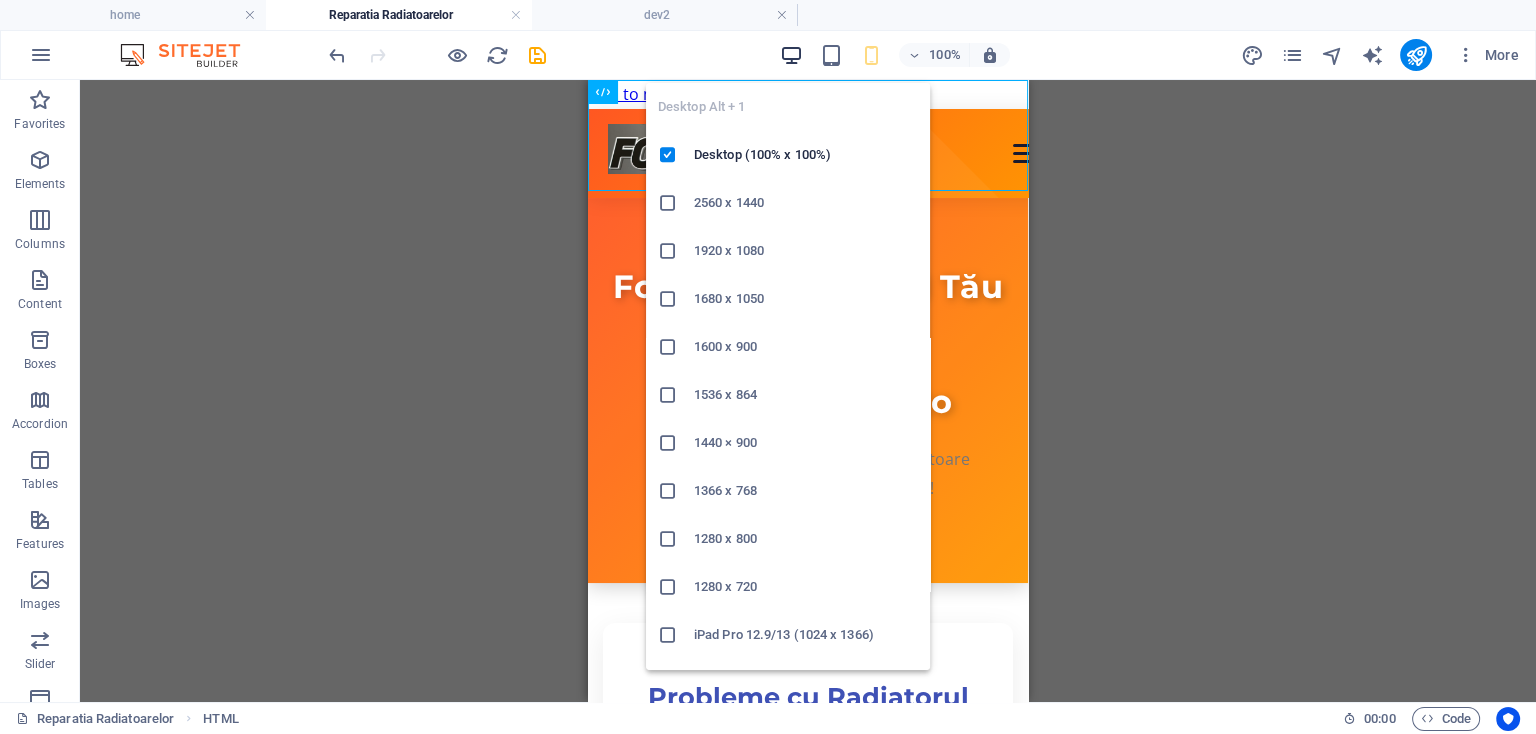 click at bounding box center [790, 55] 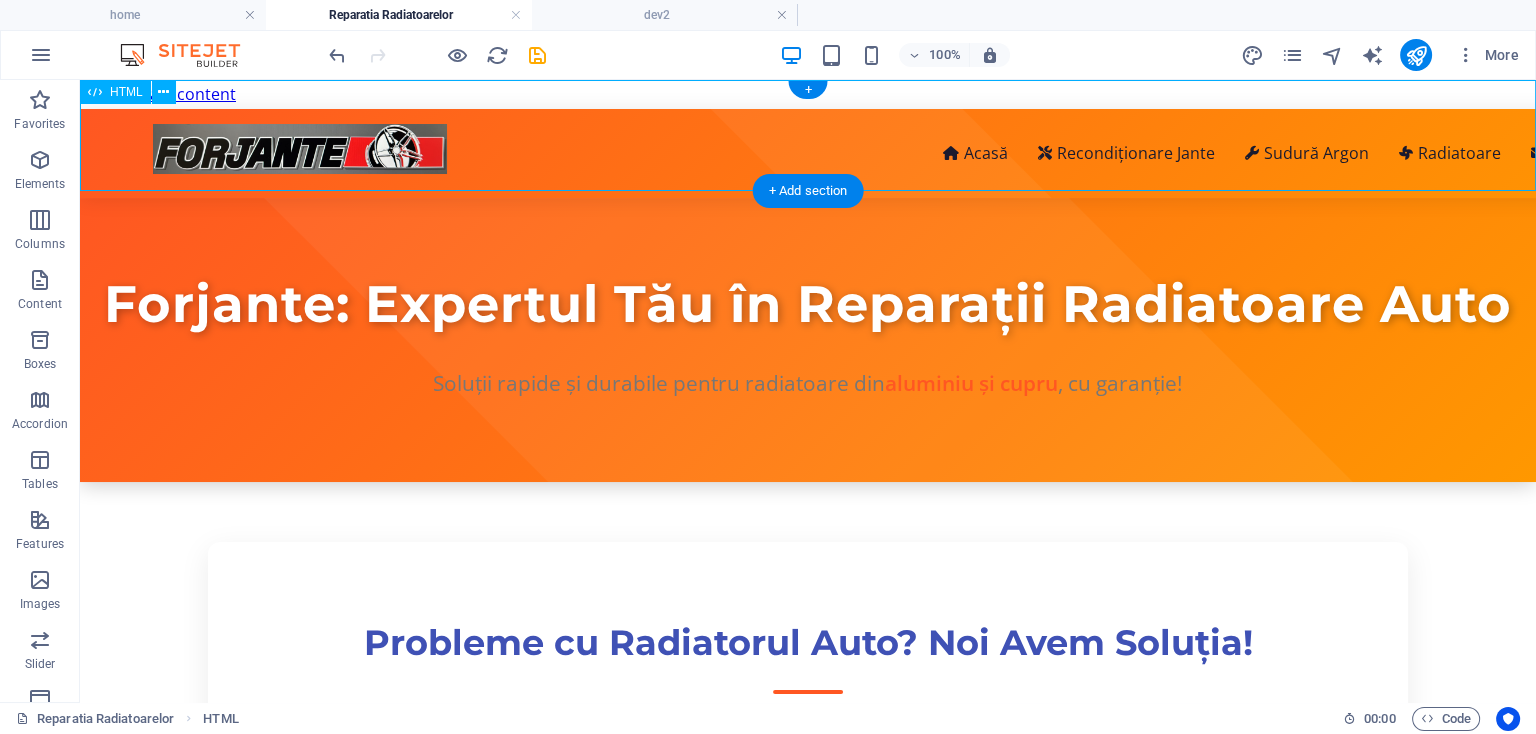 click on "Forjante | Recondiționare Jante Profesionale & Diamond Cut în [CITY]" at bounding box center [808, 153] 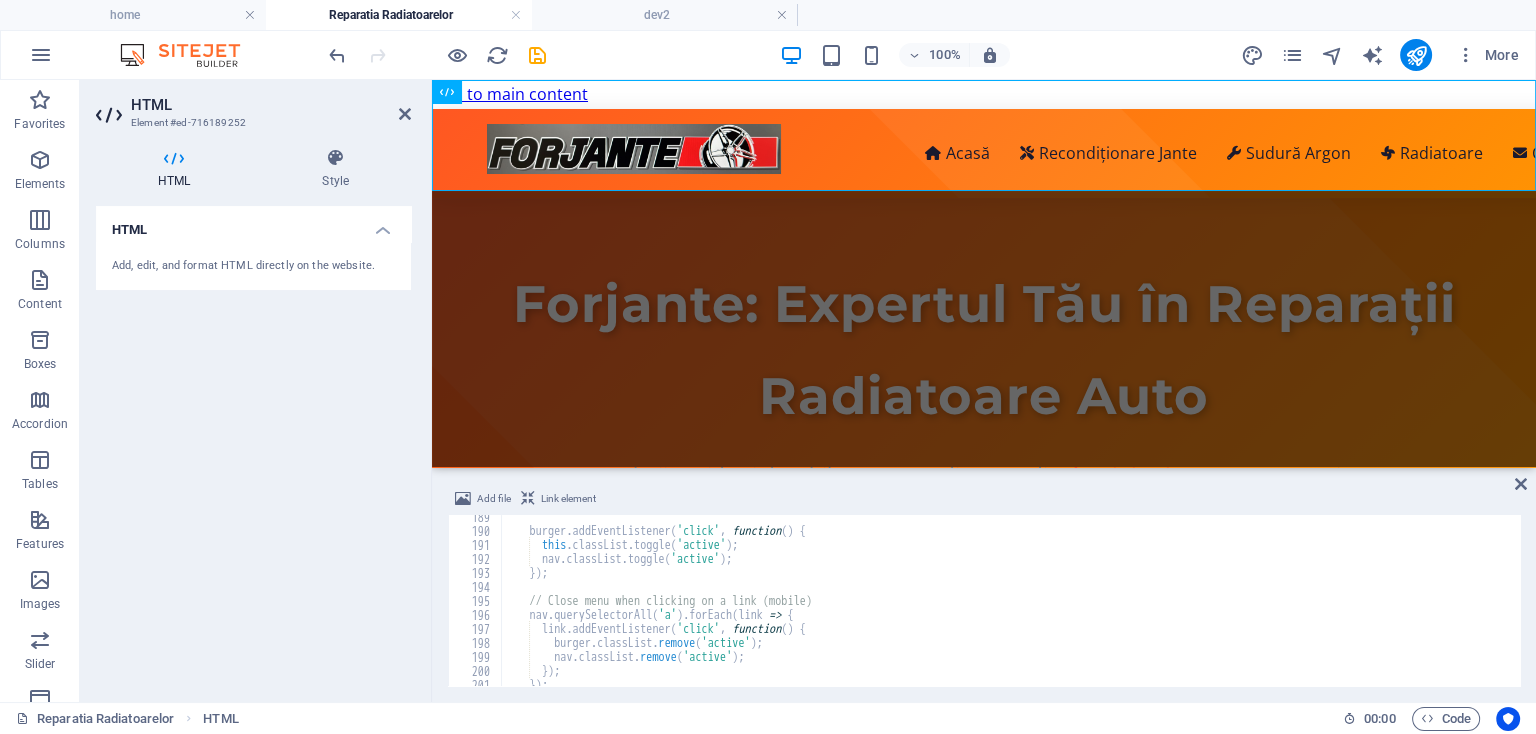 scroll, scrollTop: 2685, scrollLeft: 0, axis: vertical 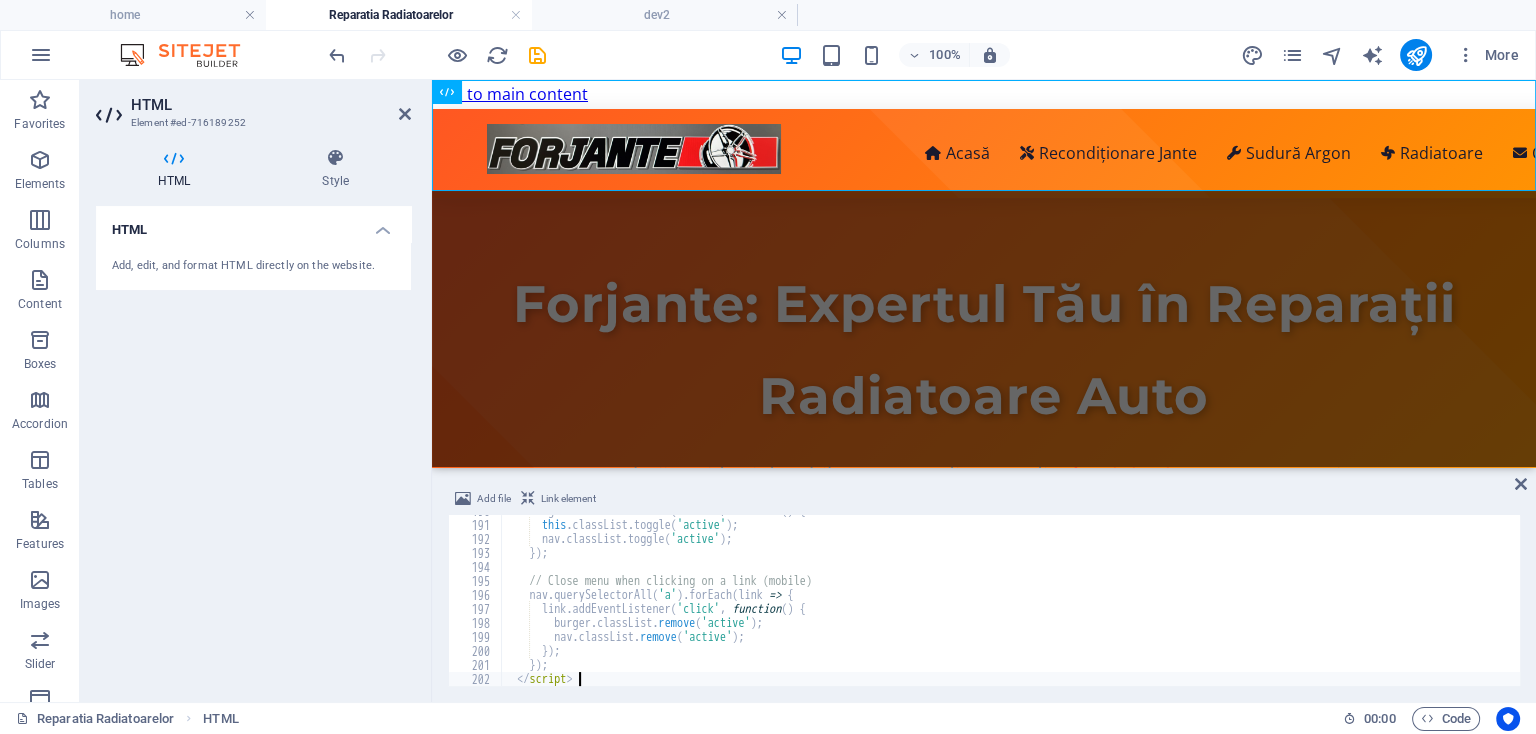 type on "</script>" 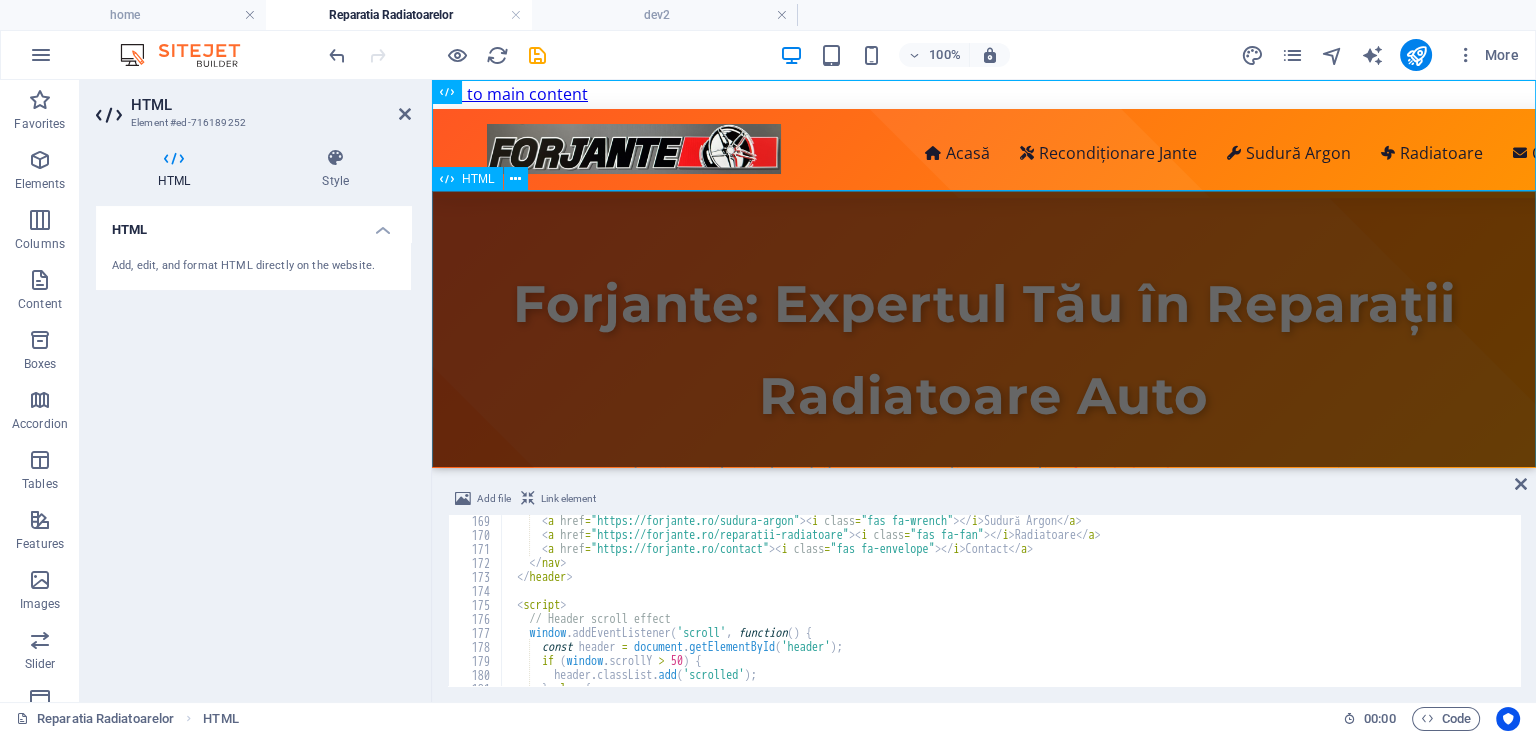 click on "Forjante - Reparații Radiatoare Auto Aluminiu & Cupru Profesionale | Sudură Argon, Test Presiune, Garanție
Forjante: Expertul Tău în Reparații Radiatoare Auto
Soluții rapide și durabile pentru radiatoare din  aluminiu și cupru , cu garanție!
Probleme cu Radiatorul Auto? Noi Avem Soluția!
Un radiator defect poate duce la supraîncălzirea motorului și, implicit, la defecțiuni grave și costisitoare. La  Forjante , înțelegem importanța unui sistem de răcire impecabil. De aceea, ne-am specializat în  reparații radiatoare auto profesionale  pentru o gamă variată de vehicule, de la turisme și SUV-uri, la dube, camioane și utilaje grele.
Indiferent dacă radiatorul dumneavoastră este din  aluminiu, cupru sau este de tip mixt
Servicii Complete de Reparații Radiatoare Auto Forjante
Reparații Radiatoare Sparte și Fisurate:" at bounding box center [984, 2275] 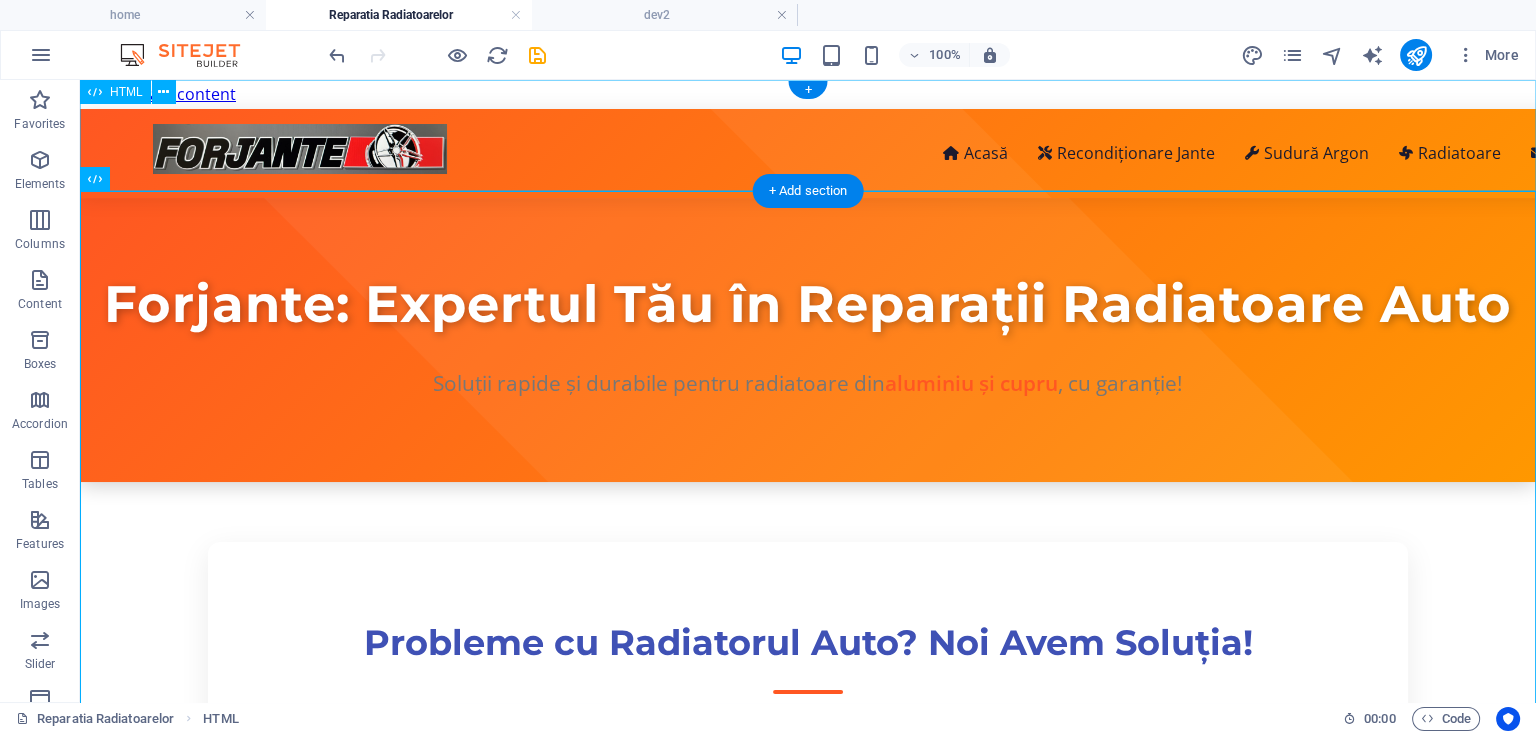 click on "Forjante | Recondiționare Jante Profesionale & Diamond Cut în [CITY]" at bounding box center (808, 153) 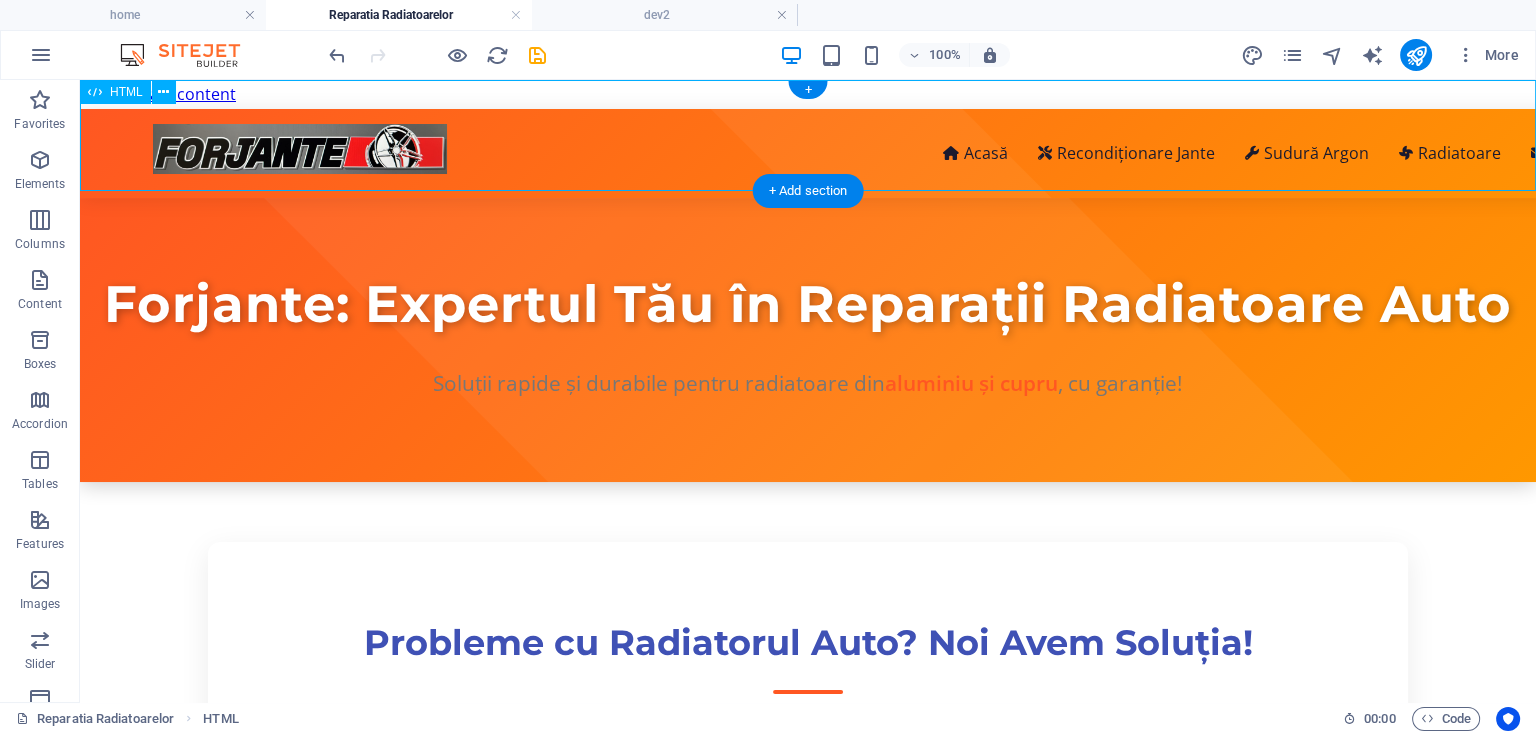 click on "Forjante | Recondiționare Jante Profesionale & Diamond Cut în [CITY]" at bounding box center (808, 153) 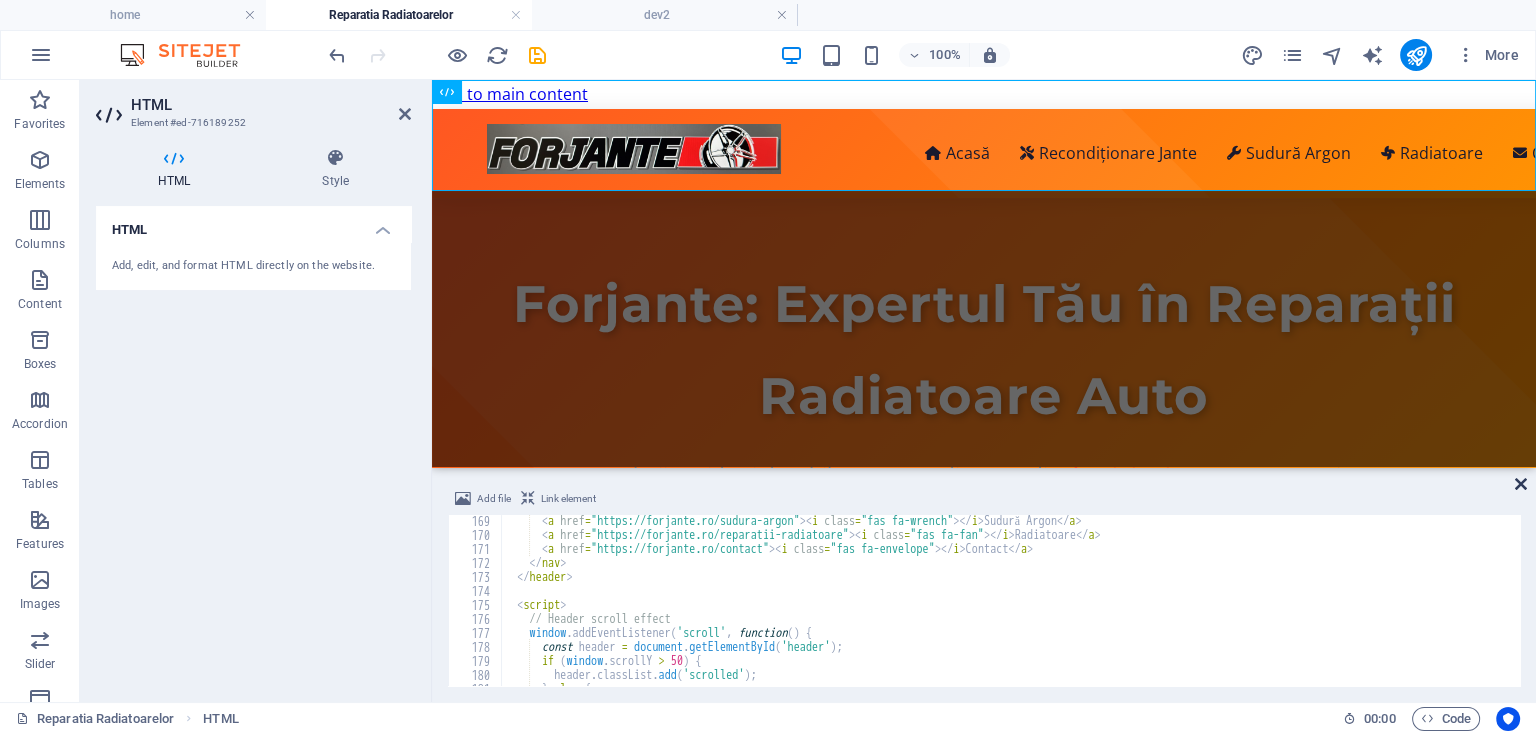 click at bounding box center (1521, 484) 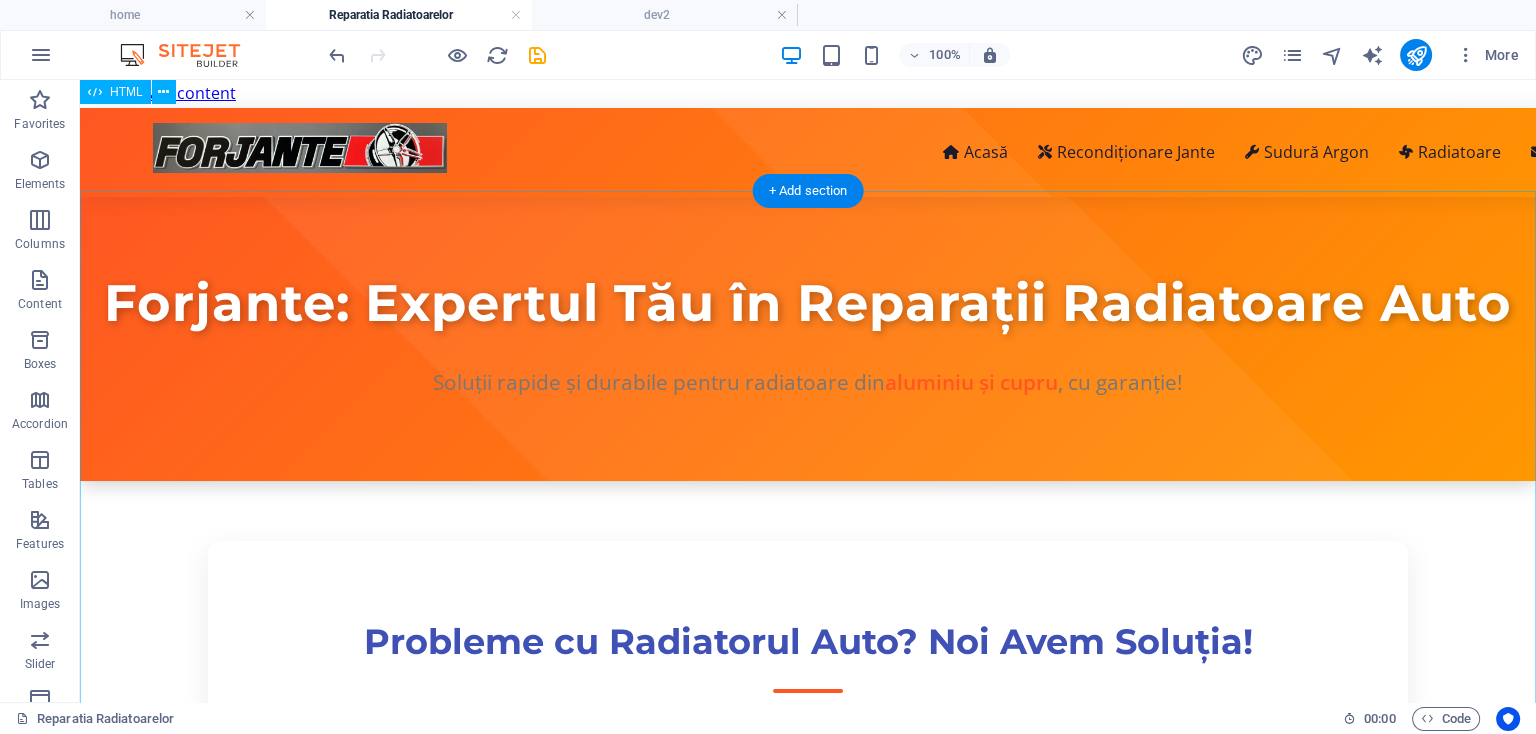 scroll, scrollTop: 0, scrollLeft: 0, axis: both 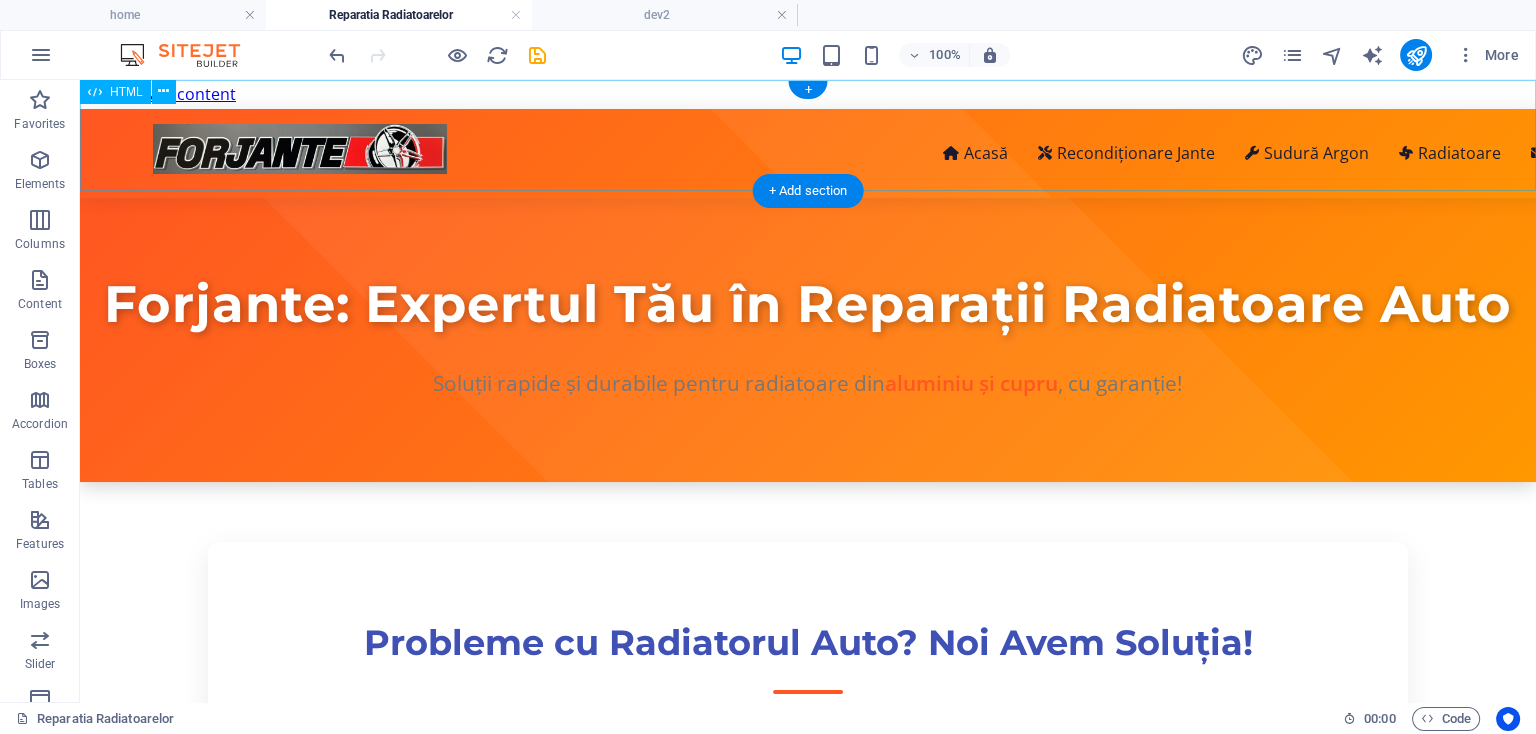 click on "Forjante | Recondiționare Jante Profesionale & Diamond Cut în [CITY]" at bounding box center (808, 153) 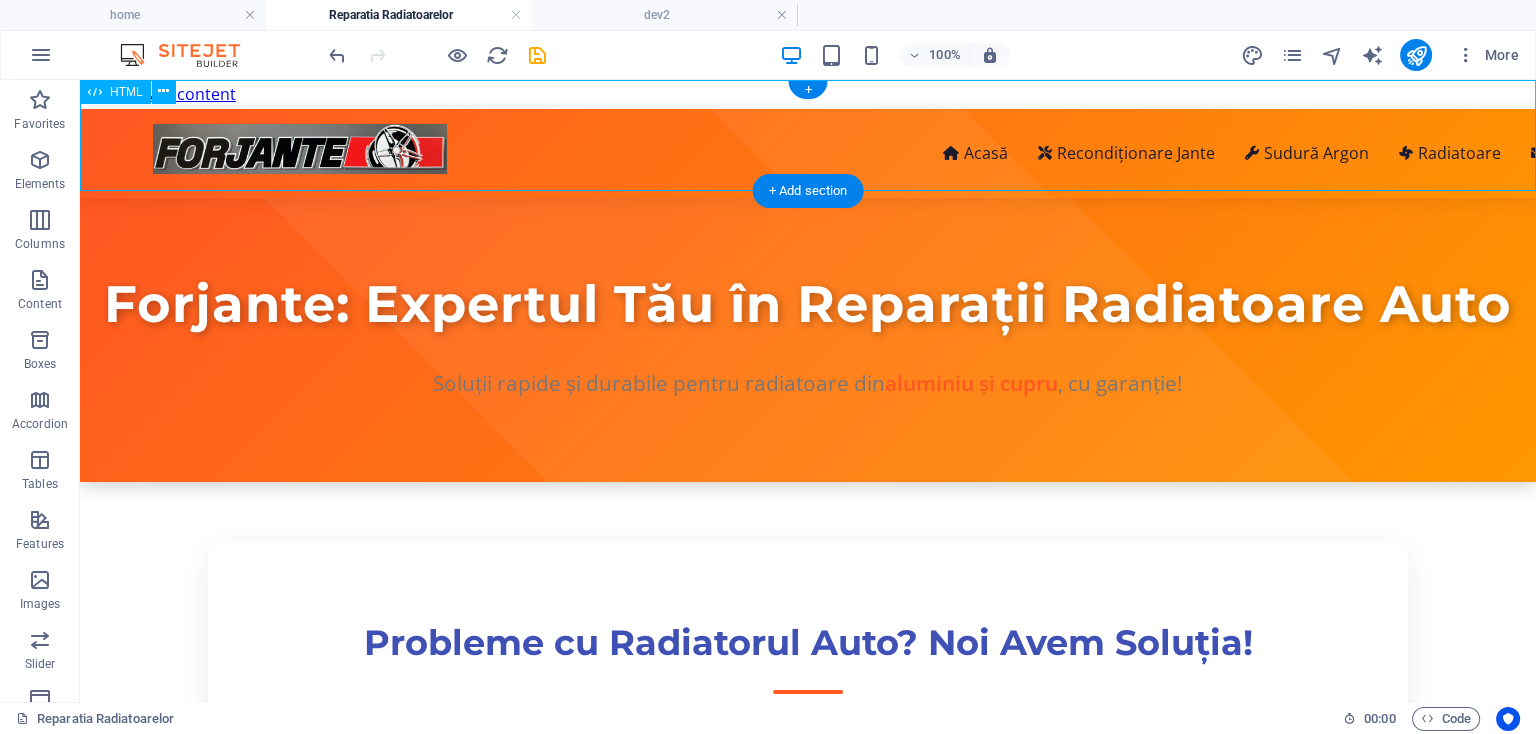 click on "Forjante | Recondiționare Jante Profesionale & Diamond Cut în [CITY]" at bounding box center (808, 153) 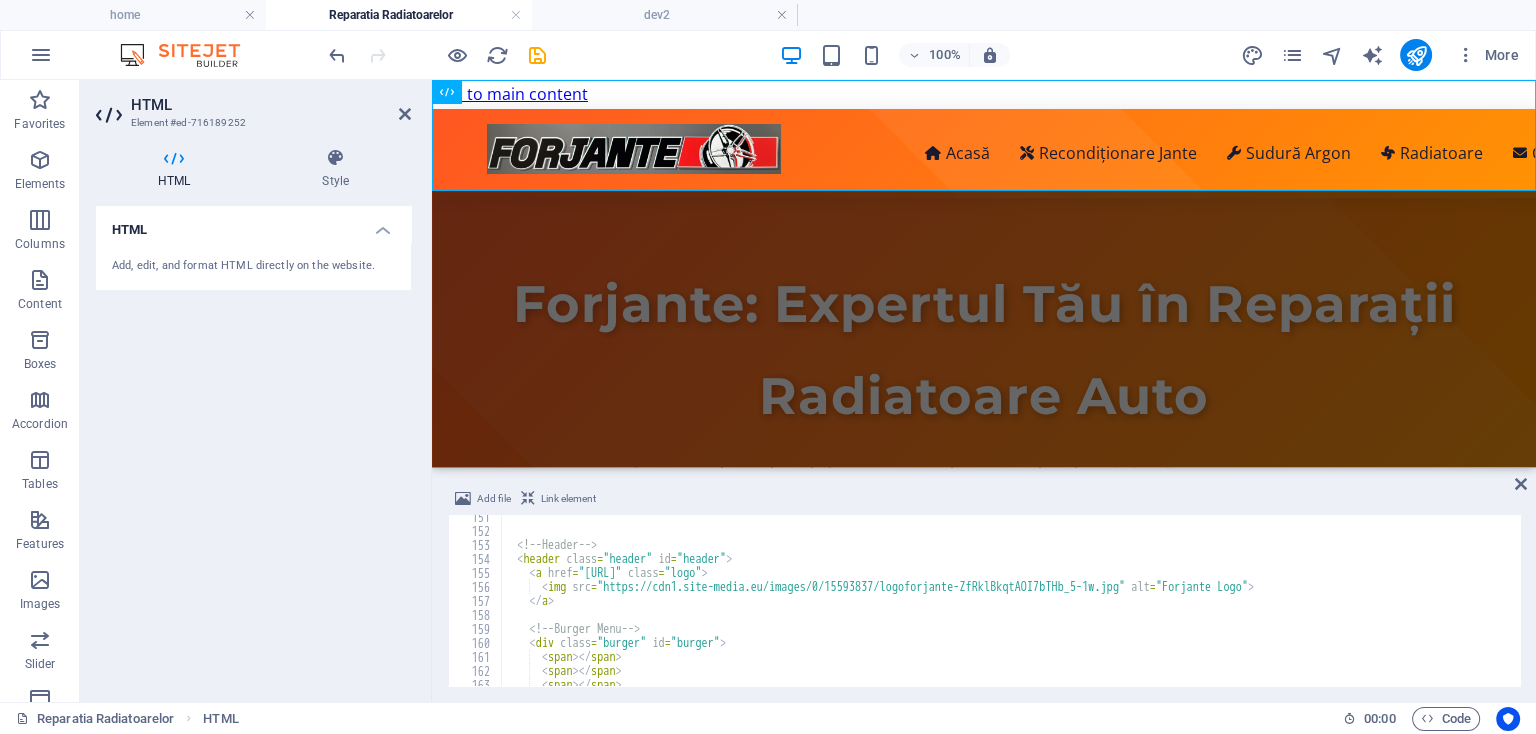 scroll, scrollTop: 2657, scrollLeft: 0, axis: vertical 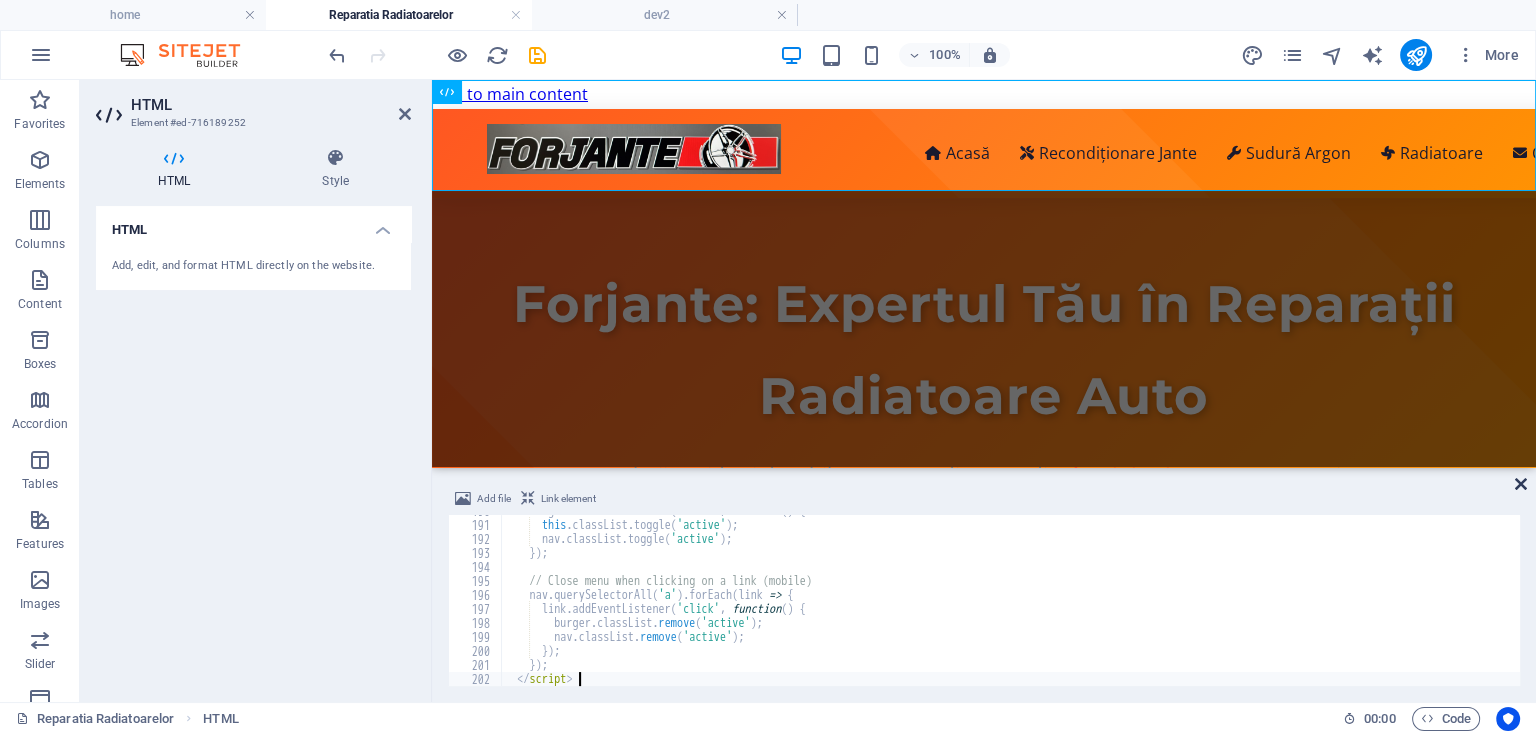 click at bounding box center (1521, 484) 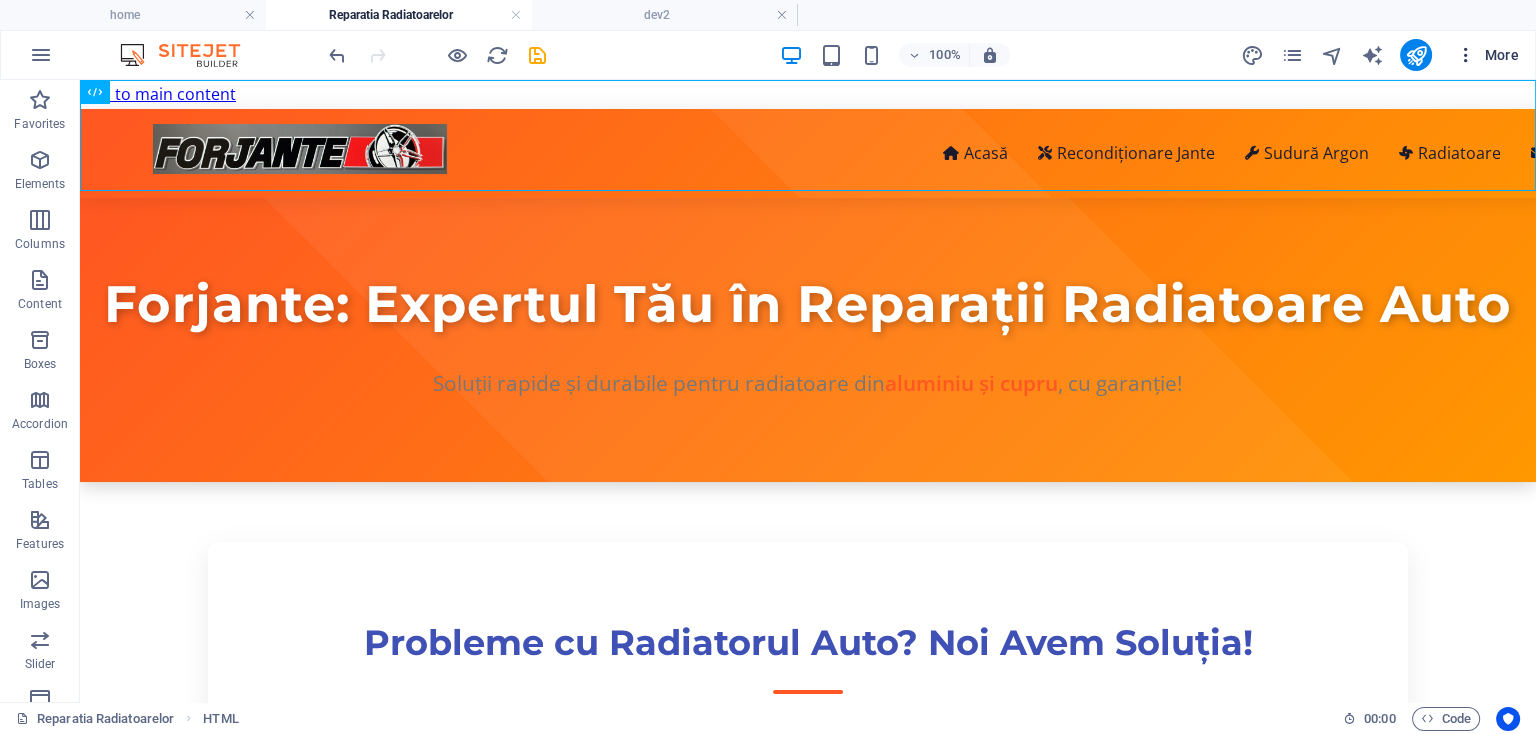 click at bounding box center (1466, 55) 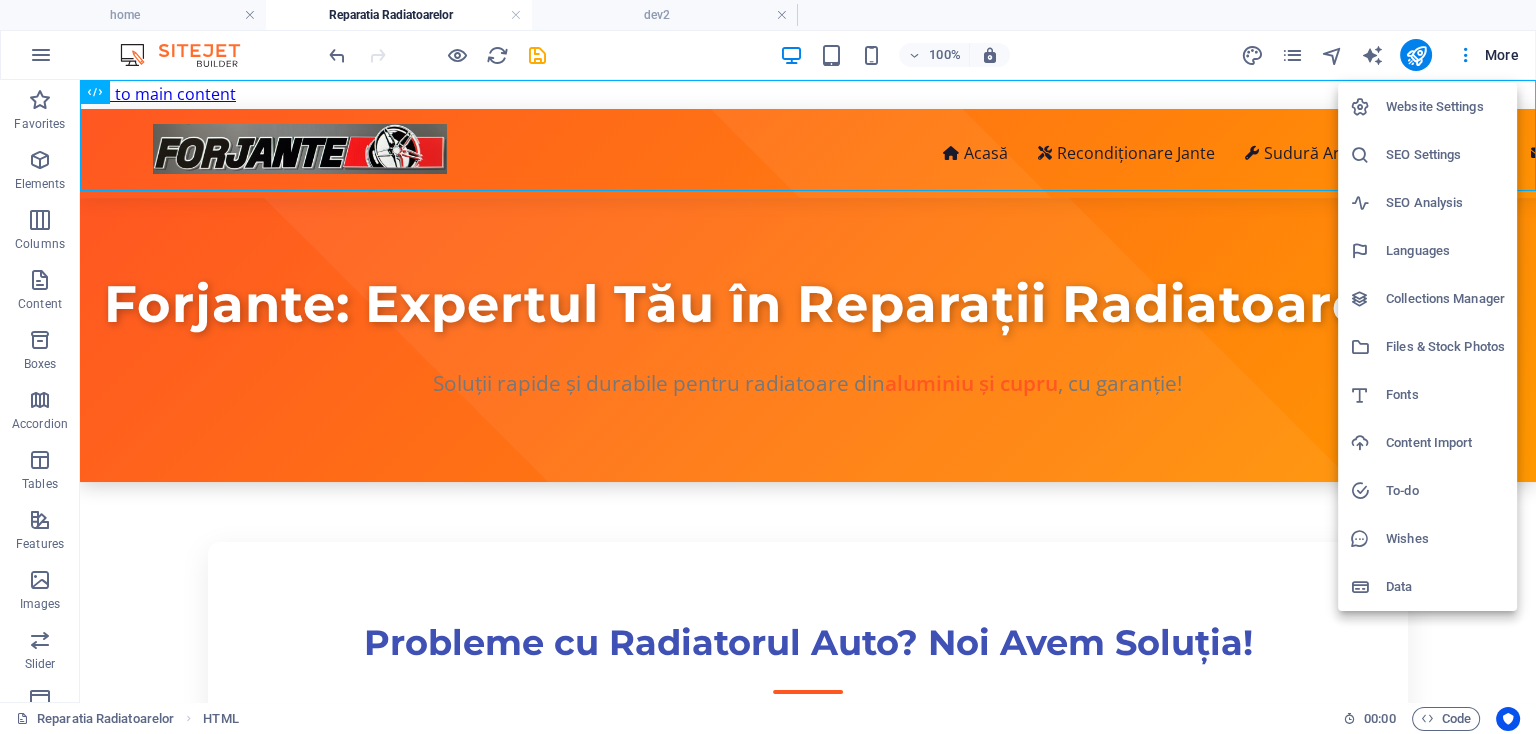 drag, startPoint x: 1452, startPoint y: 133, endPoint x: 1421, endPoint y: 185, distance: 60.53924 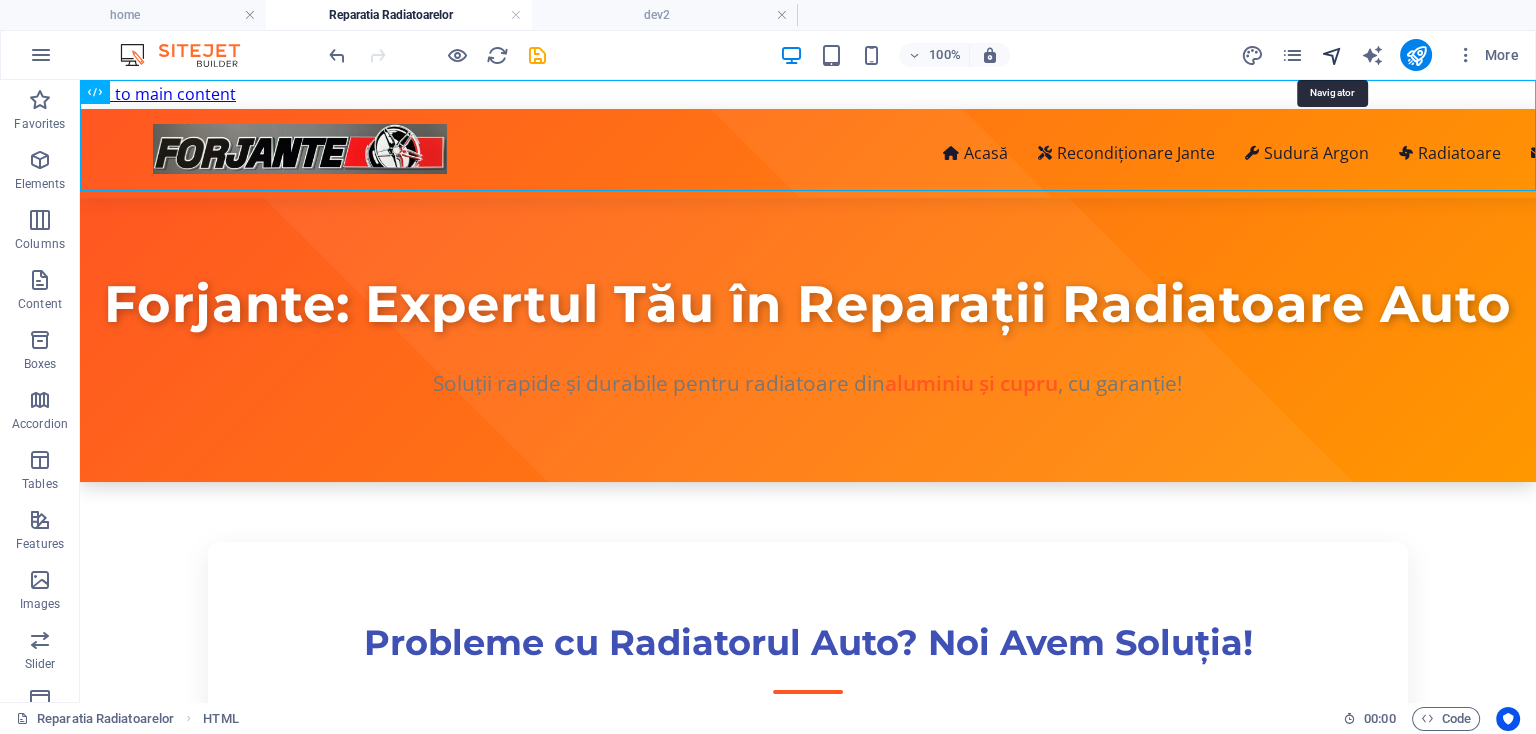 click at bounding box center [1331, 55] 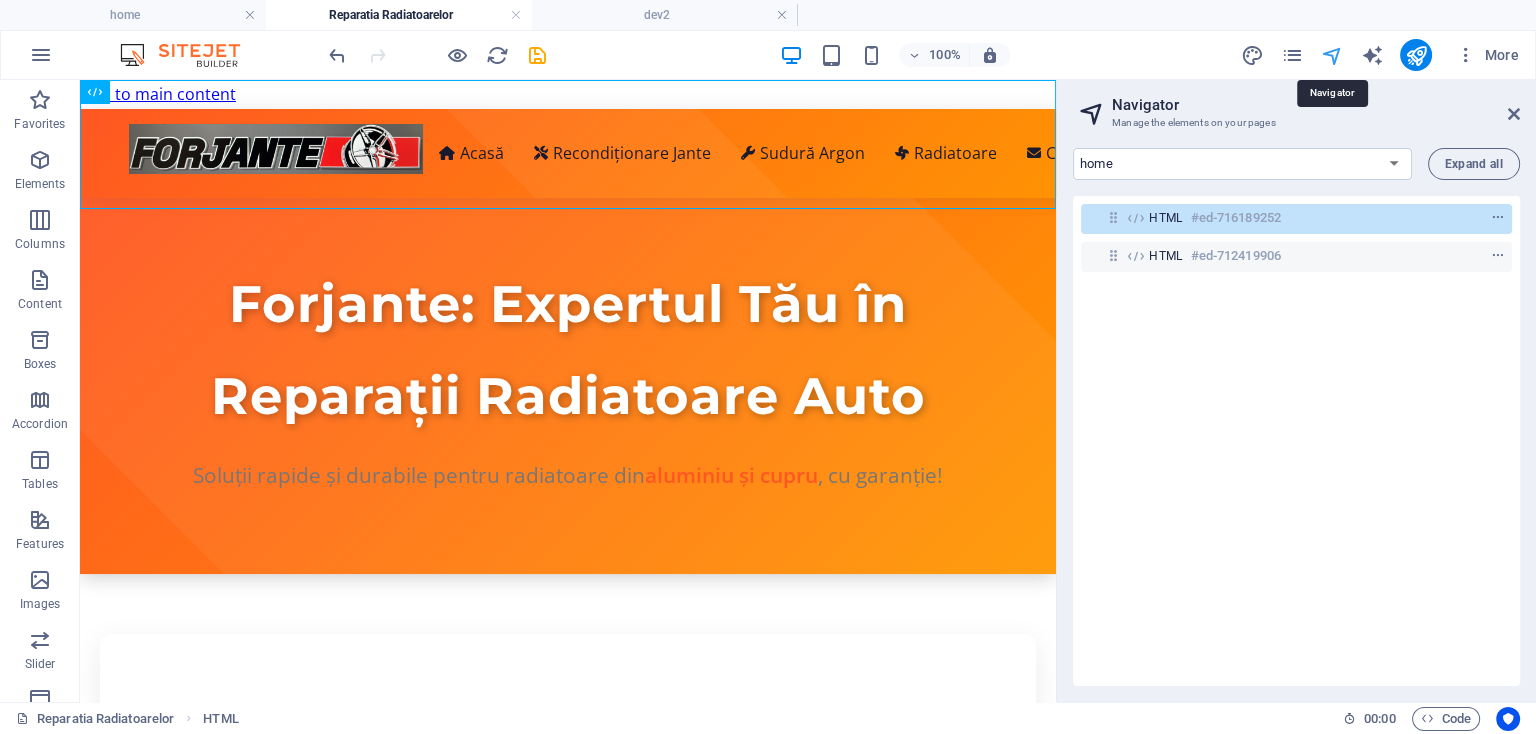 click at bounding box center [1331, 55] 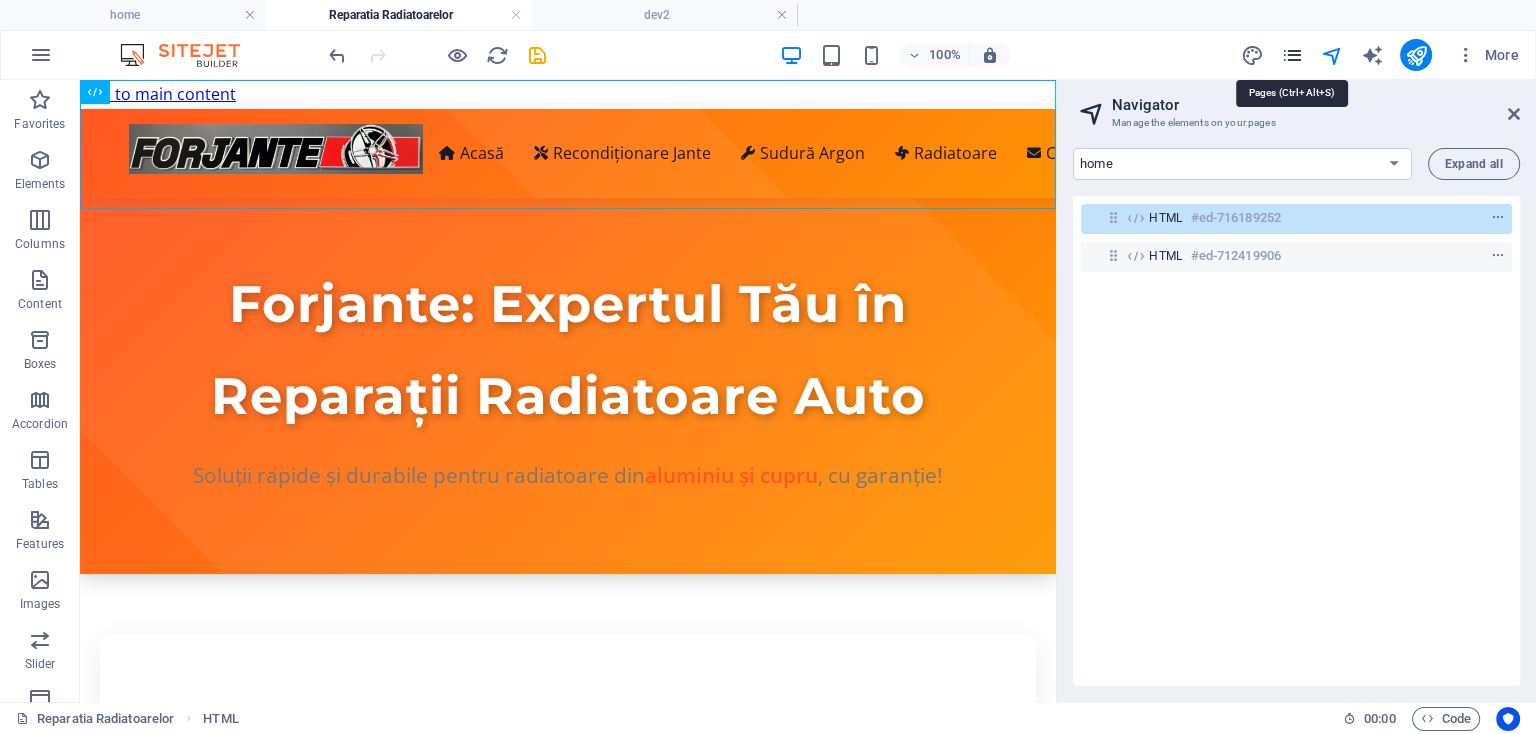 click at bounding box center [1291, 55] 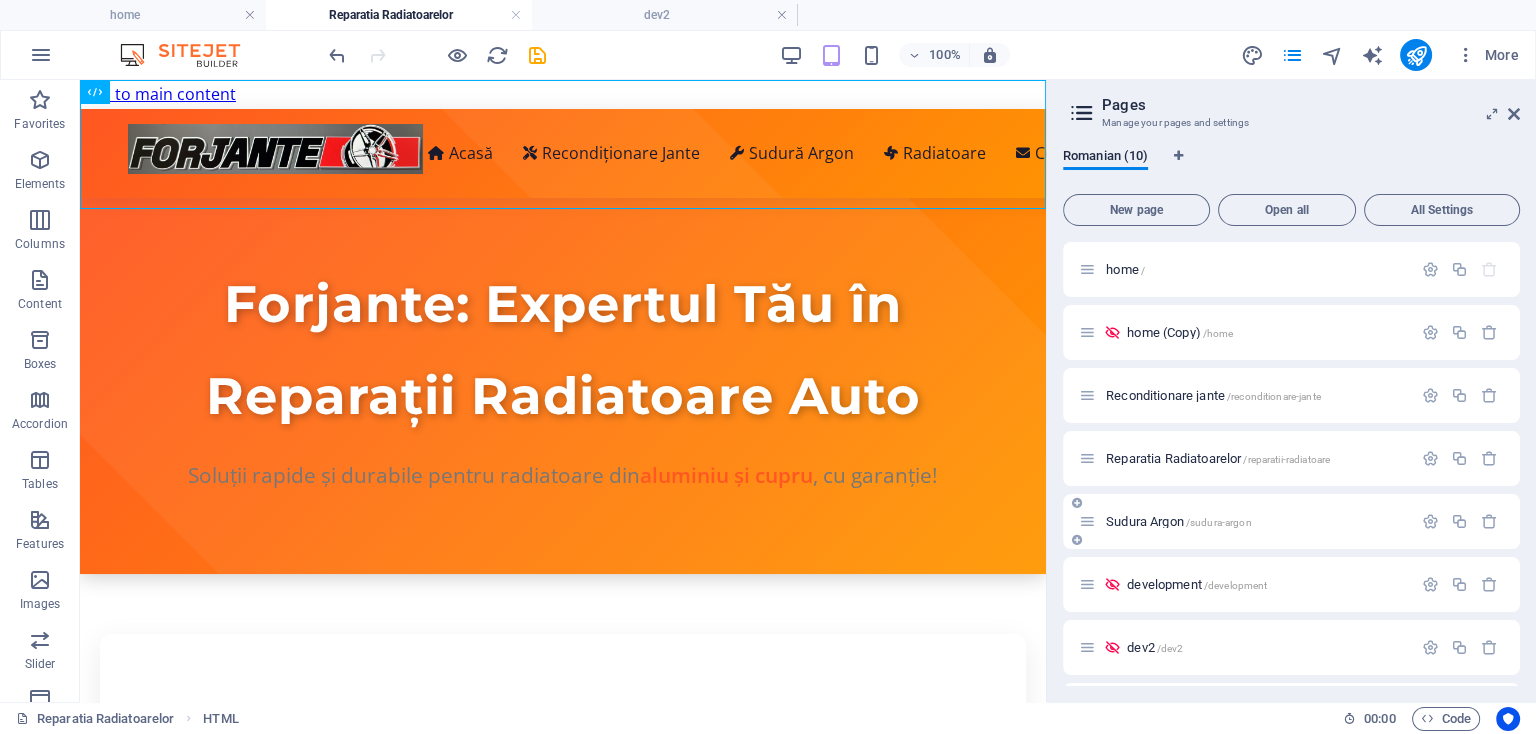 click on "Sudura Argon /sudura-argon" at bounding box center (1245, 521) 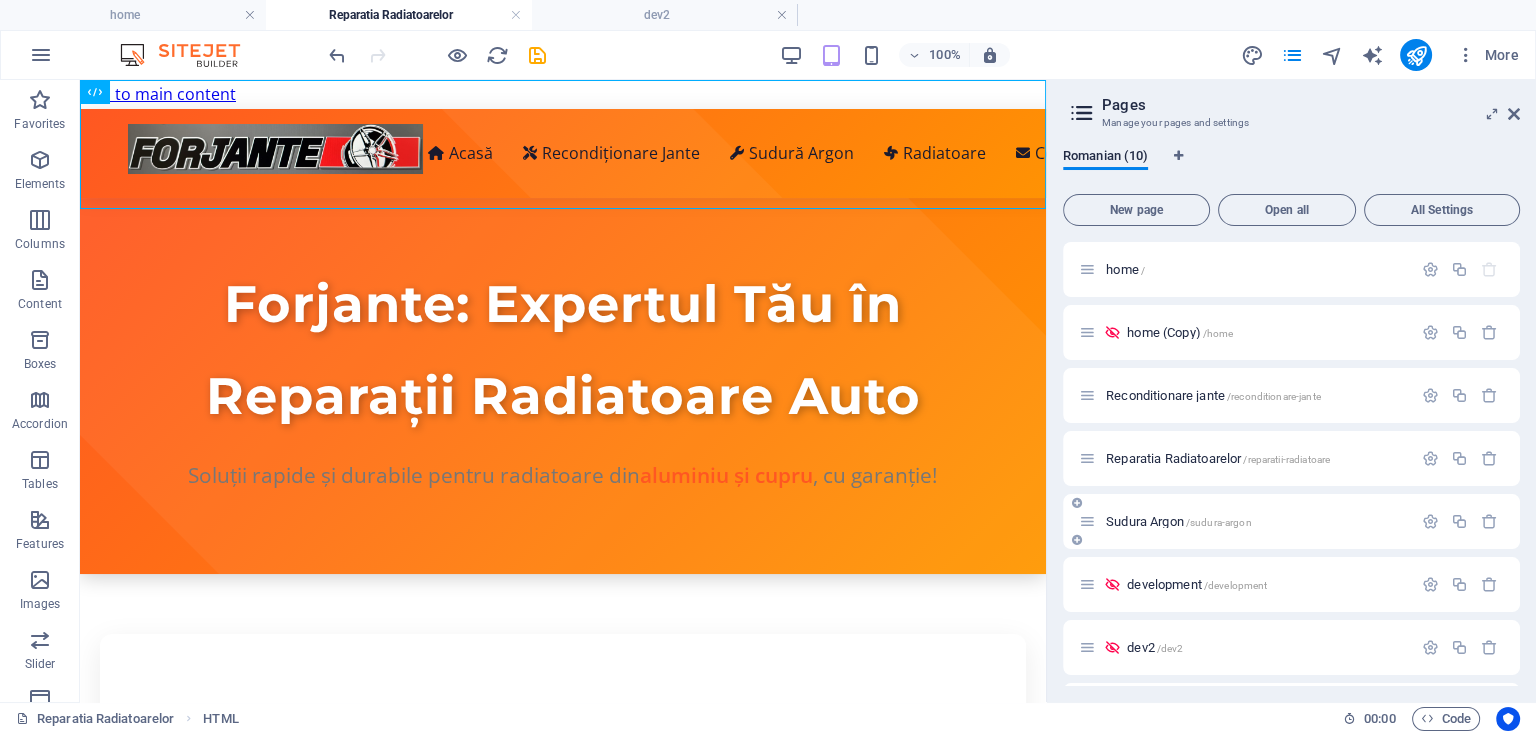 click on "Sudura Argon /sudura-argon" at bounding box center [1178, 521] 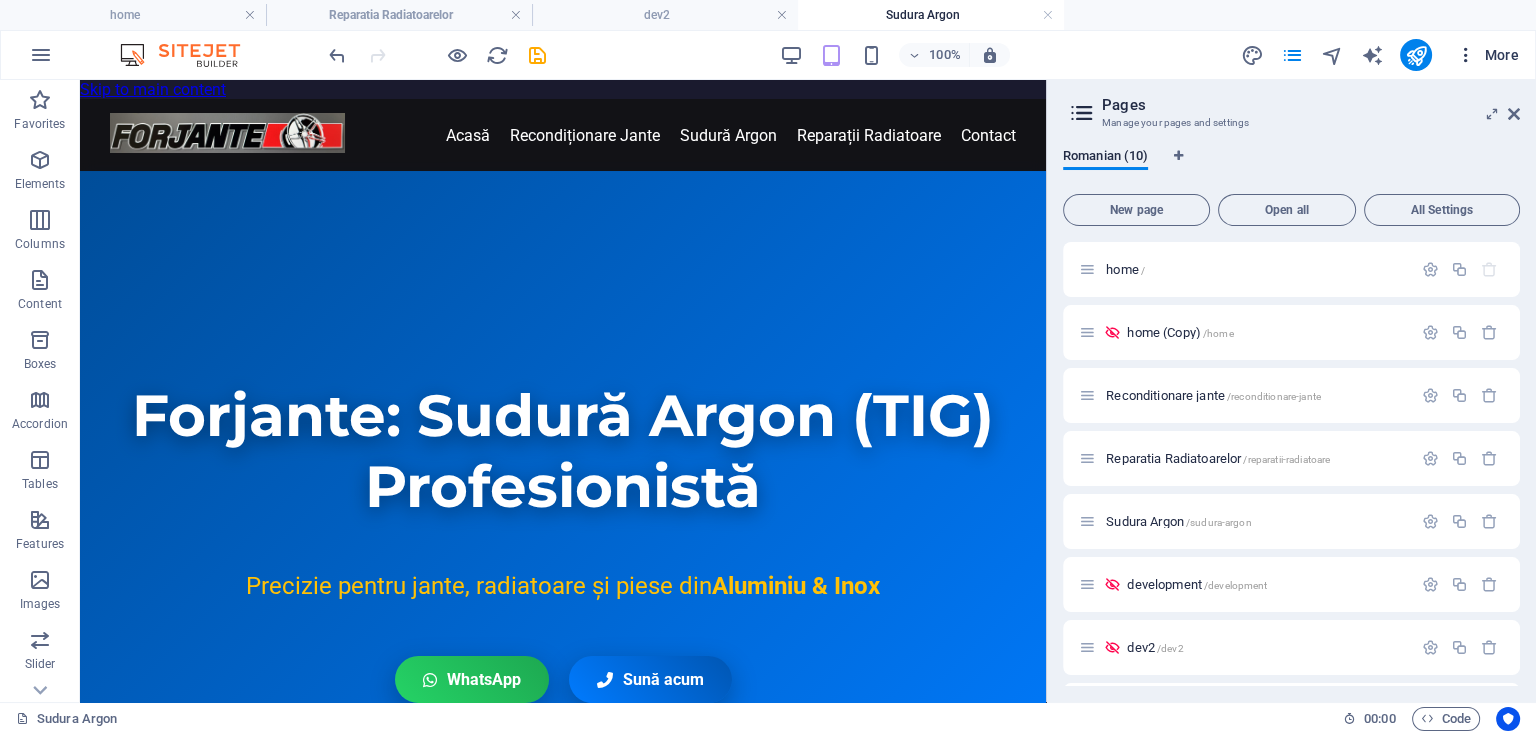 scroll, scrollTop: 0, scrollLeft: 0, axis: both 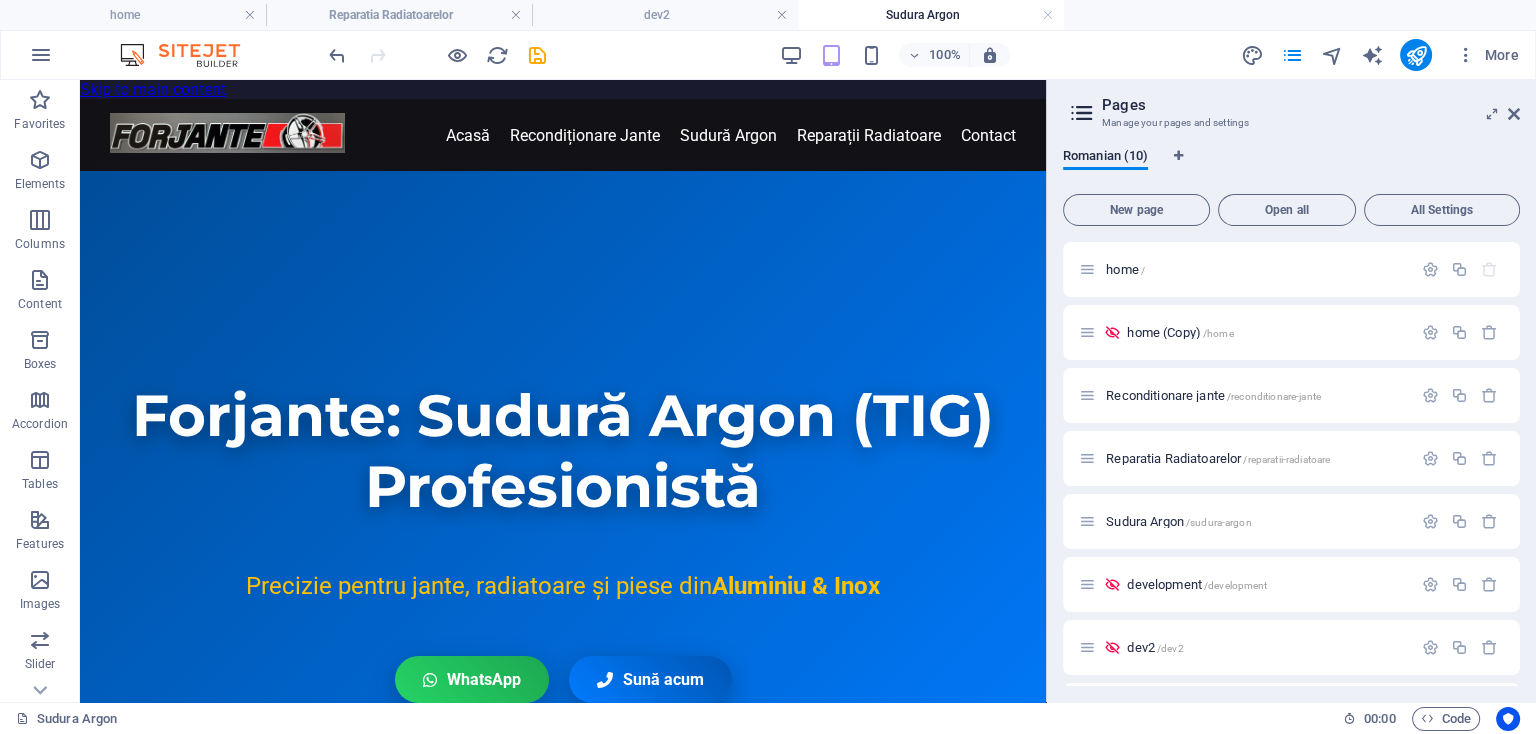 click on "Pages Manage your pages and settings Romanian (10) New page Open all All Settings home / home (Copy) /home Reconditionare jante /reconditionare-jante Reparatia Radiatoarelor /reparatii-radiatoare Sudura Argon /sudura-argon development /development dev2 /dev2 Blog /blog contact /contact Legal Notice /legal-notice" at bounding box center (1291, 391) 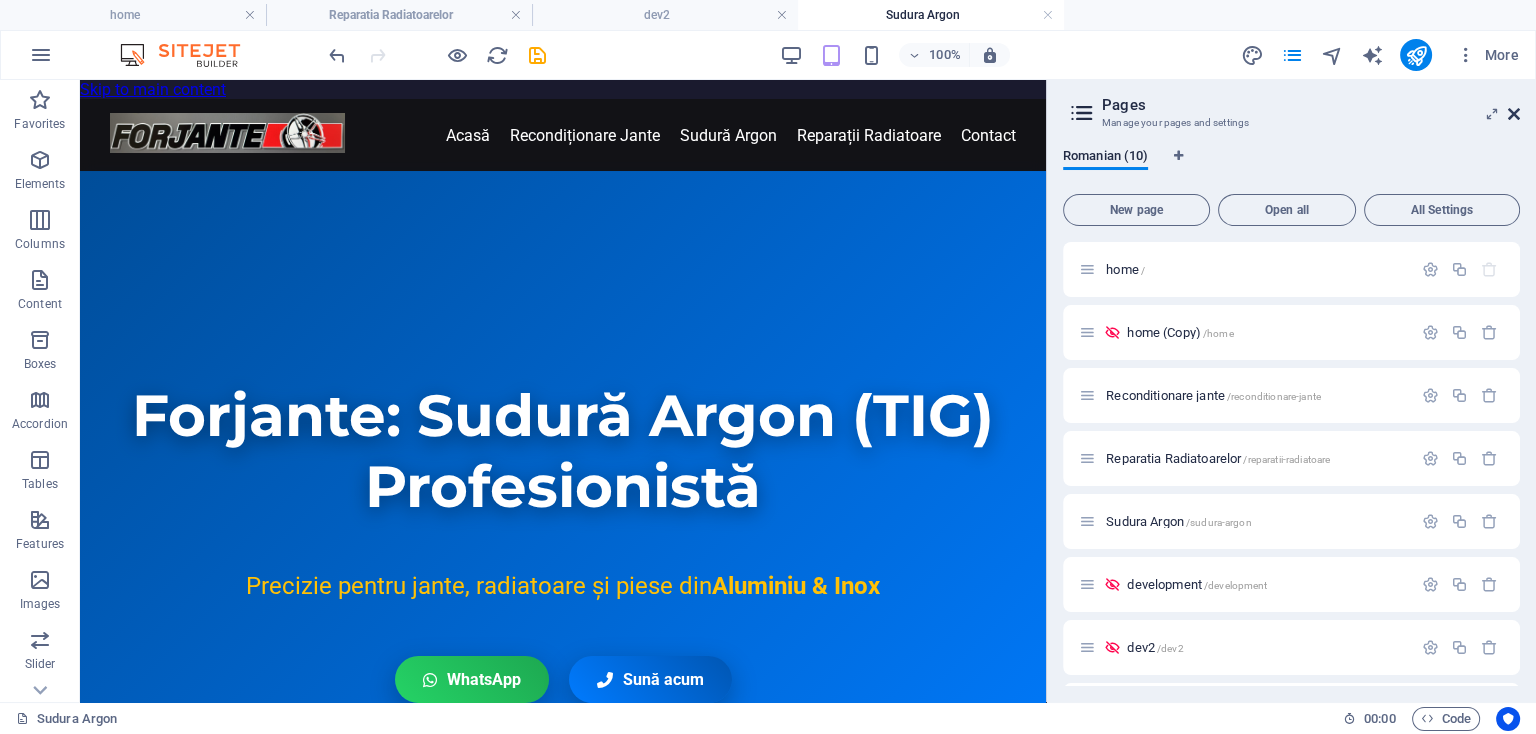 click at bounding box center (1514, 114) 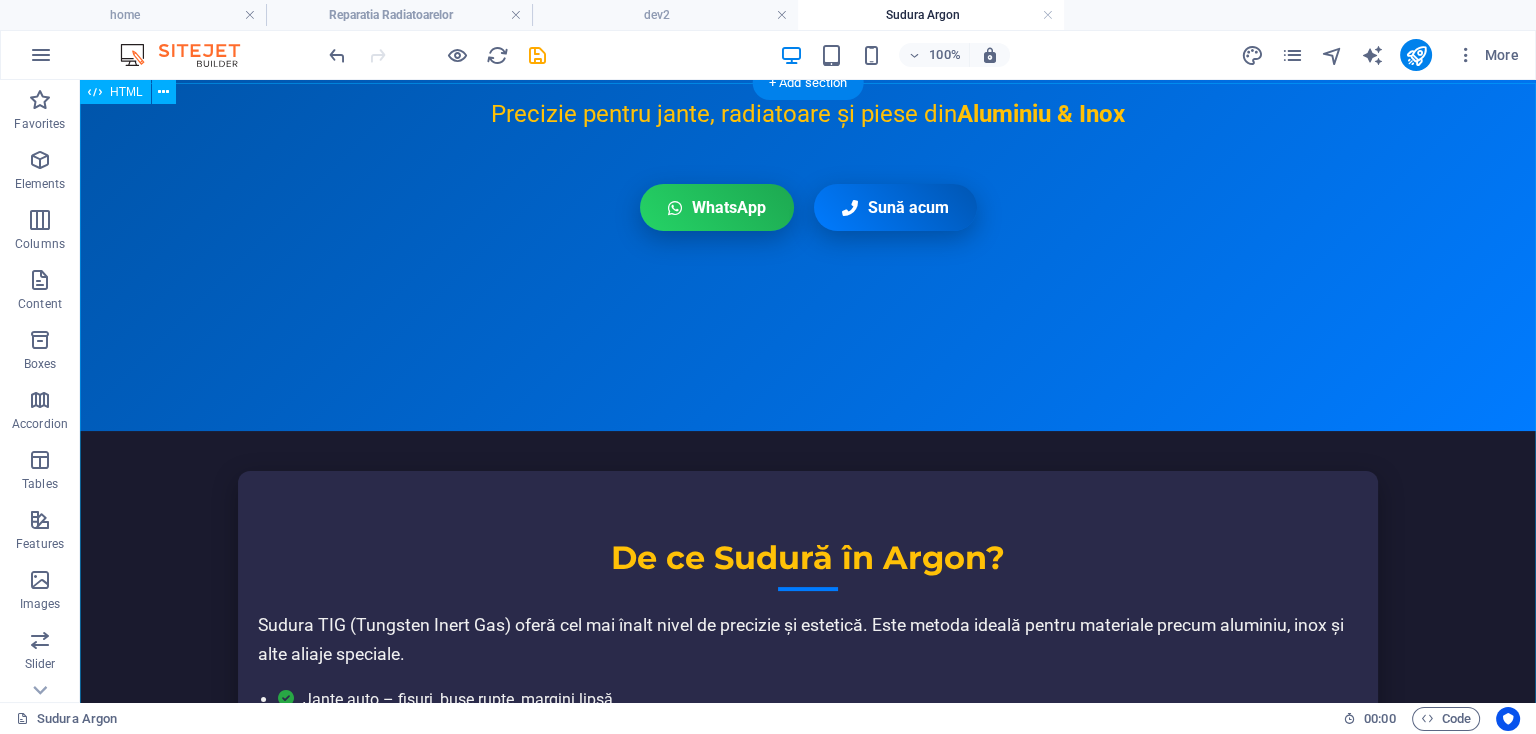 scroll, scrollTop: 0, scrollLeft: 0, axis: both 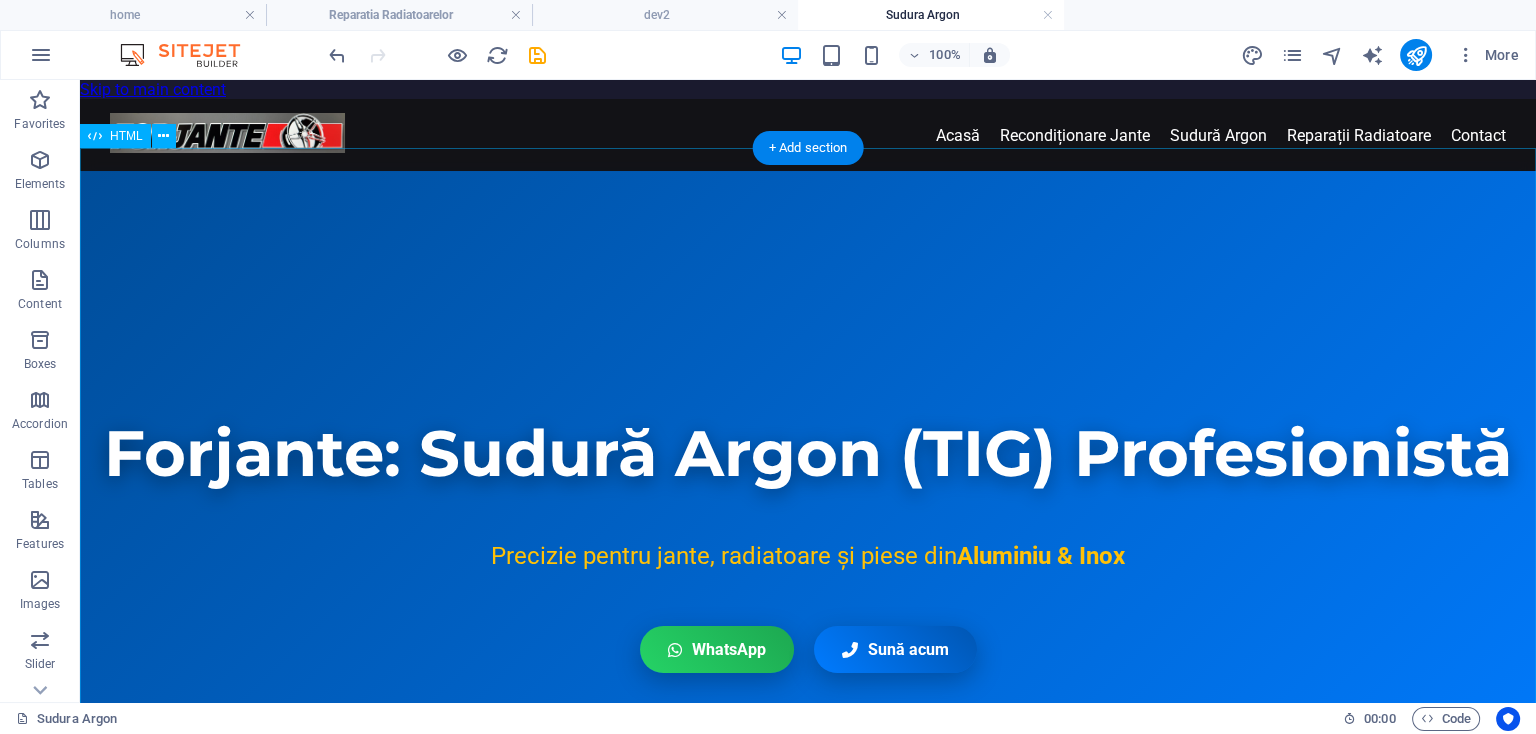click on "Forjante: Sudură Argon (TIG) Profesionistă
Forjante: Sudură Argon (TIG) Profesionistă
Precizie pentru jante, radiatoare și piese din  Aluminiu & Inox
WhatsApp
Sună acum
De ce Sudură în Argon?
Sudura TIG (Tungsten Inert Gas) oferă cel mai înalt nivel de precizie și estetică. Este metoda ideală pentru materiale precum aluminiu, inox și alte aliaje speciale.
Jante auto – fisuri, bușe rupte, margini lipsă
Radiatoare – etanșări perfecte, testare presiune
Componente auto delicate – chiulase, cartere
Conducte A/C, piese subțiri, inox lucios
Procesul nostru
Diagnosticare detaliată & alegerea metodei
Curățare & pregătirea piesei
Sudură cu echipament profesional
Verificare presiune & etanșeitate (dacă e cazul)
Finisare estetică la cerere (șlefuire, vopsire)" at bounding box center (808, 1165) 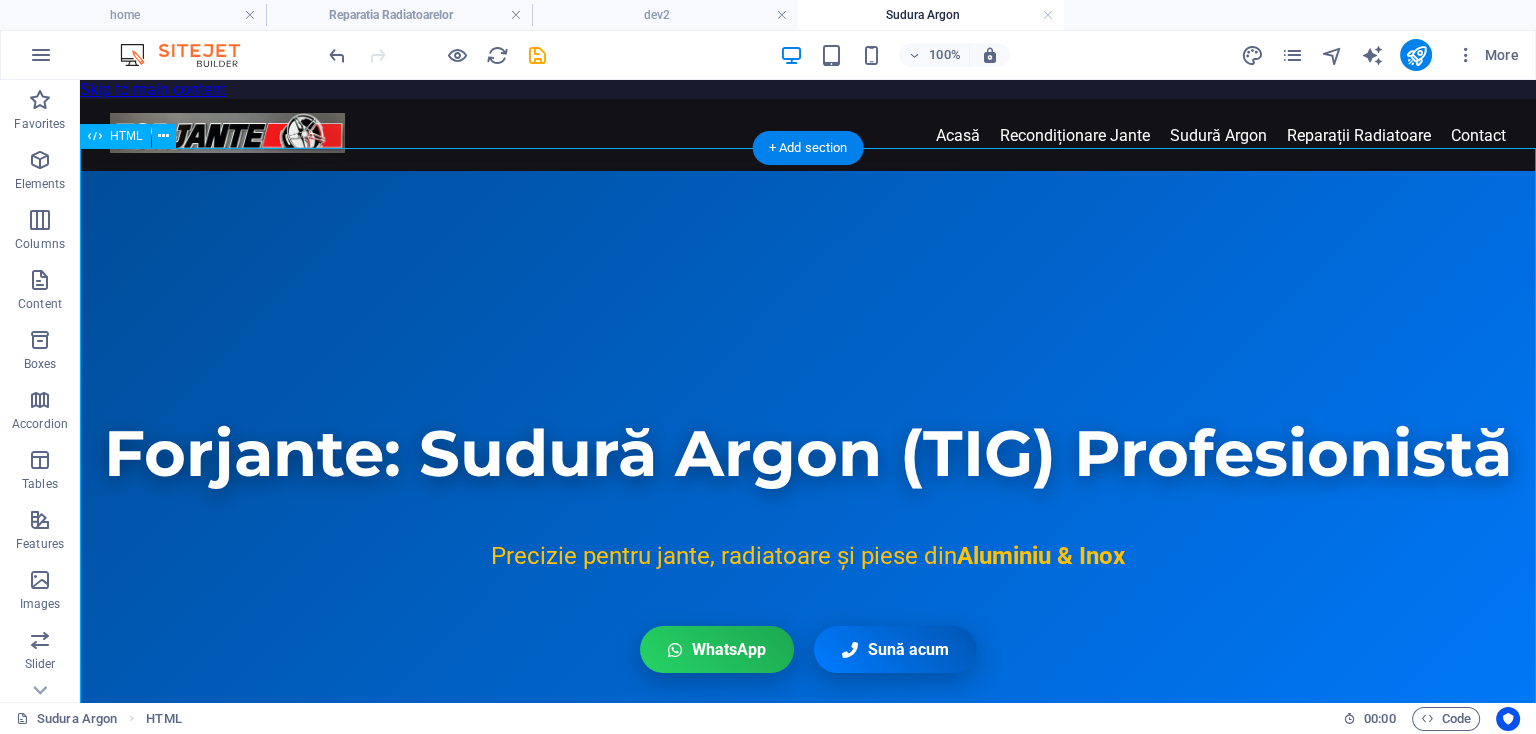 click on "Forjante: Sudură Argon (TIG) Profesionistă
Forjante: Sudură Argon (TIG) Profesionistă
Precizie pentru jante, radiatoare și piese din  Aluminiu & Inox
WhatsApp
Sună acum
De ce Sudură în Argon?
Sudura TIG (Tungsten Inert Gas) oferă cel mai înalt nivel de precizie și estetică. Este metoda ideală pentru materiale precum aluminiu, inox și alte aliaje speciale.
Jante auto – fisuri, bușe rupte, margini lipsă
Radiatoare – etanșări perfecte, testare presiune
Componente auto delicate – chiulase, cartere
Conducte A/C, piese subțiri, inox lucios
Procesul nostru
Diagnosticare detaliată & alegerea metodei
Curățare & pregătirea piesei
Sudură cu echipament profesional
Verificare presiune & etanșeitate (dacă e cazul)
Finisare estetică la cerere (șlefuire, vopsire)" at bounding box center (808, 1165) 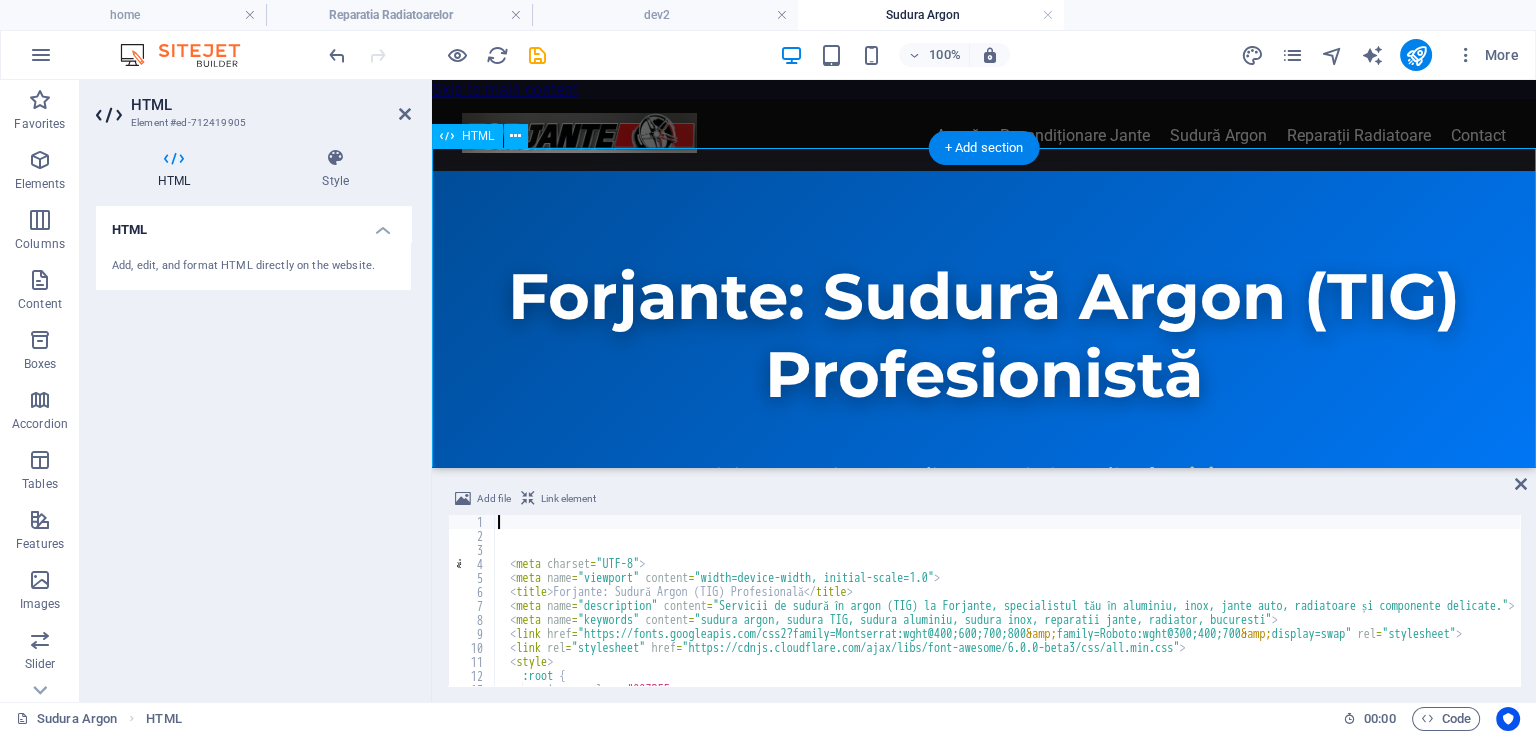 type 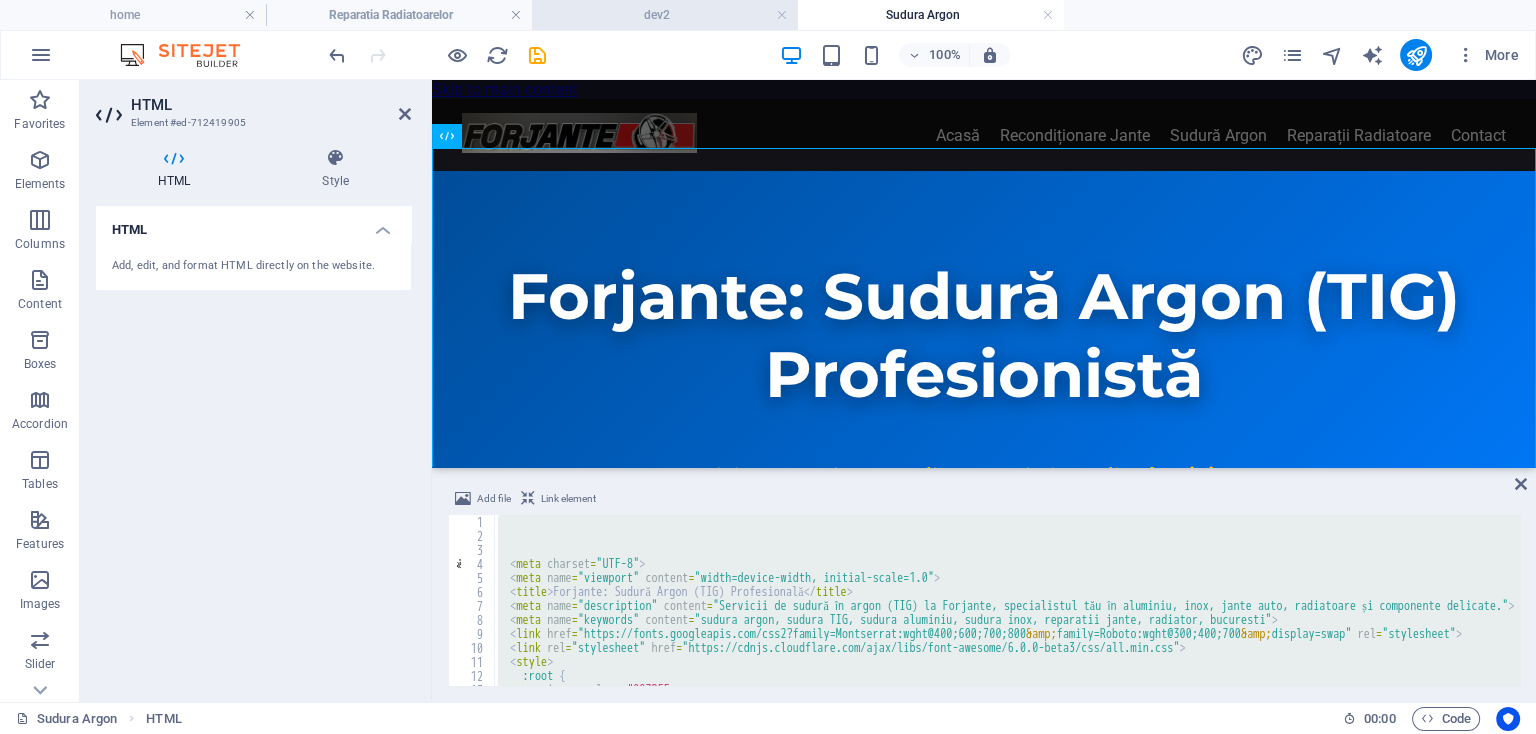 click on "dev2" at bounding box center (665, 15) 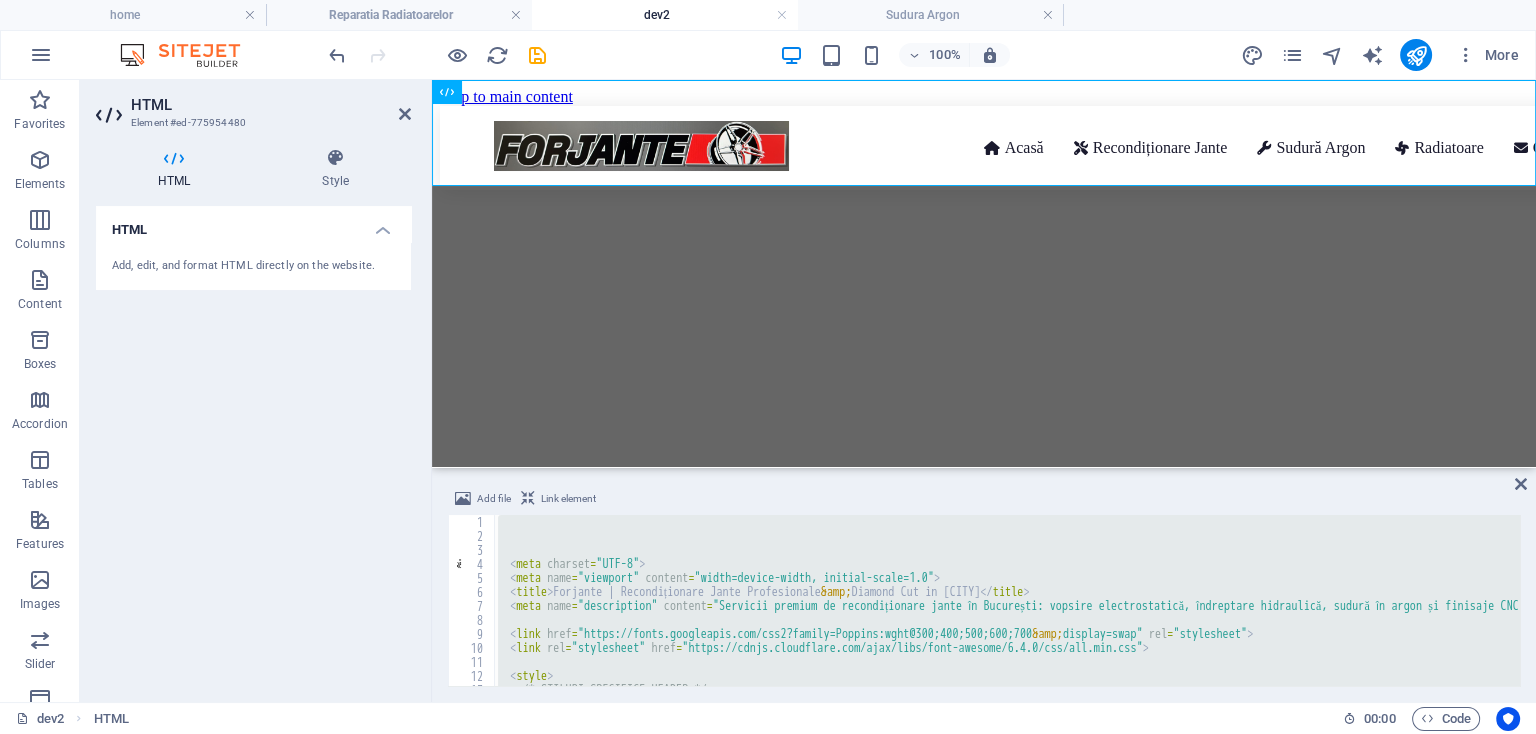 click on "< meta   charset = "UTF-8" >    < meta   name = "viewport"   content = "width=device-width, initial-scale=1.0" >    < title > Forjante | Recondiționare Jante Profesionale  &amp;  Diamond Cut în București </ title >    < meta   name = "description"   content = "Servicii premium de recondiționare jante în București: vopsire electrostatică, îndreptare hidraulică, sudură în argon și finisaje CNC Diamond Cut. Calitate garantată." >       < link   href = "https://fonts.googleapis.com/css2?family=Poppins:wght@300;400;500;600;700 &amp; display=swap"   rel = "stylesheet" >    < link   rel = "stylesheet"   href = "https://cdnjs.cloudflare.com/ajax/libs/font-awesome/6.4.0/css/all.min.css" >    < style >      /* STILURI SPECIFICE HEADER */      :root   {" at bounding box center [1007, 600] 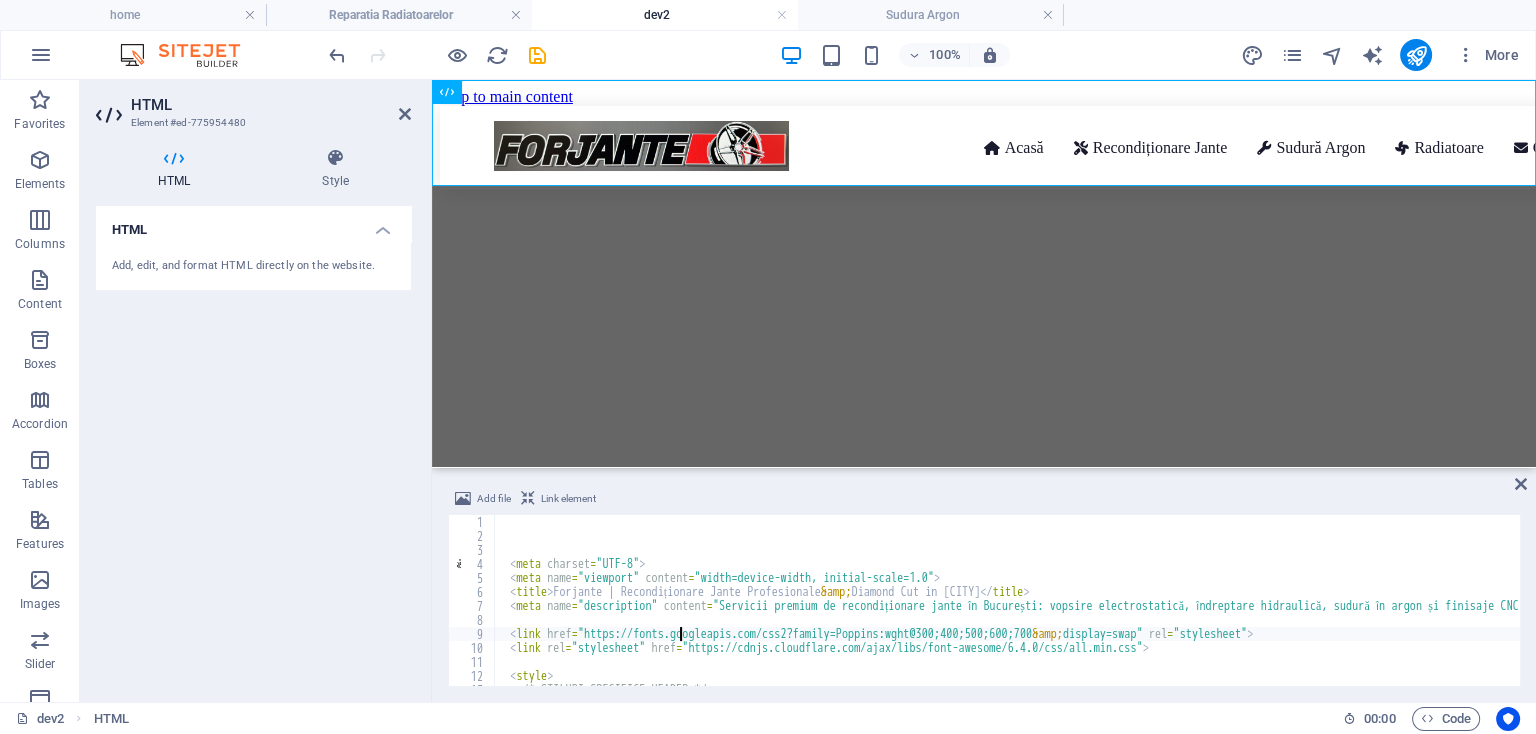 click on "< meta   charset = "UTF-8" >    < meta   name = "viewport"   content = "width=device-width, initial-scale=1.0" >    < title > Forjante | Recondiționare Jante Profesionale  &amp;  Diamond Cut în București </ title >    < meta   name = "description"   content = "Servicii premium de recondiționare jante în București: vopsire electrostatică, îndreptare hidraulică, sudură în argon și finisaje CNC Diamond Cut. Calitate garantată." >       < link   href = "https://fonts.googleapis.com/css2?family=Poppins:wght@300;400;500;600;700 &amp; display=swap"   rel = "stylesheet" >    < link   rel = "stylesheet"   href = "https://cdnjs.cloudflare.com/ajax/libs/font-awesome/6.4.0/css/all.min.css" >    < style >      /* STILURI SPECIFICE HEADER */      :root   {" at bounding box center (1185, 614) 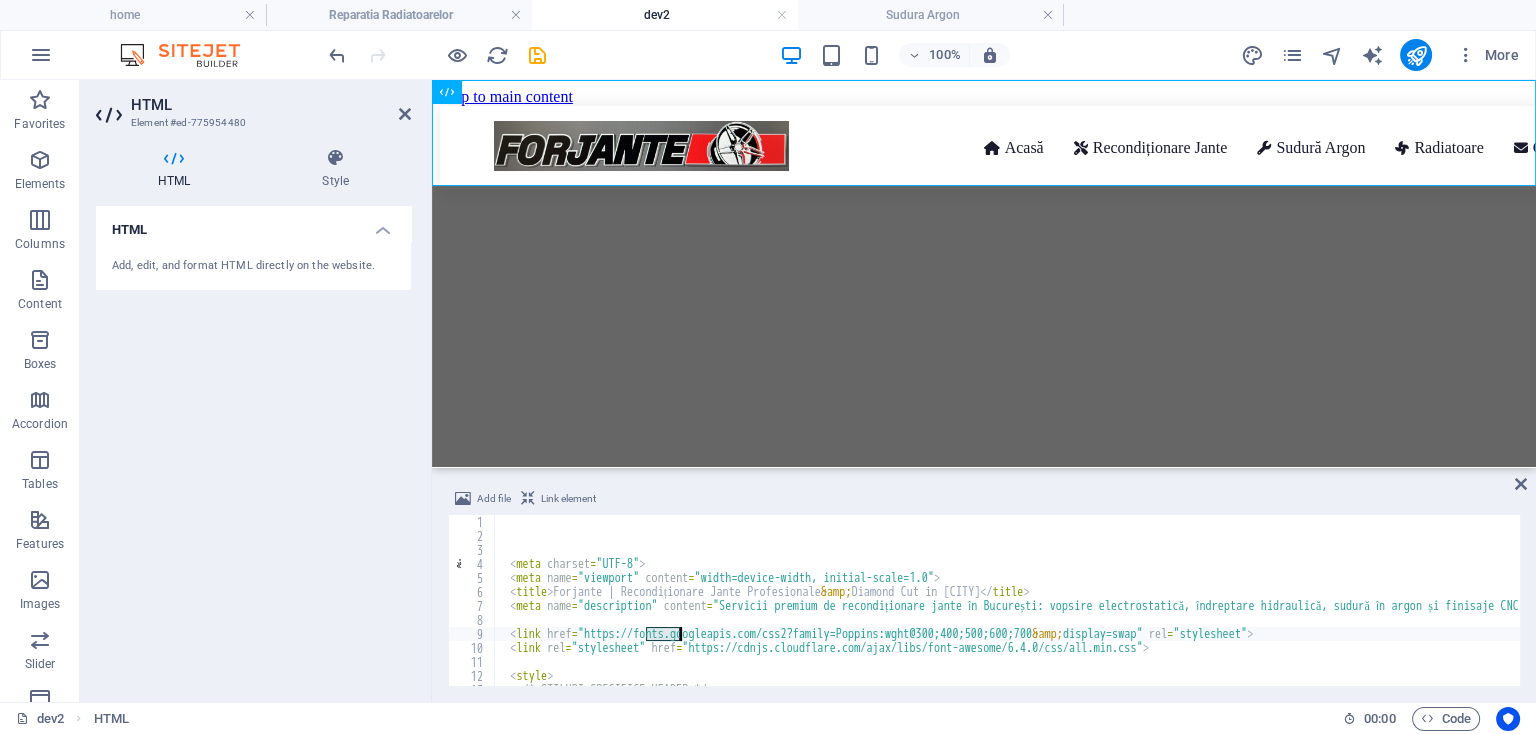click on "< meta   charset = "UTF-8" >    < meta   name = "viewport"   content = "width=device-width, initial-scale=1.0" >    < title > Forjante | Recondiționare Jante Profesionale  &amp;  Diamond Cut în București </ title >    < meta   name = "description"   content = "Servicii premium de recondiționare jante în București: vopsire electrostatică, îndreptare hidraulică, sudură în argon și finisaje CNC Diamond Cut. Calitate garantată." >       < link   href = "https://fonts.googleapis.com/css2?family=Poppins:wght@300;400;500;600;700 &amp; display=swap"   rel = "stylesheet" >    < link   rel = "stylesheet"   href = "https://cdnjs.cloudflare.com/ajax/libs/font-awesome/6.4.0/css/all.min.css" >    < style >      /* STILURI SPECIFICE HEADER */      :root   {" at bounding box center (1185, 614) 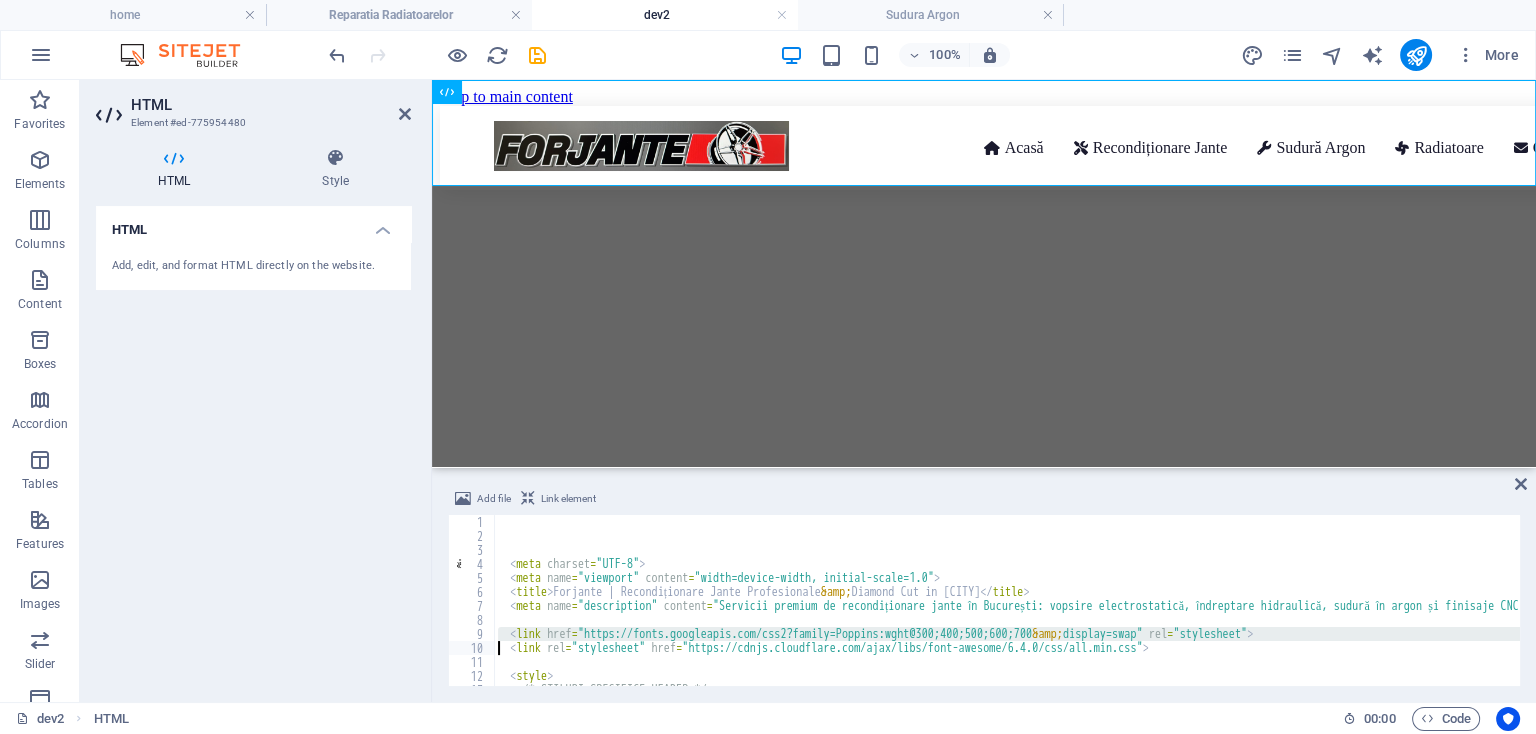 type 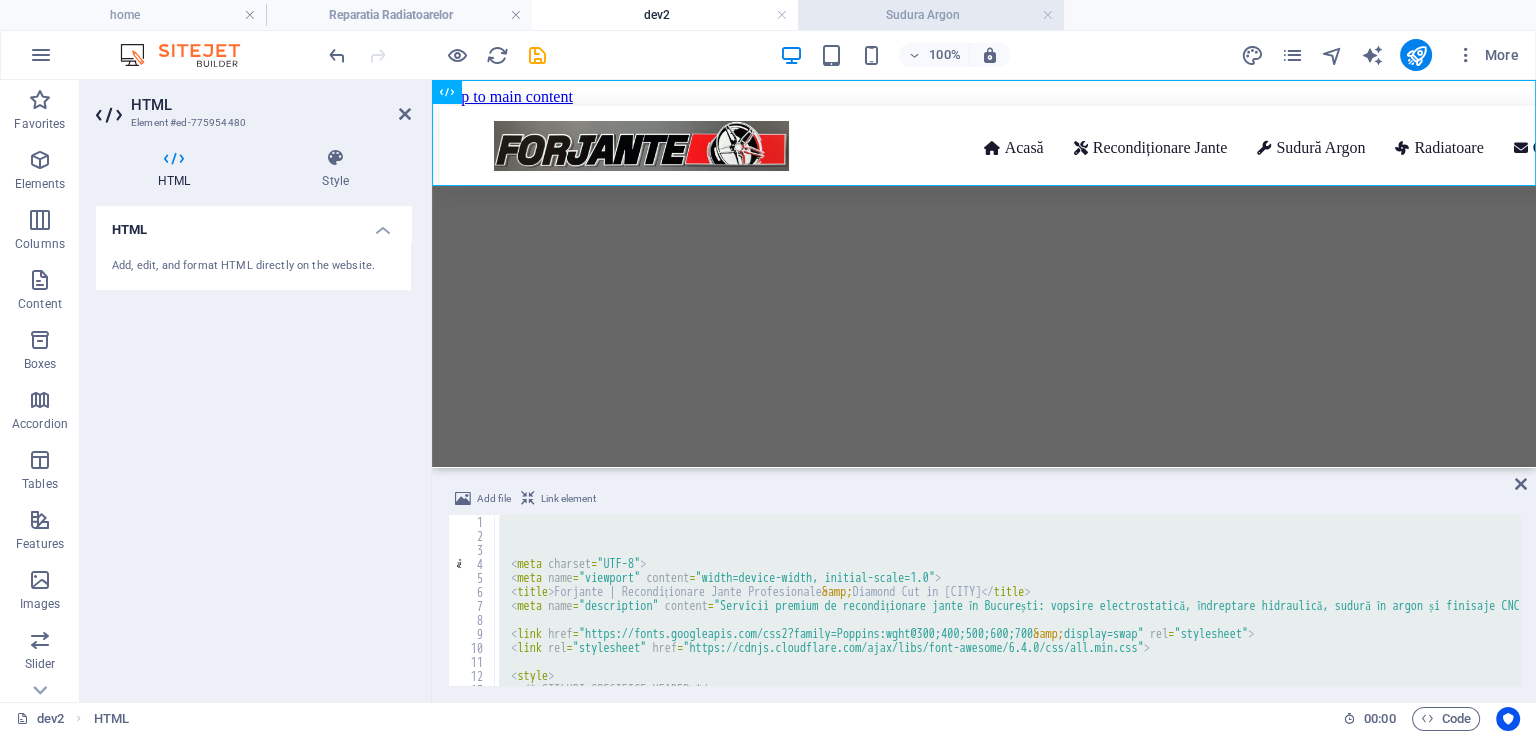 click on "Sudura Argon" at bounding box center [931, 15] 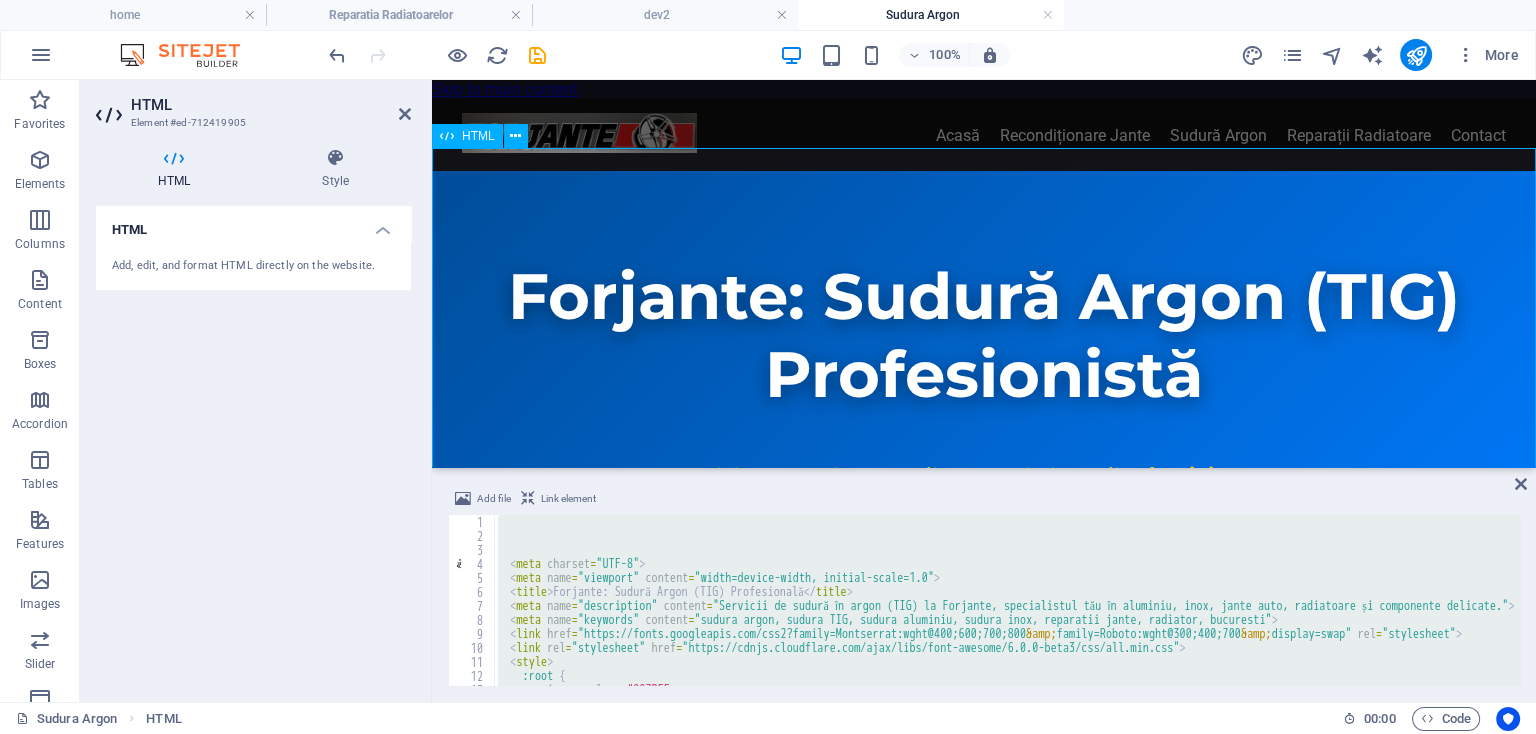 click on "Forjante: Sudură Argon (TIG) Profesionistă
Forjante: Sudură Argon (TIG) Profesionistă
Precizie pentru jante, radiatoare și piese din  Aluminiu & Inox
WhatsApp
Sună acum
De ce Sudură în Argon?
Sudura TIG (Tungsten Inert Gas) oferă cel mai înalt nivel de precizie și estetică. Este metoda ideală pentru materiale precum aluminiu, inox și alte aliaje speciale.
Jante auto – fisuri, bușe rupte, margini lipsă
Radiatoare – etanșări perfecte, testare presiune
Componente auto delicate – chiulase, cartere
Conducte A/C, piese subțiri, inox lucios
Procesul nostru
Diagnosticare detaliată & alegerea metodei
Curățare & pregătirea piesei
Sudură cu echipament profesional
Verificare presiune & etanșeitate (dacă e cazul)
Finisare estetică la cerere (șlefuire, vopsire)" at bounding box center (984, 1047) 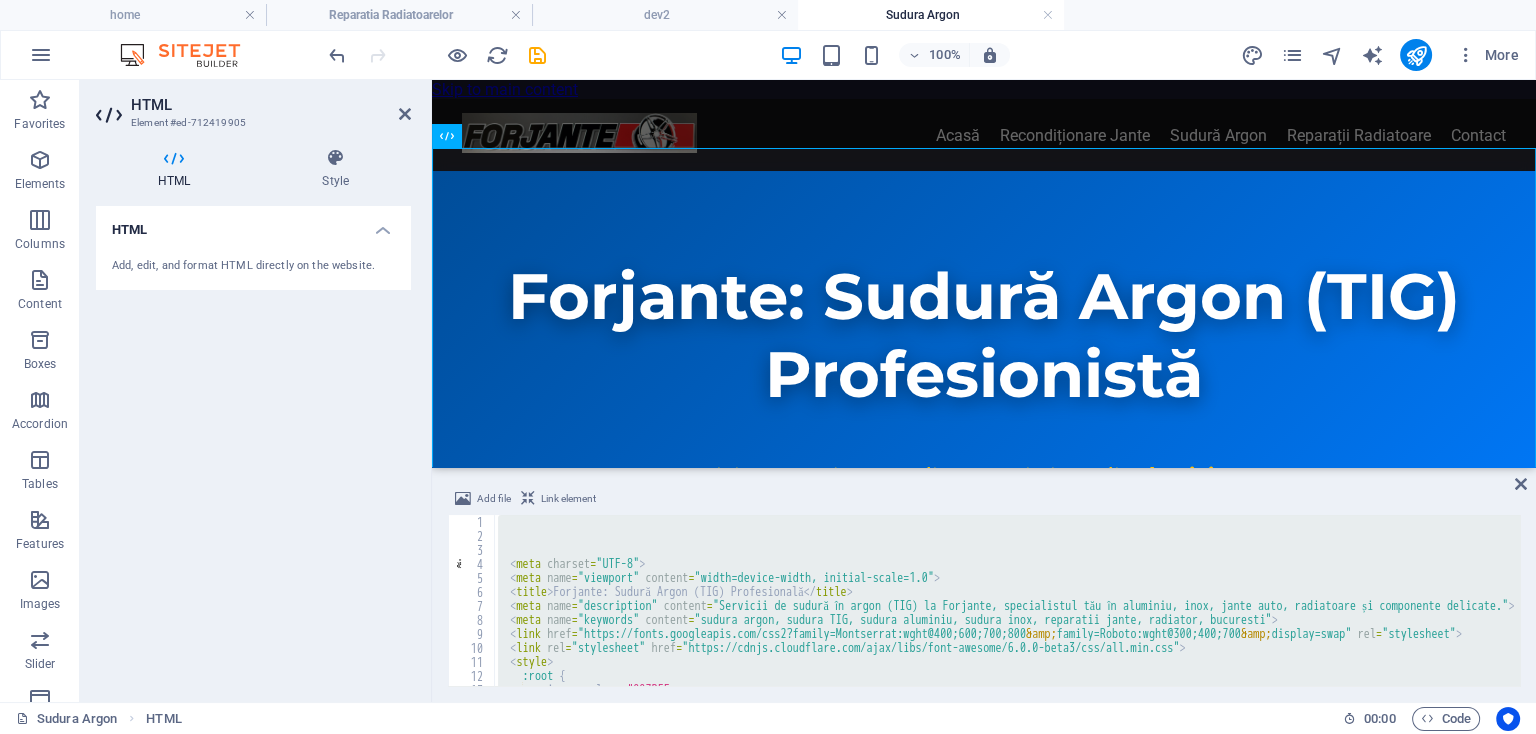 click on "< meta   charset = "UTF-8" >    < meta   name = "viewport"   content = "width=device-width, initial-scale=1.0" >    < title > Forjante: Sudură Argon (TIG) Profesională </ title >    < meta   name = "description"   content = "Servicii de sudură în argon (TIG) la Forjante, specialistul tău în aluminiu, inox, jante auto, radiatoare și componente delicate." >    < meta   name = "keywords"   content = "sudura argon, sudura TIG, sudura aluminiu, sudura inox, reparatii jante, radiator, bucuresti" >    <link   href = "https://fonts.googleapis.com/css2?family=Montserrat:wght@400;600;700;800 &amp; family=Roboto:wght@300;400;700 &amp; display=swap"   rel = "stylesheet" >    <link   rel = "stylesheet"   href = "https://cdnjs.cloudflare.com/ajax/libs/font-awesome/6.0.0-beta3/css/all.min.css" >    < style >      :root   {        --primary-color :   #007BFF ;        --secondary-color :   #28a745 ;" at bounding box center (1007, 600) 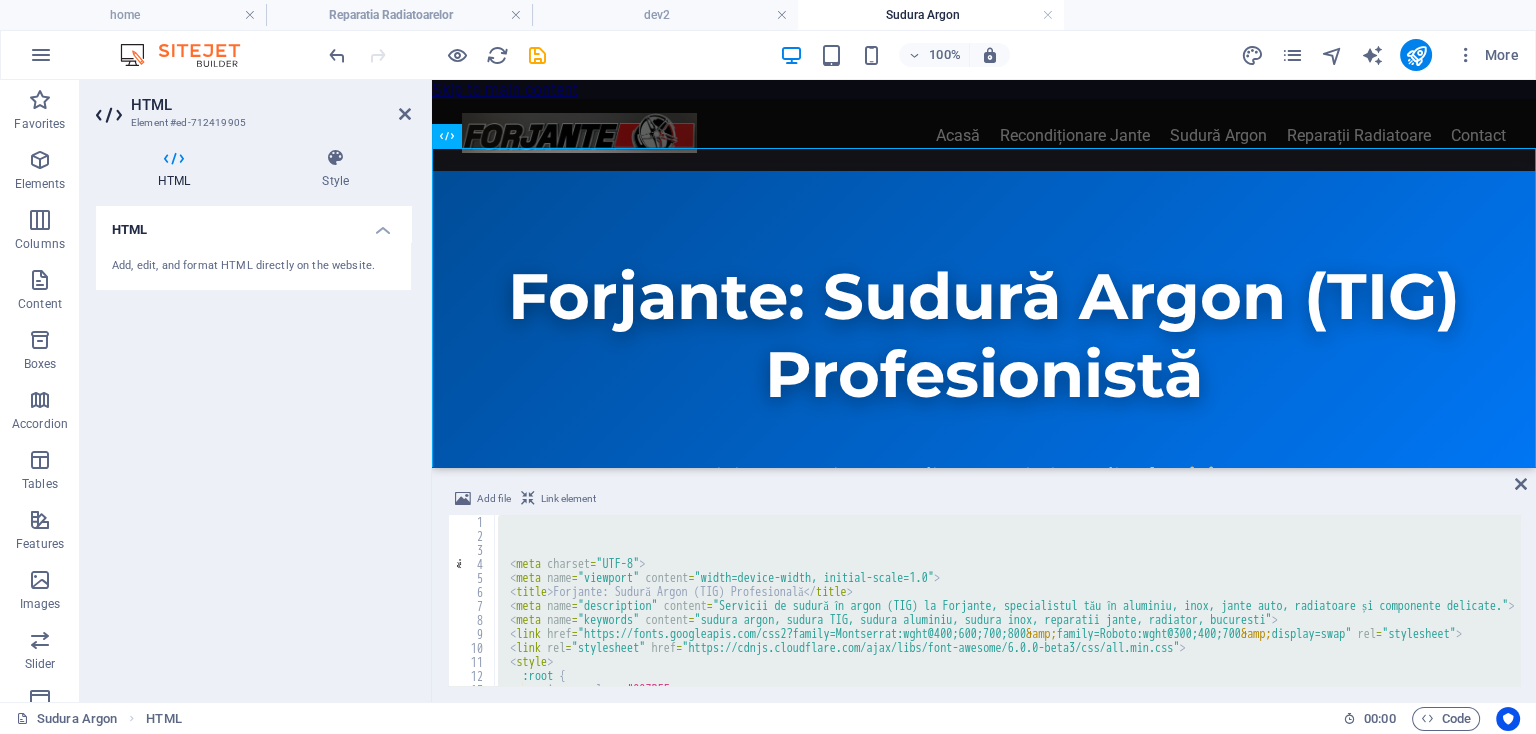 paste on "</html>" 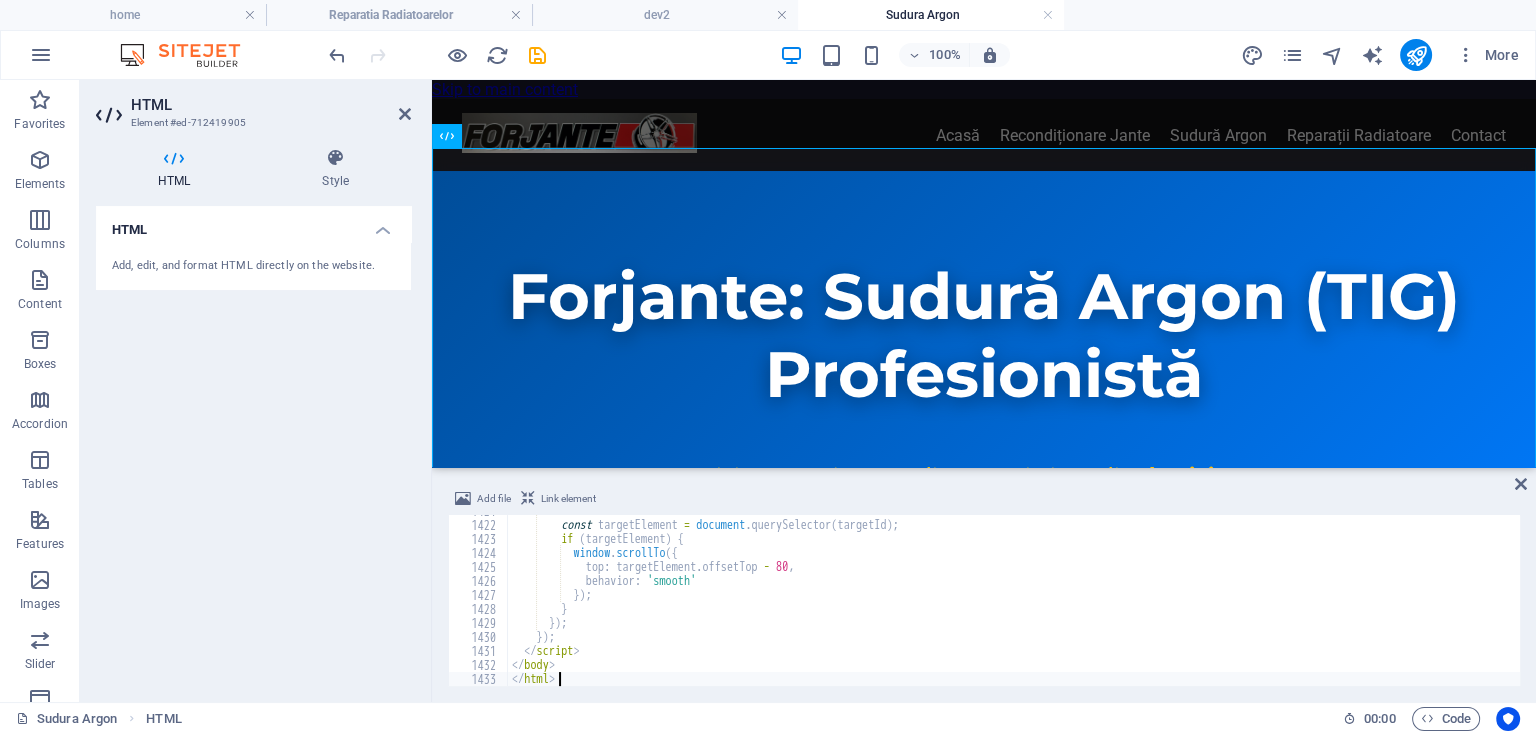 click on "Add file Link element" at bounding box center [984, 501] 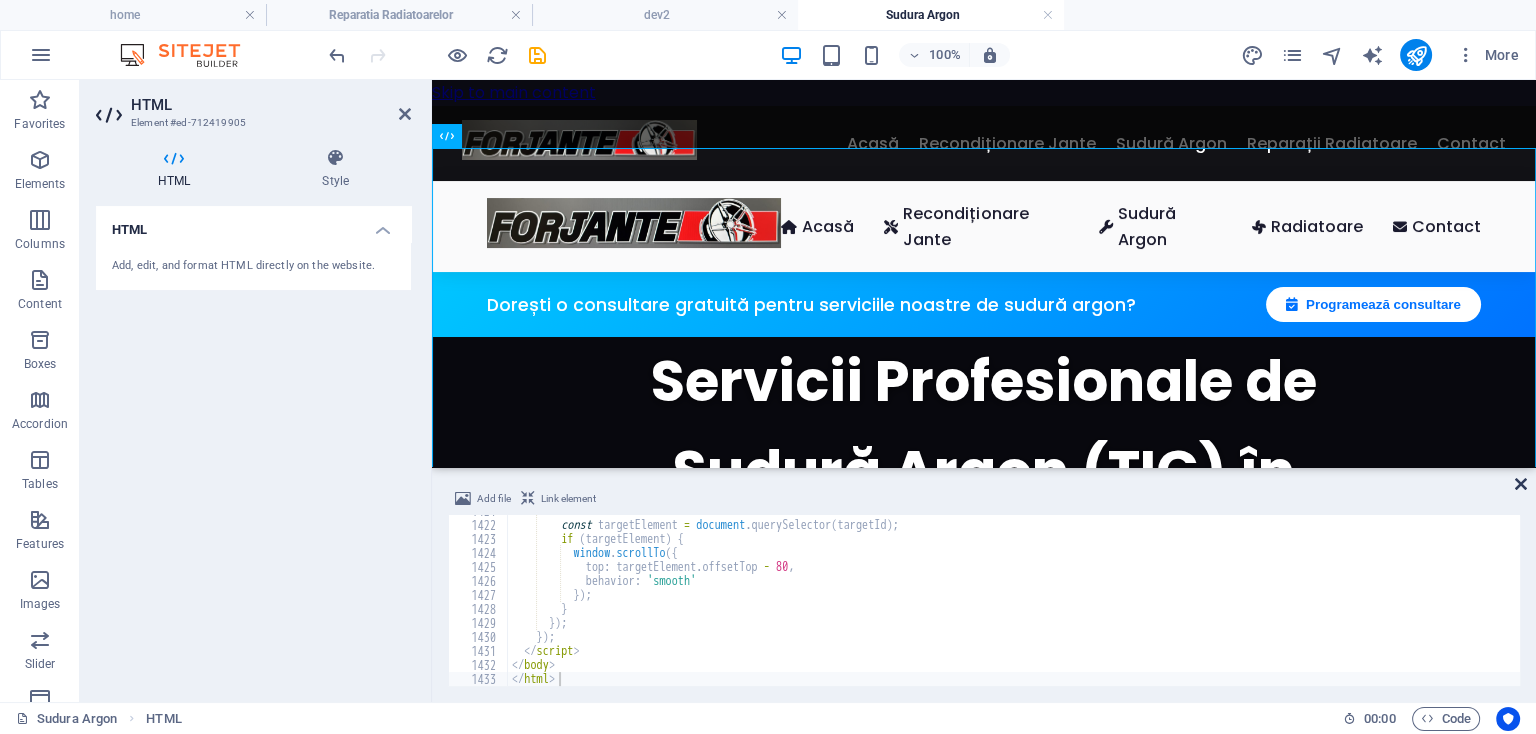 click at bounding box center [1521, 484] 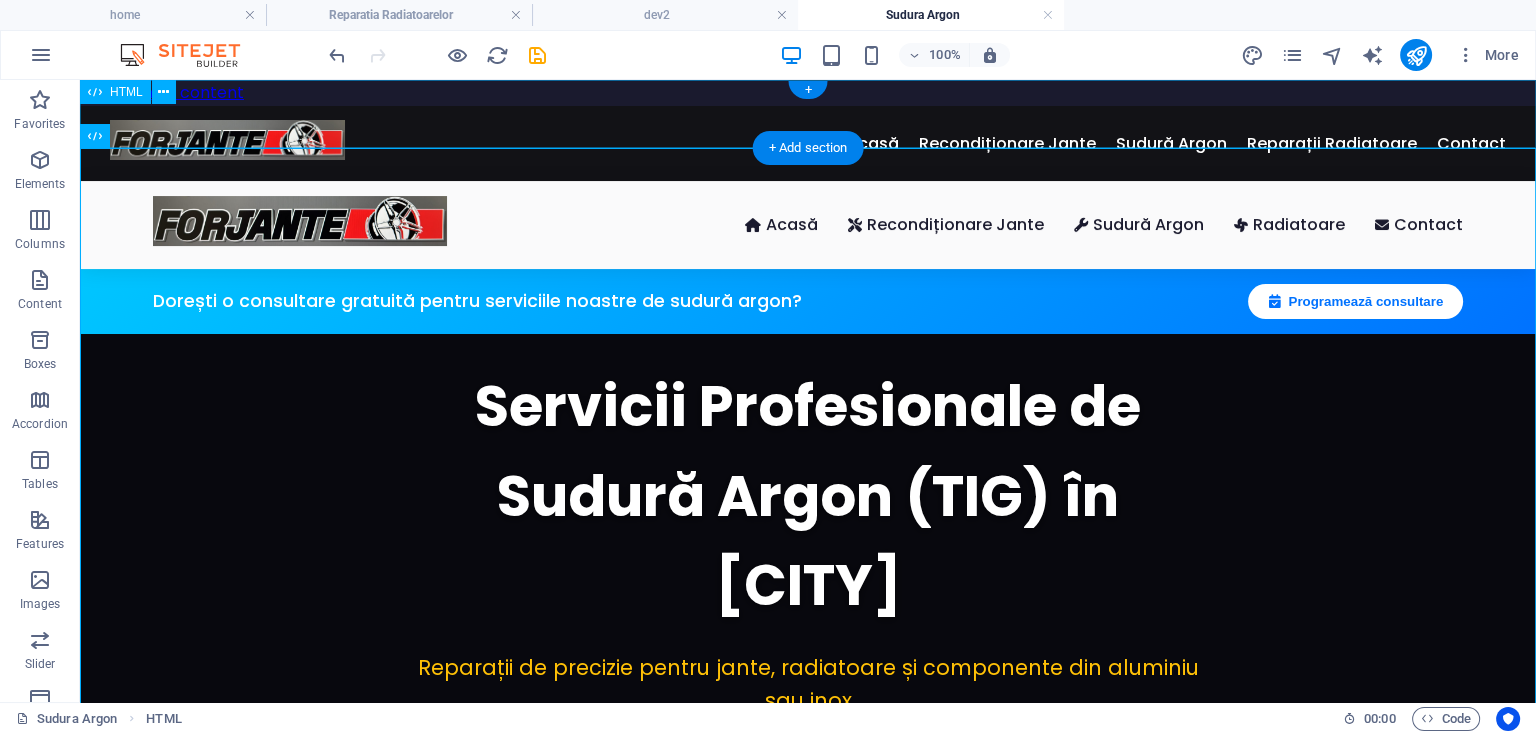 click on "Acasă
Recondiționare Jante
Sudură Argon
Reparații Radiatoare
Contact" at bounding box center [808, 144] 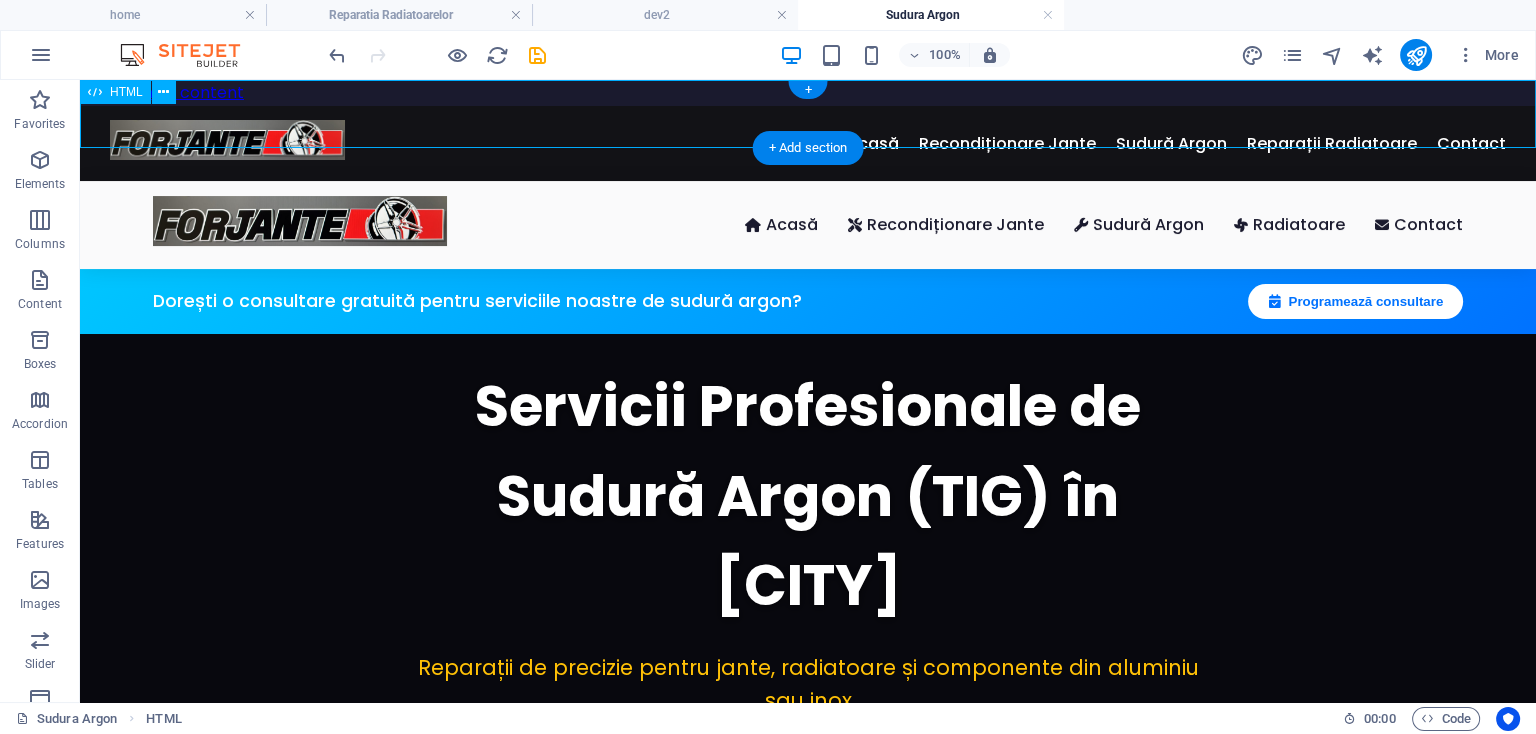 click on "Acasă
Recondiționare Jante
Sudură Argon
Reparații Radiatoare
Contact" at bounding box center [808, 144] 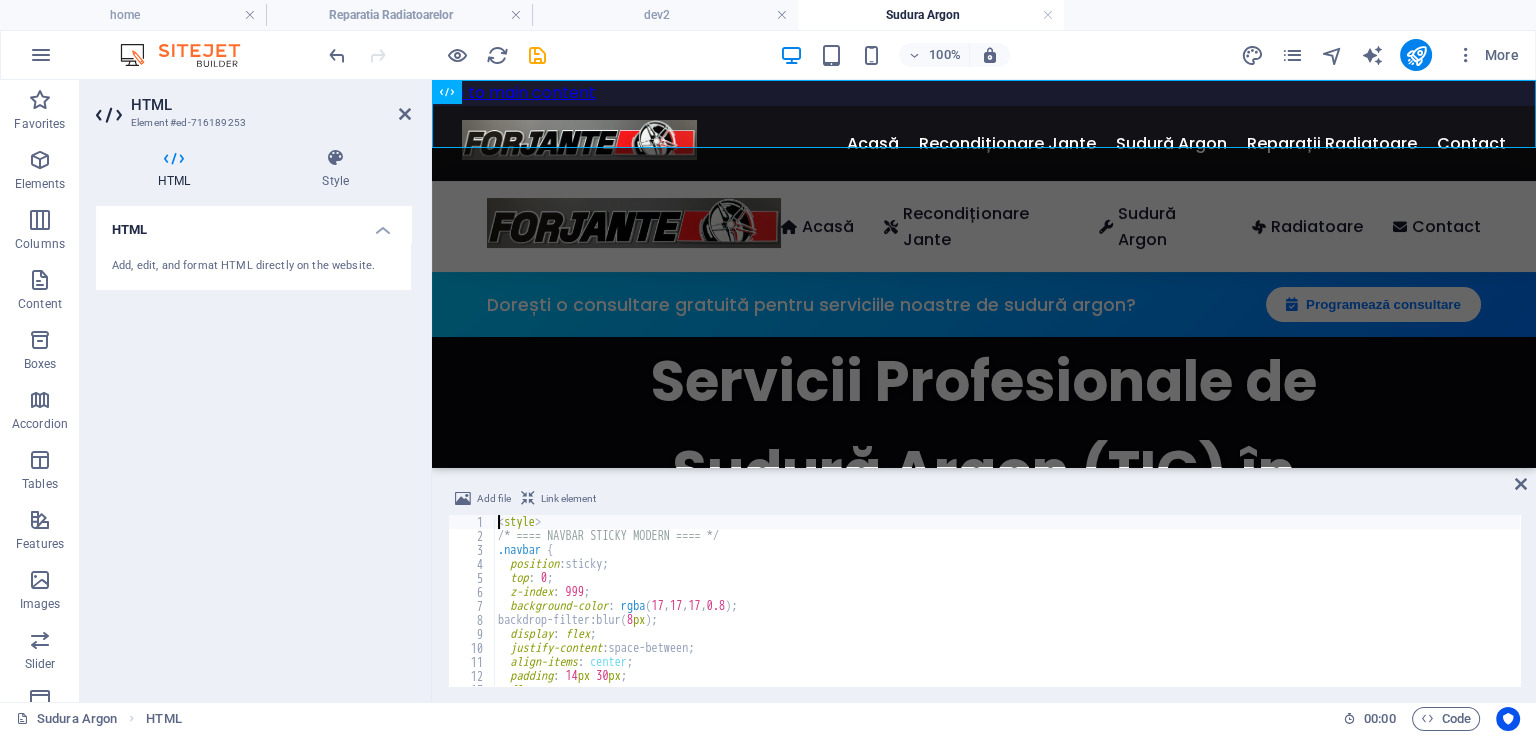 type on "</div>" 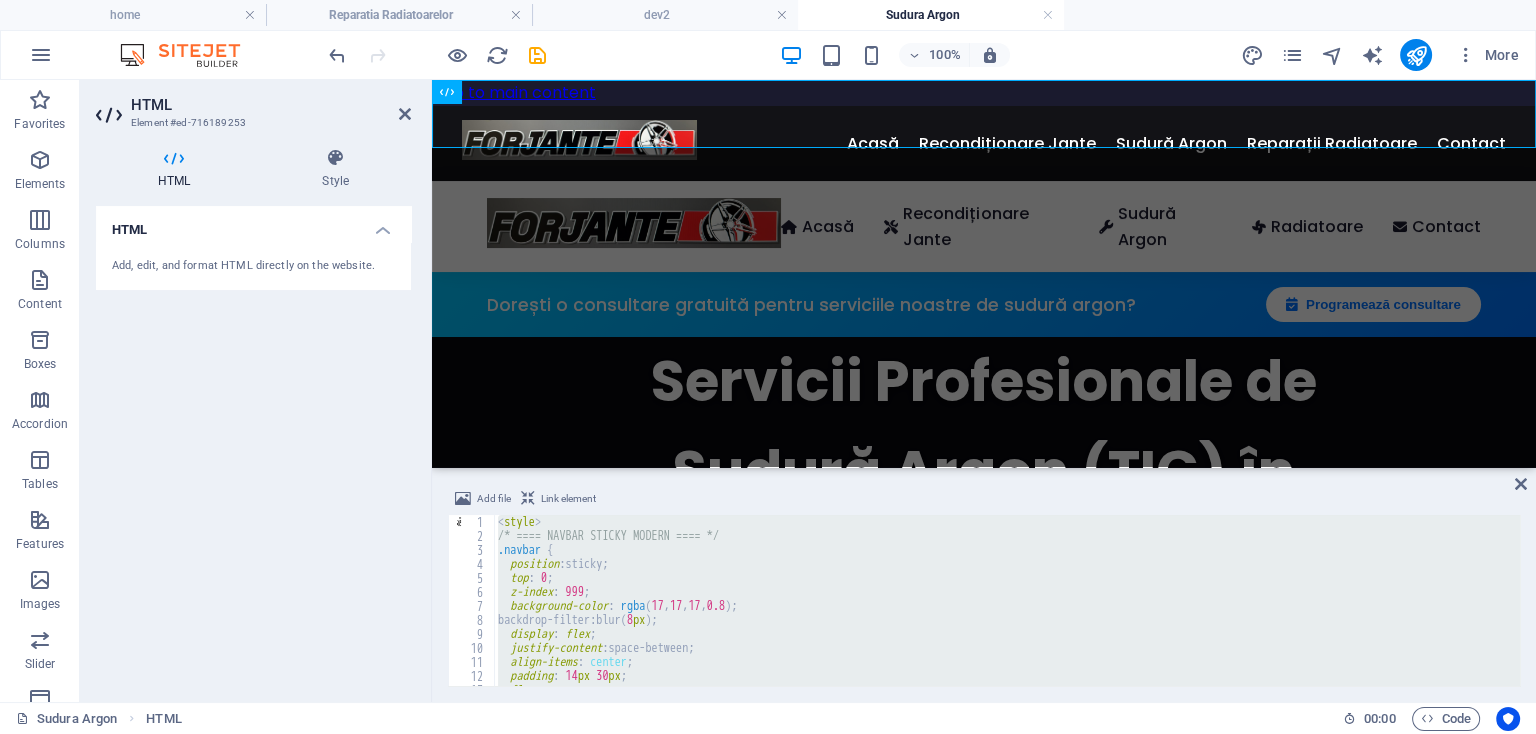 type 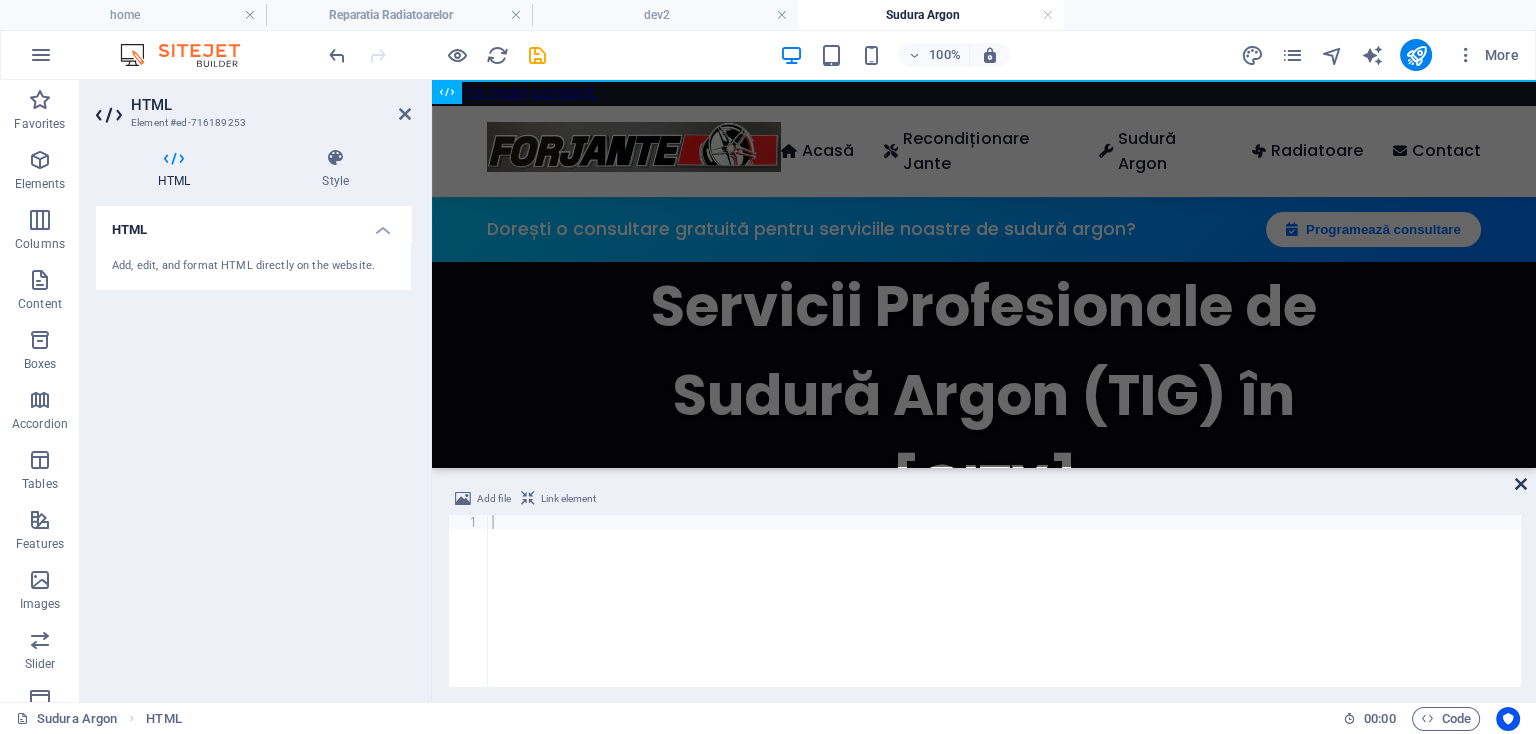 click at bounding box center (1521, 484) 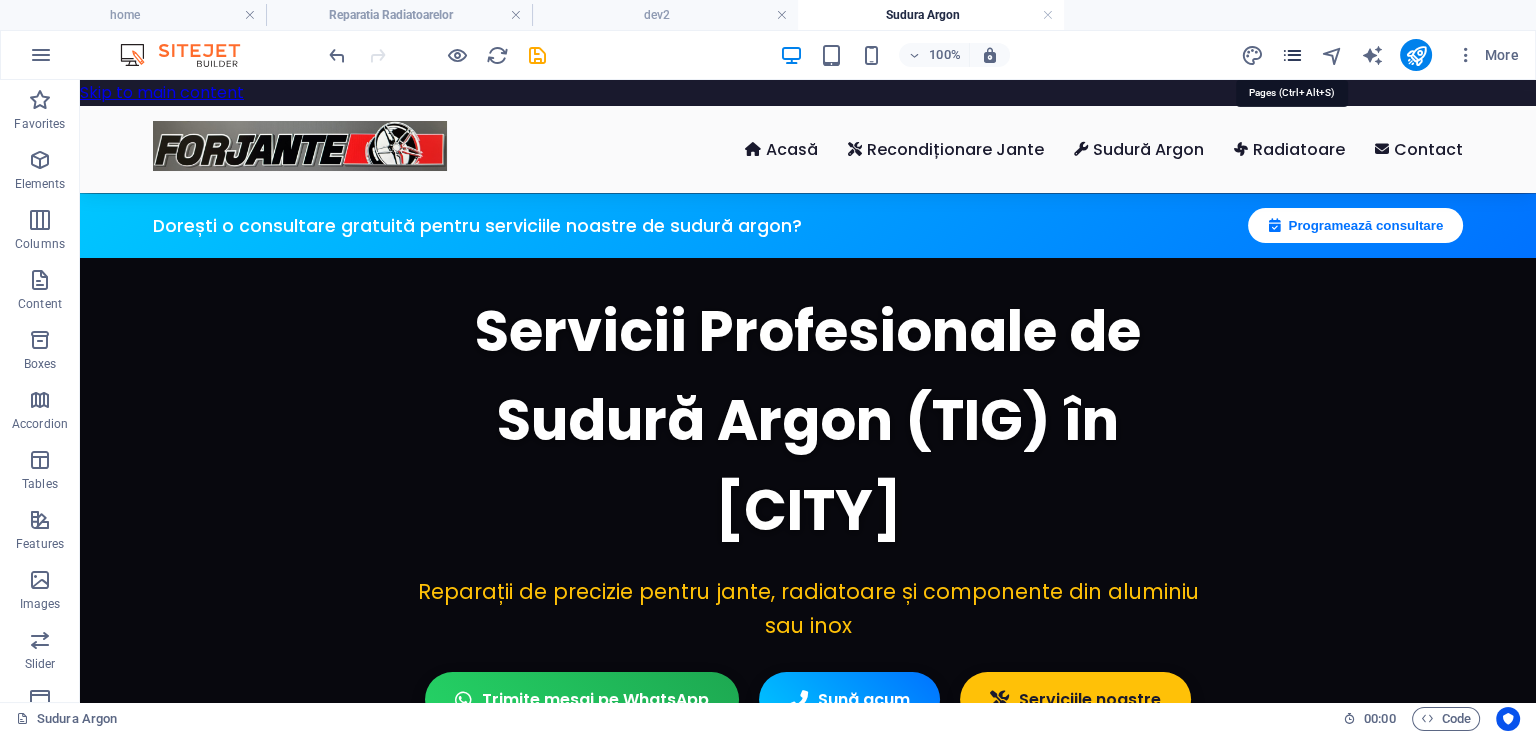 click at bounding box center [1291, 55] 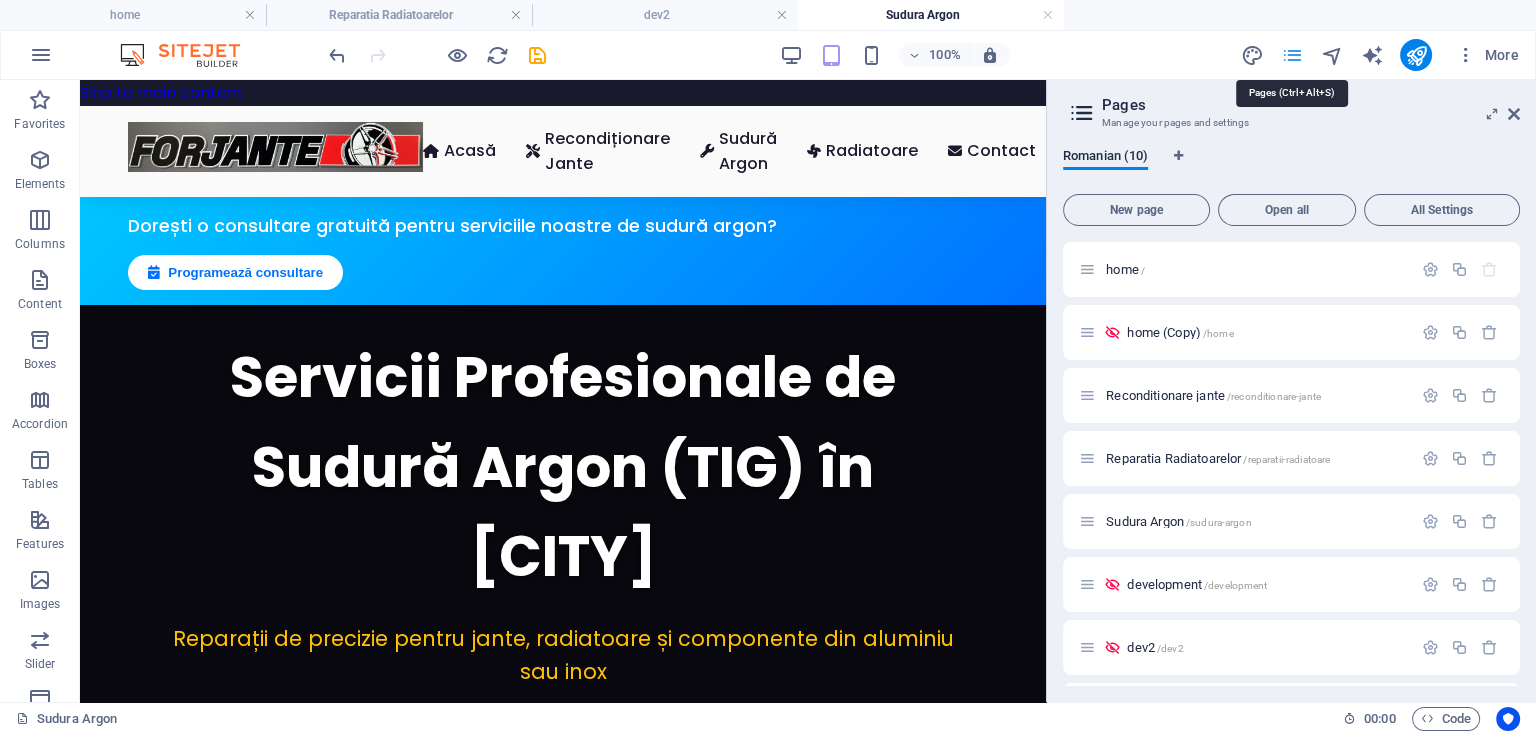 click at bounding box center (1291, 55) 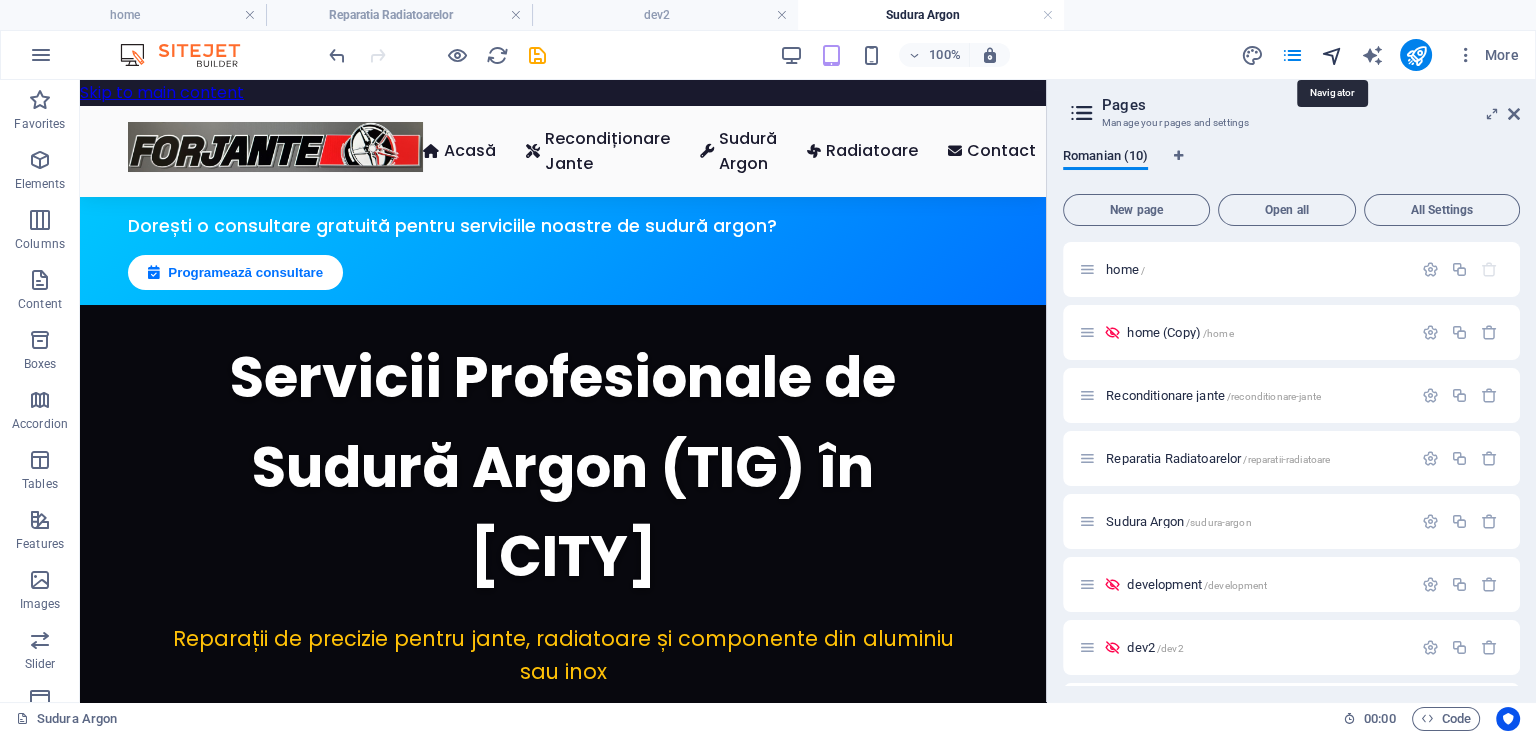 click at bounding box center (1331, 55) 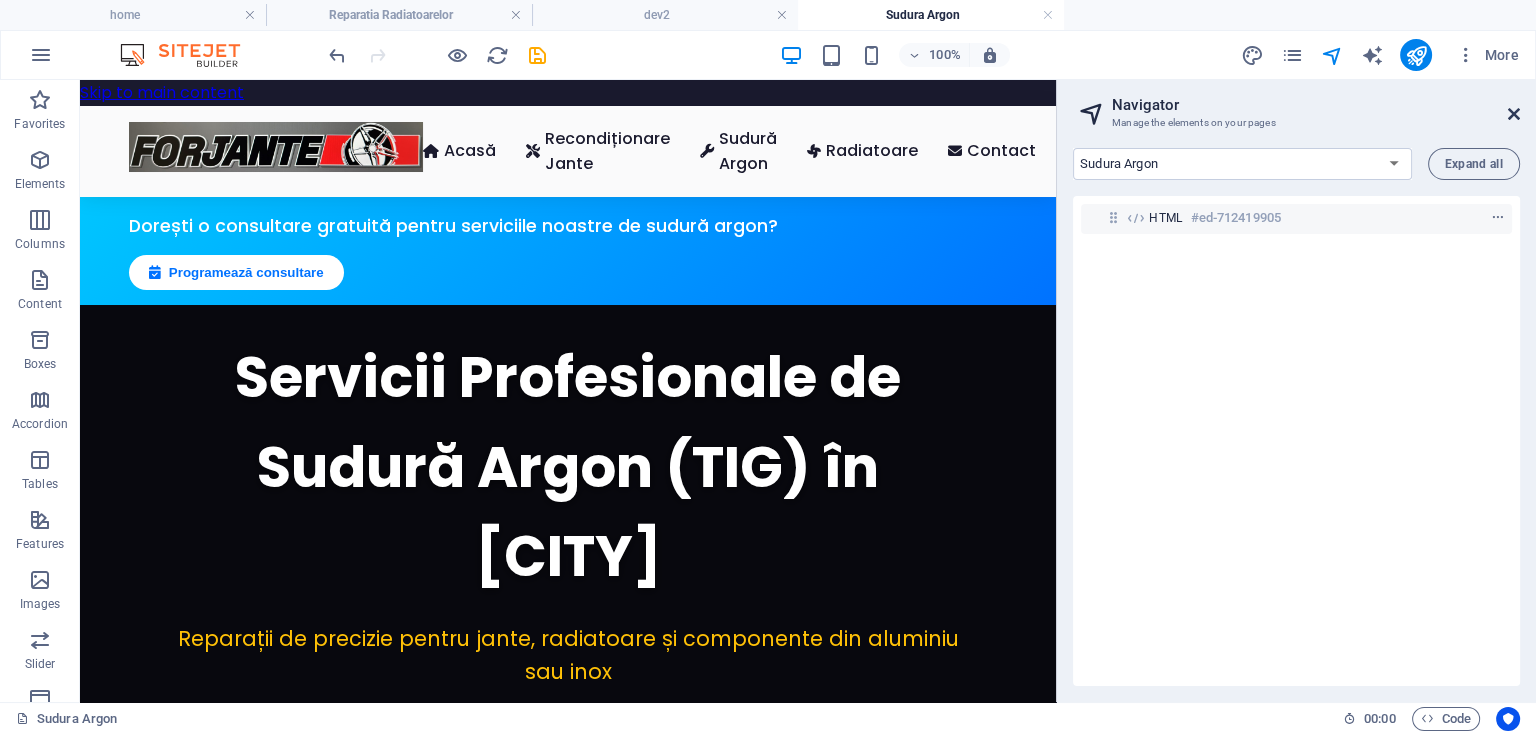 click at bounding box center (1514, 114) 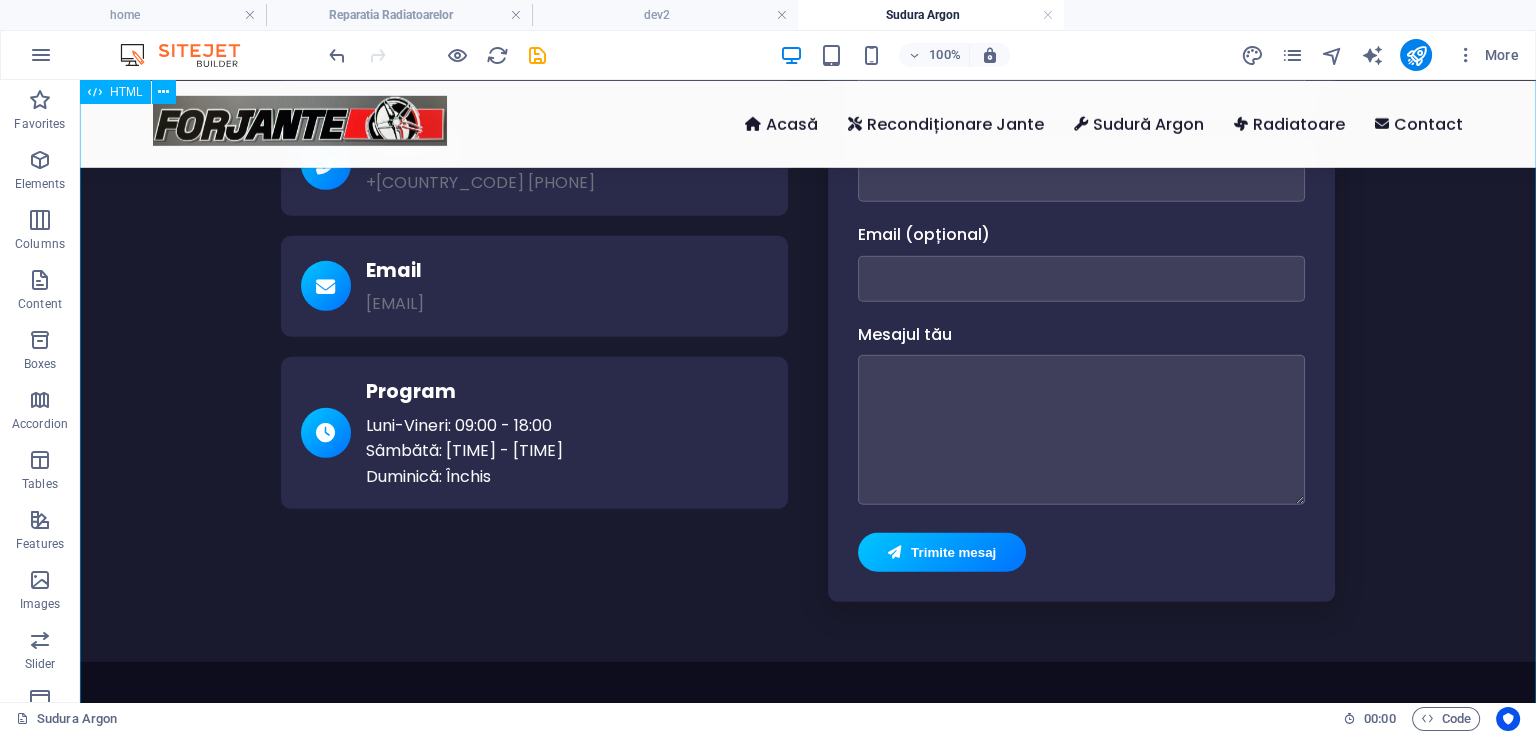 scroll, scrollTop: 7133, scrollLeft: 0, axis: vertical 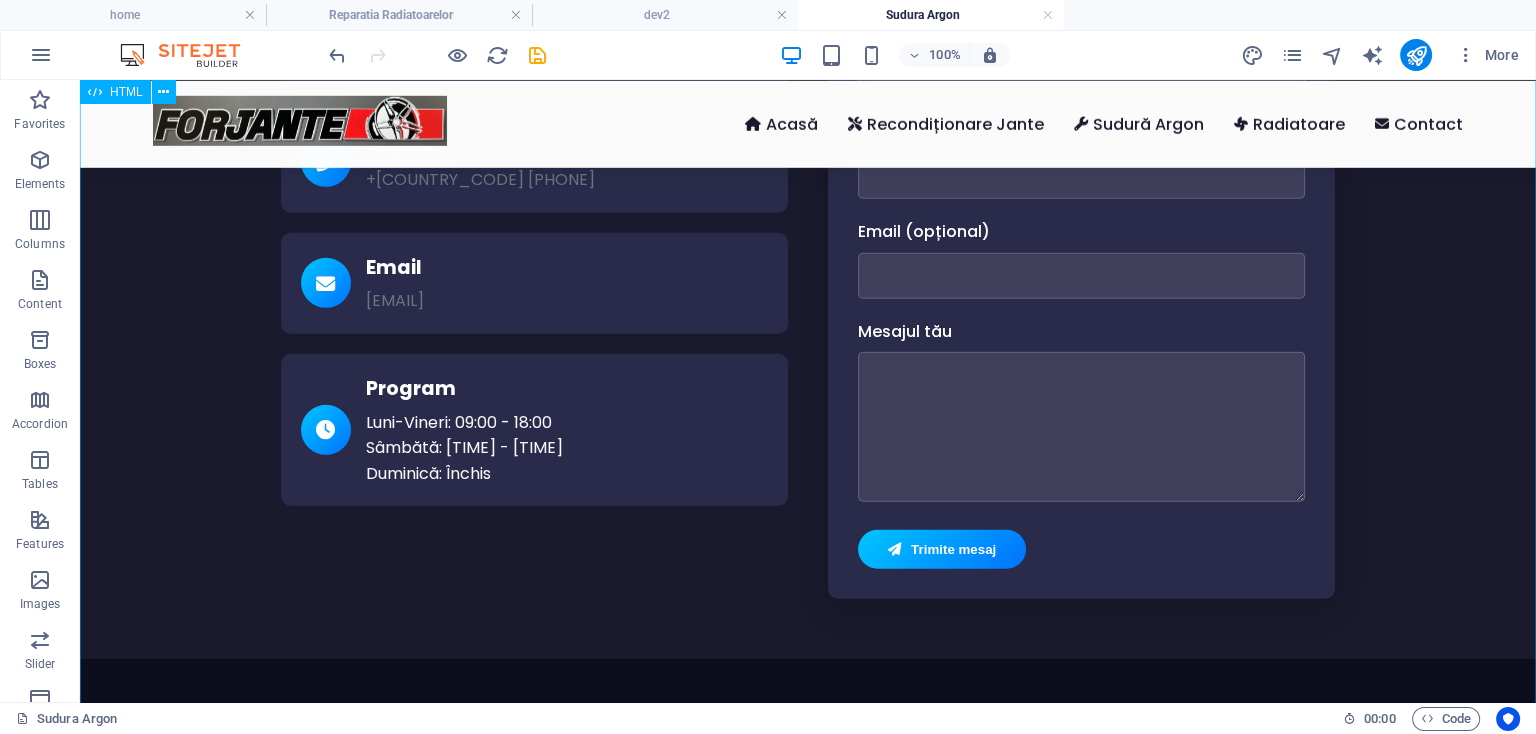 click on "Forjante | Sudură Argon (TIG) Profesională - Reparații Jante, Radiatoare, Aluminiu, Inox
Acasă
Recondiționare Jante
Sudură Argon
Radiatoare
Contact
Dorești o consultare gratuită pentru serviciile noastre de sudură argon?
Programează consultare
Servicii Profesionale de Sudură Argon (TIG) în București
Reparații de precizie pentru jante, radiatoare și componente din aluminiu sau inox
Trimite mesaj pe WhatsApp
Sună acum
Serviciile noastre
Sudură Argon (TIG) de Înaltă Calitate
Specialiști în reparații precise pentru componente auto și industriale din aluminiu, inox și alte metale
La" at bounding box center (808, -2986) 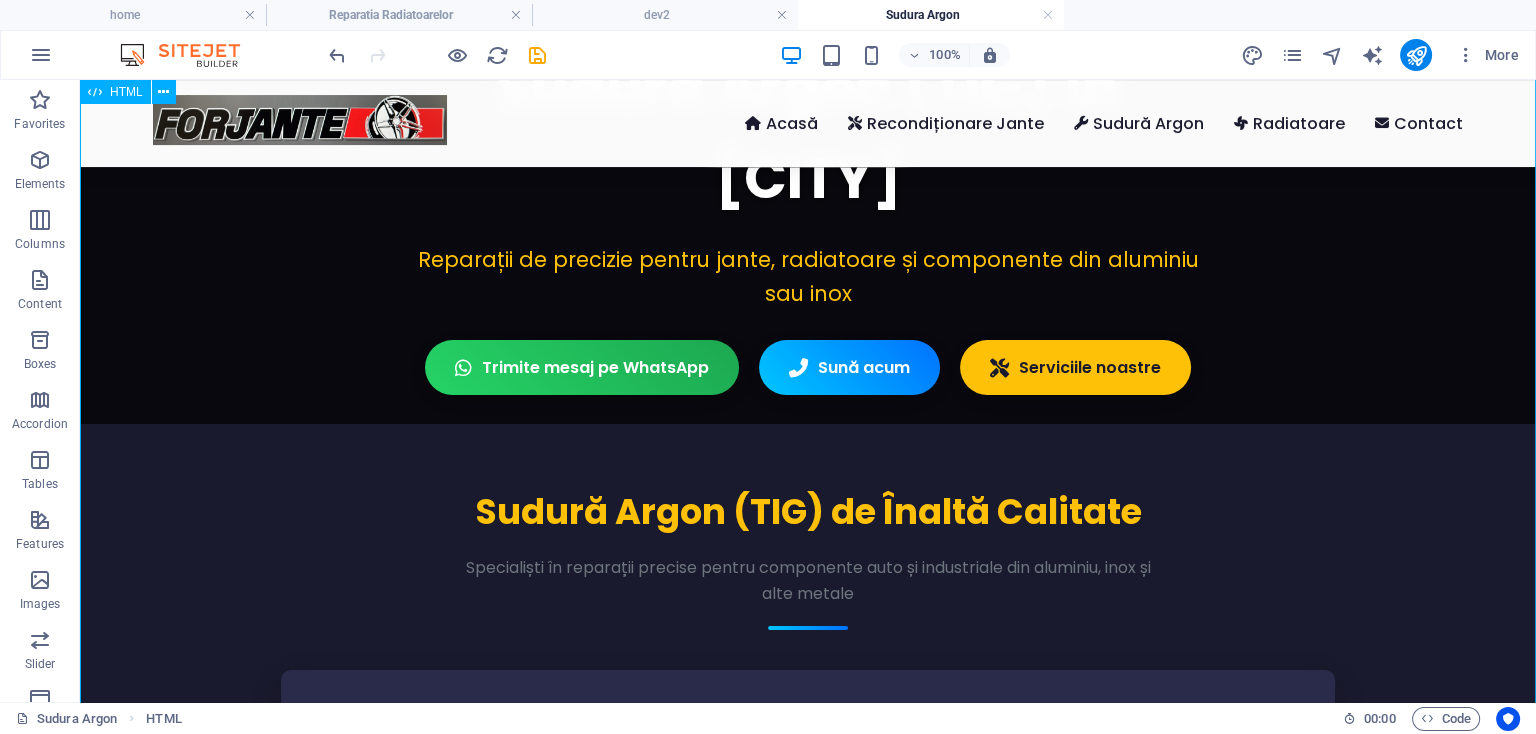 scroll, scrollTop: 0, scrollLeft: 0, axis: both 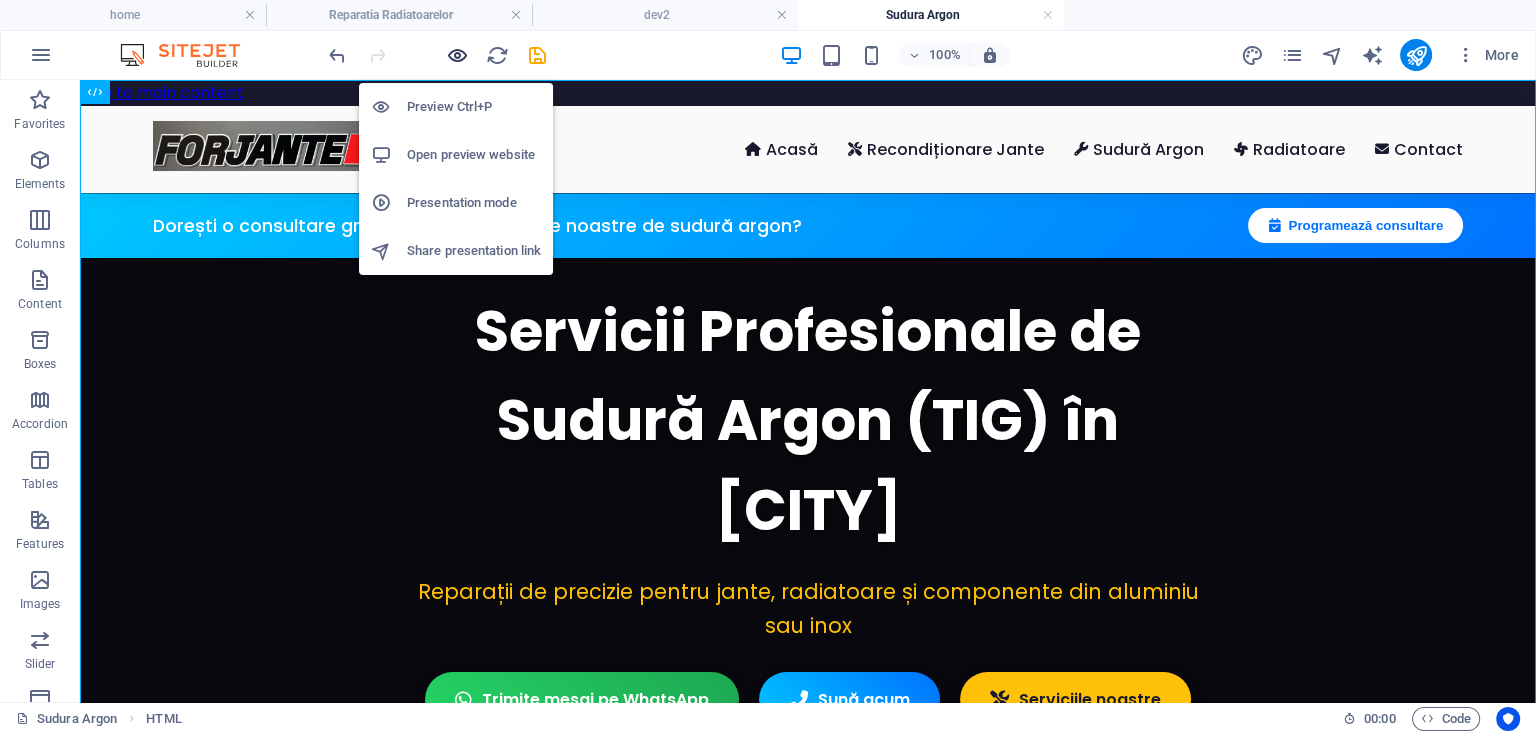 click at bounding box center (457, 55) 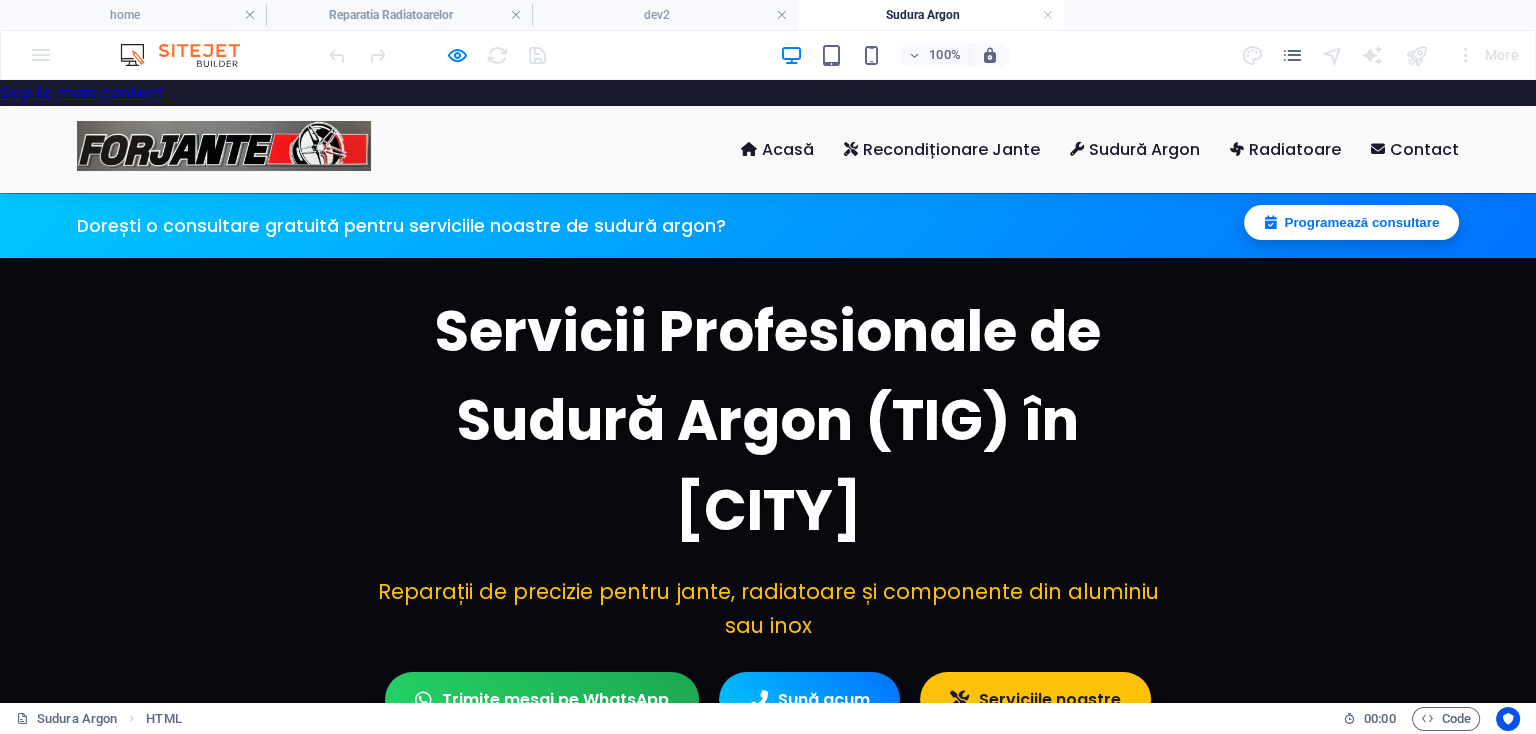 click on "Programează consultare" at bounding box center (1351, 222) 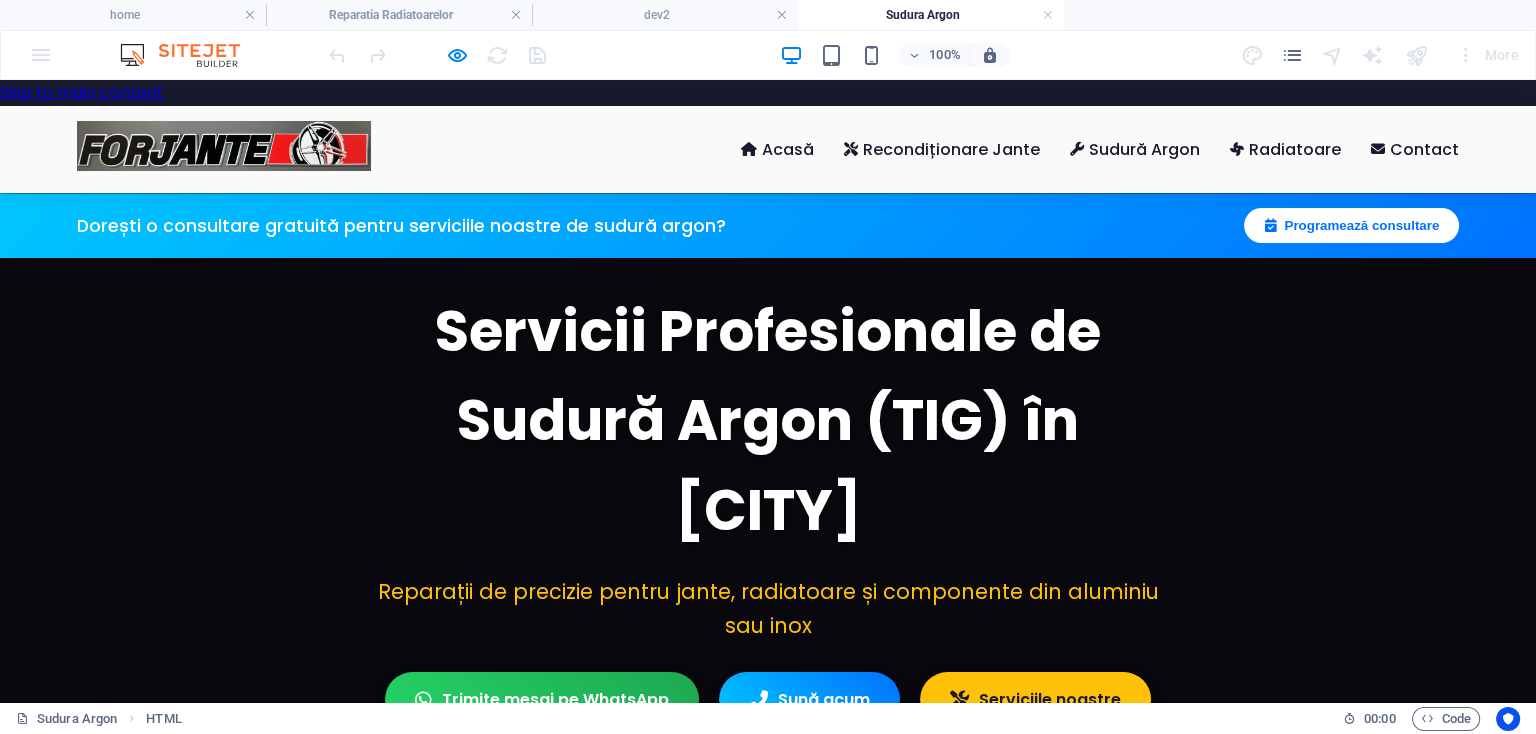scroll, scrollTop: 154, scrollLeft: 0, axis: vertical 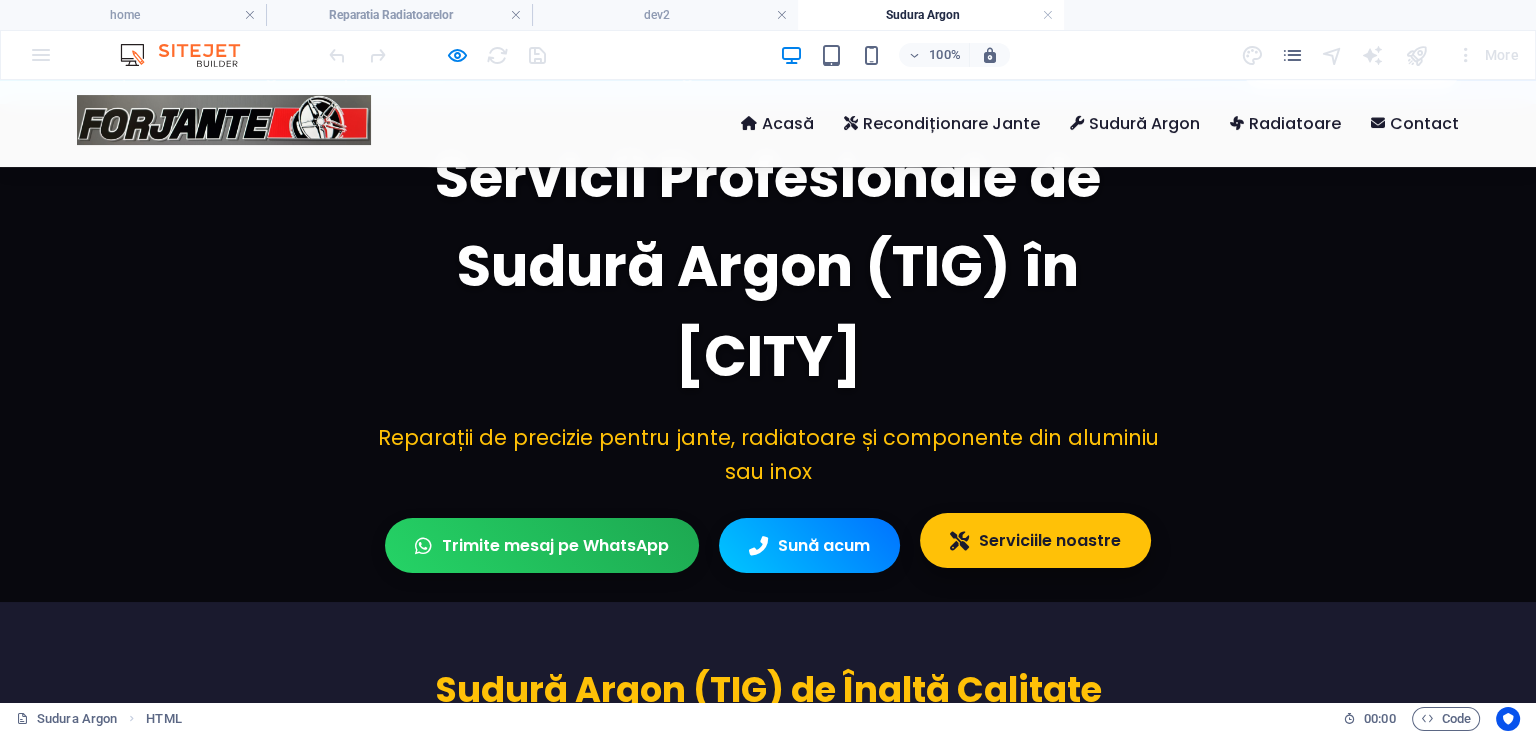click on "Serviciile noastre" at bounding box center (1035, 541) 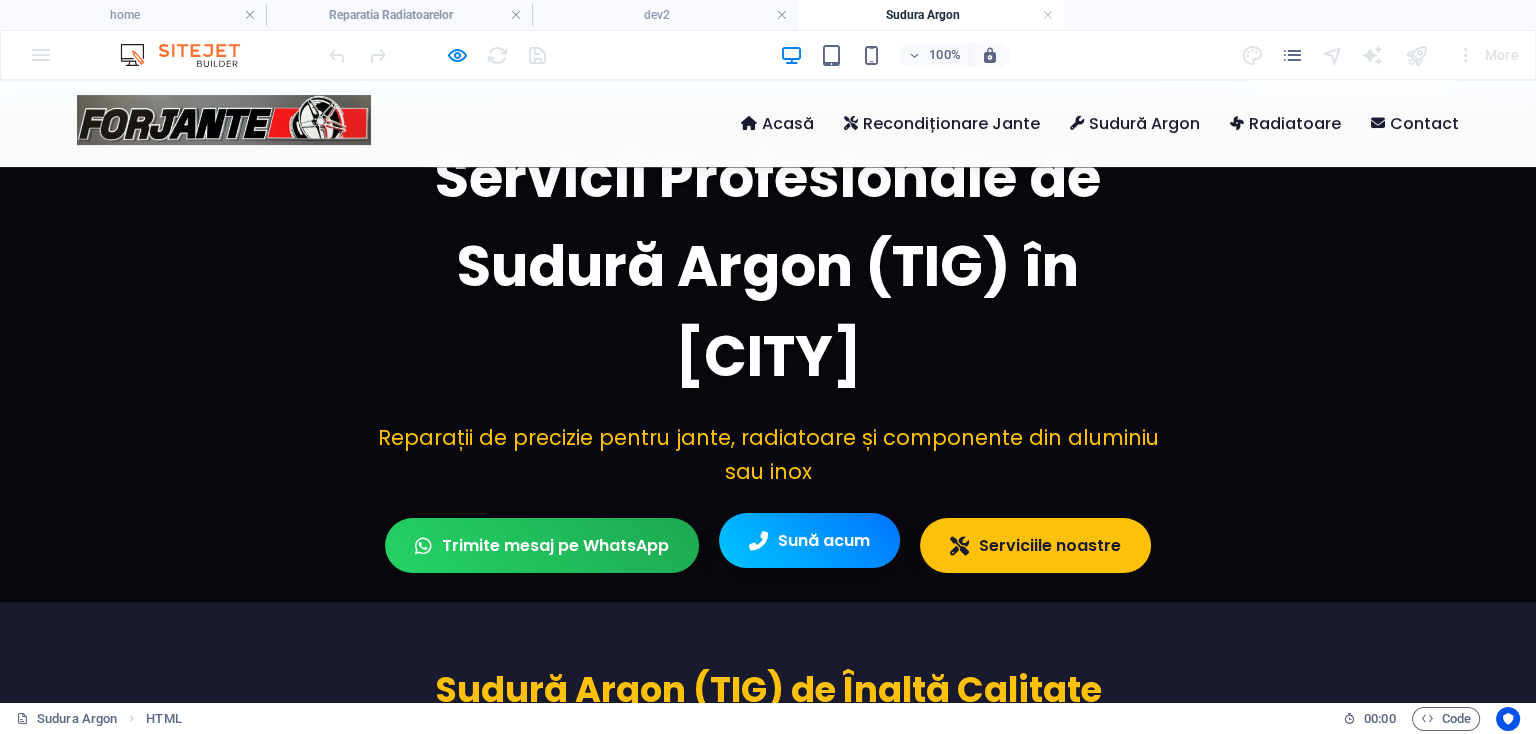 click on "Sună acum" at bounding box center (809, 541) 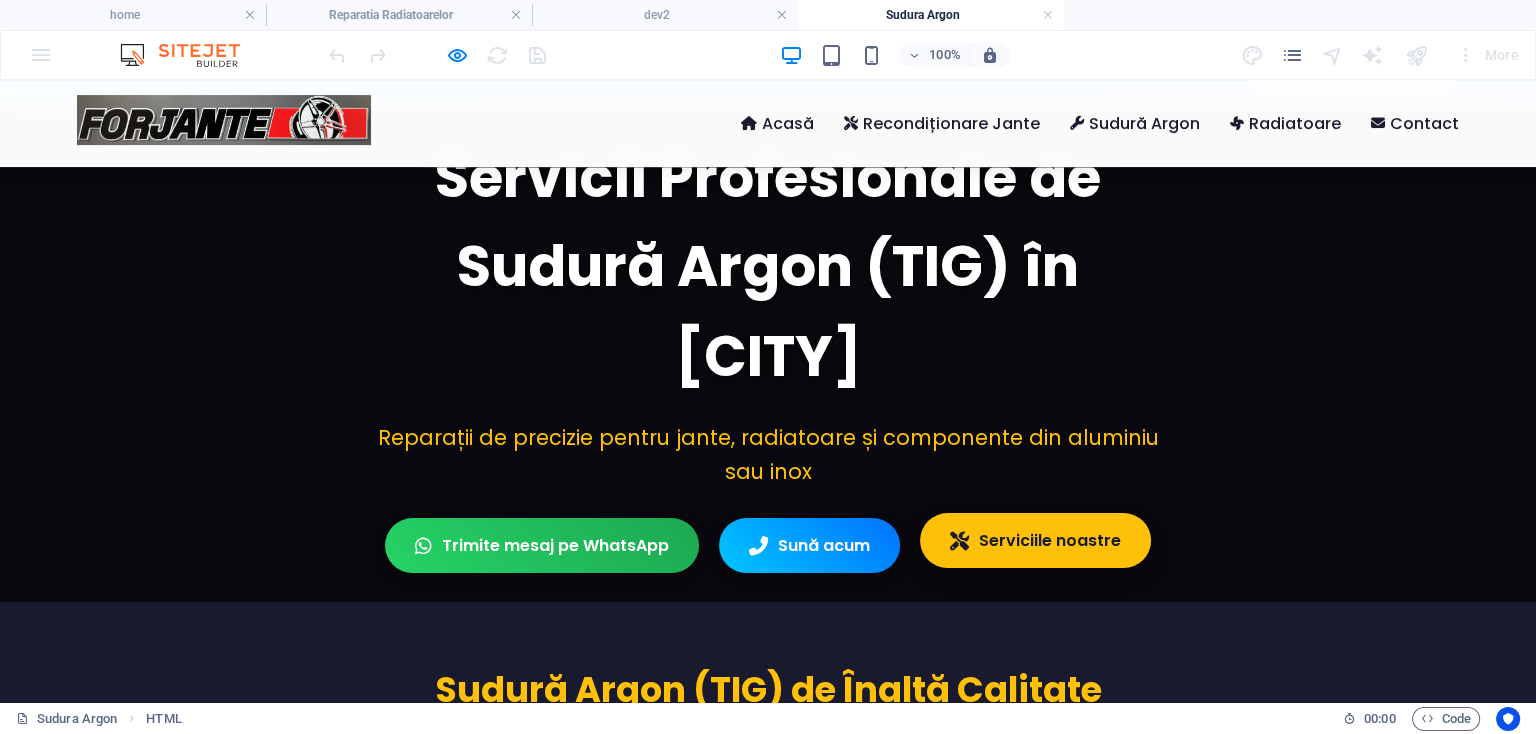 click on "Serviciile noastre" at bounding box center [1035, 541] 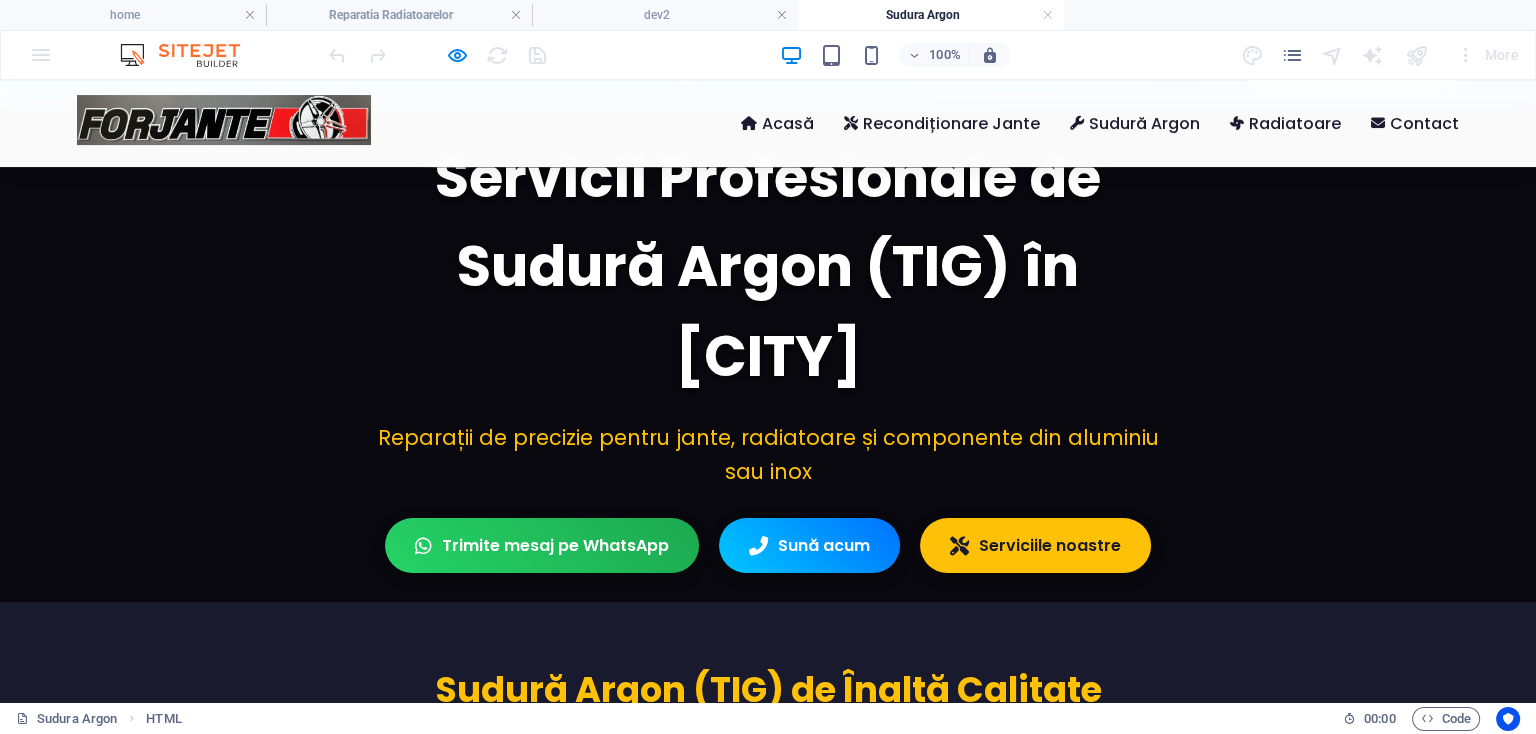 scroll, scrollTop: 0, scrollLeft: 0, axis: both 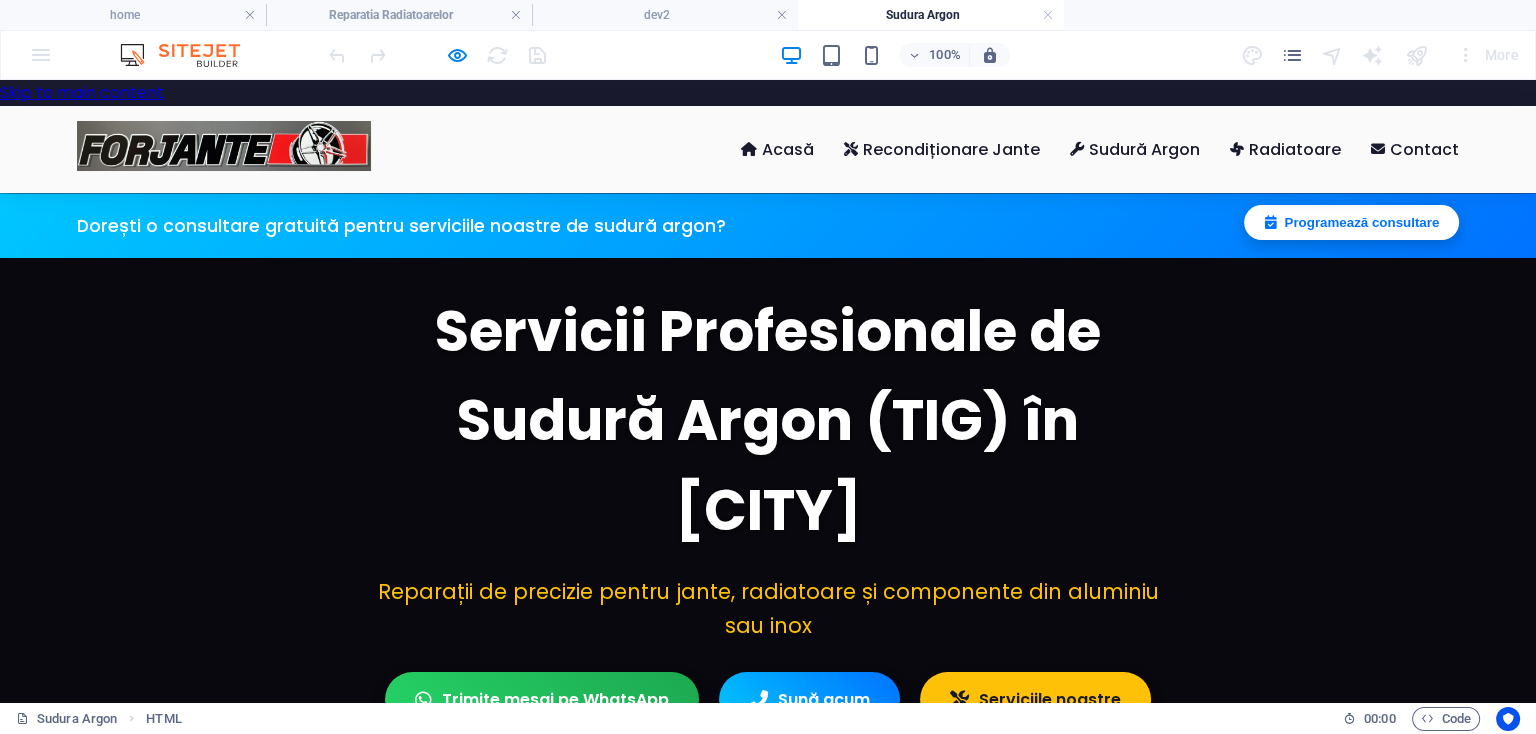 click on "Programează consultare" at bounding box center [1351, 222] 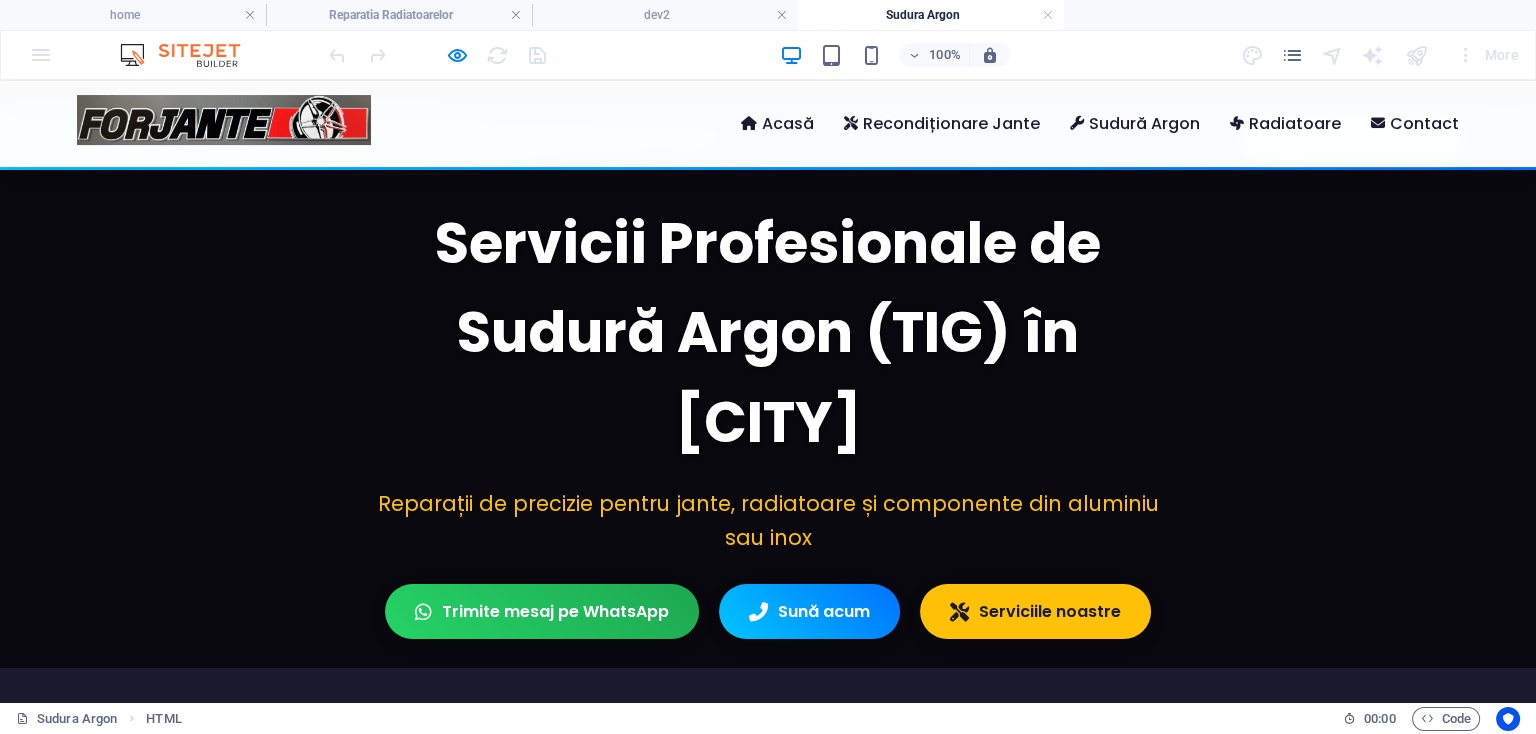 scroll, scrollTop: 90, scrollLeft: 0, axis: vertical 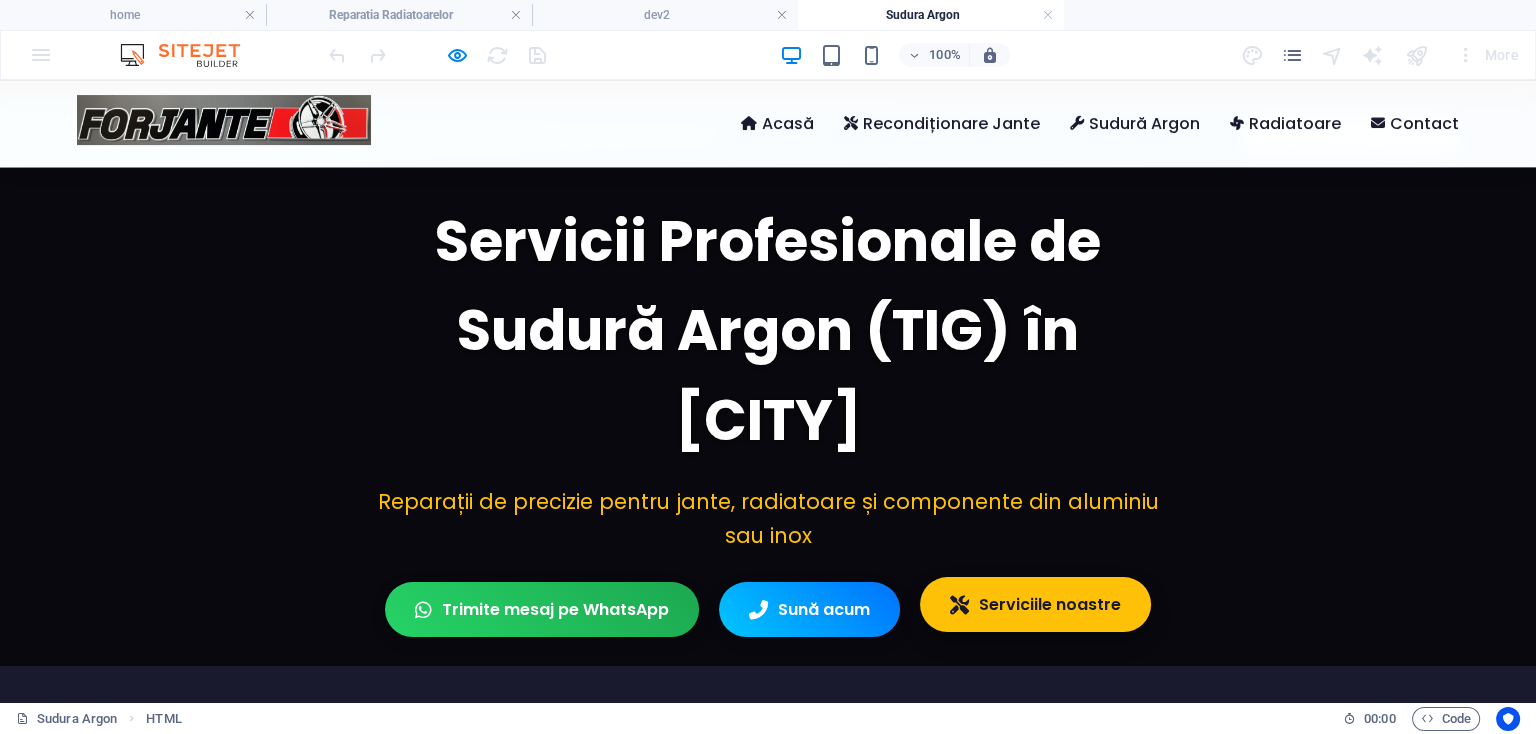 click on "Serviciile noastre" at bounding box center [1035, 605] 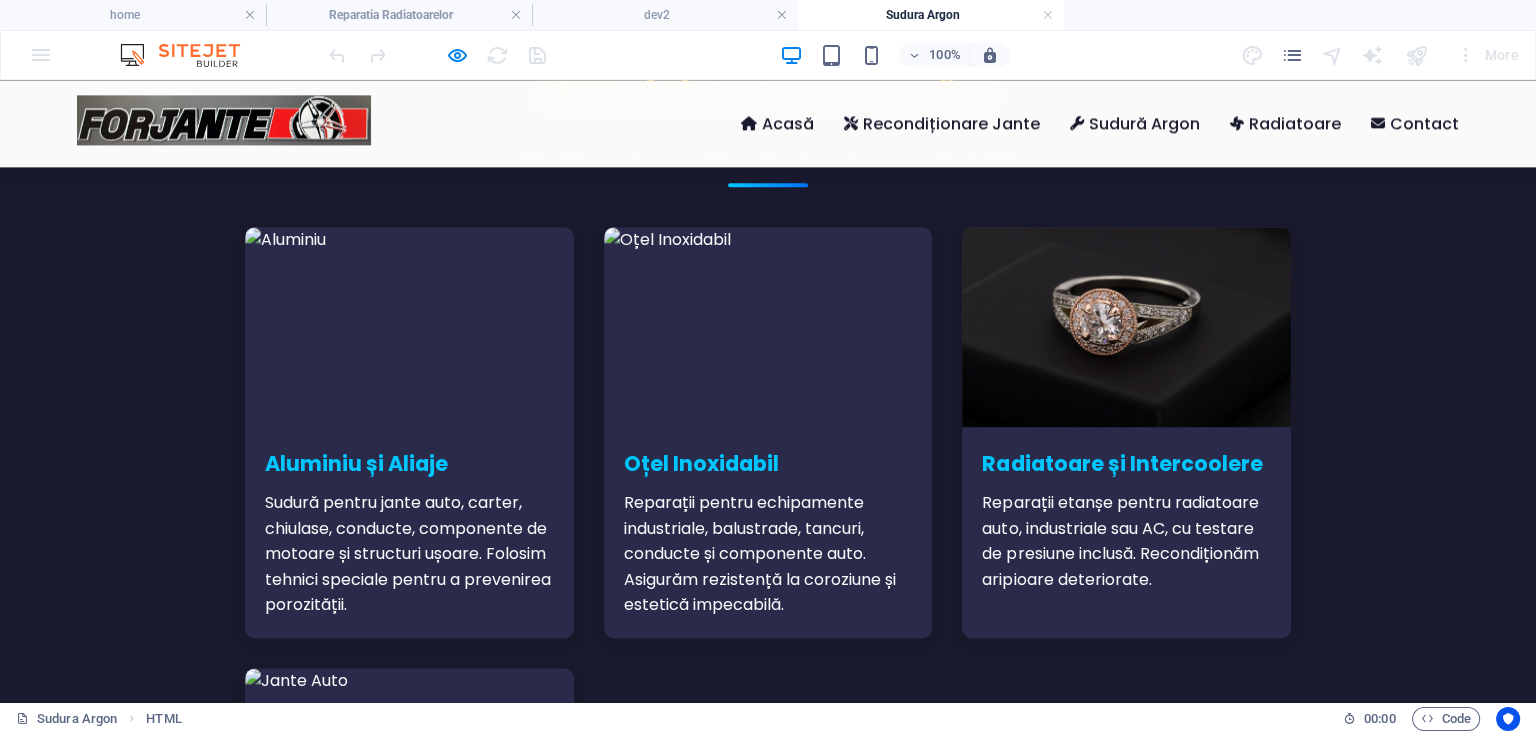 scroll, scrollTop: 3226, scrollLeft: 0, axis: vertical 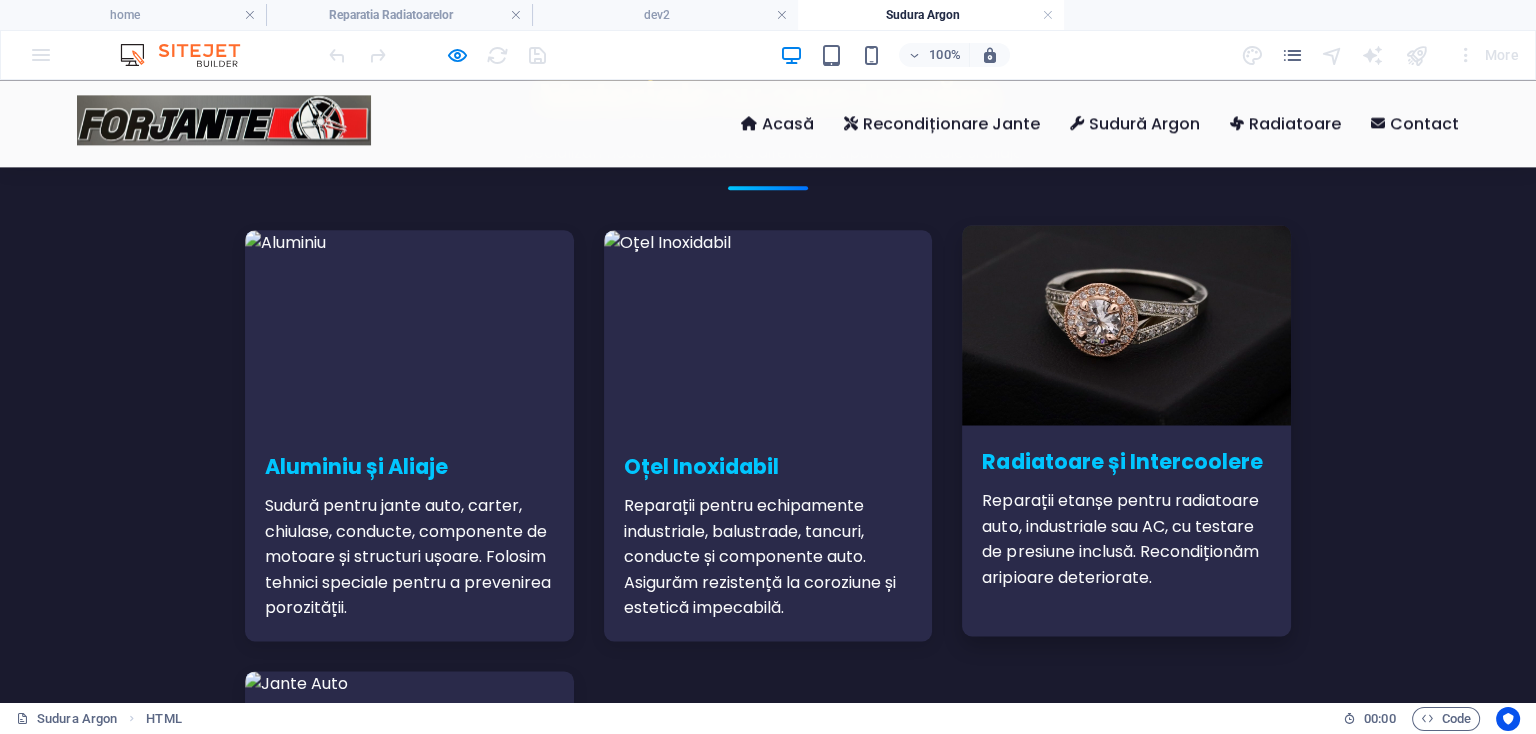 click at bounding box center (1127, 325) 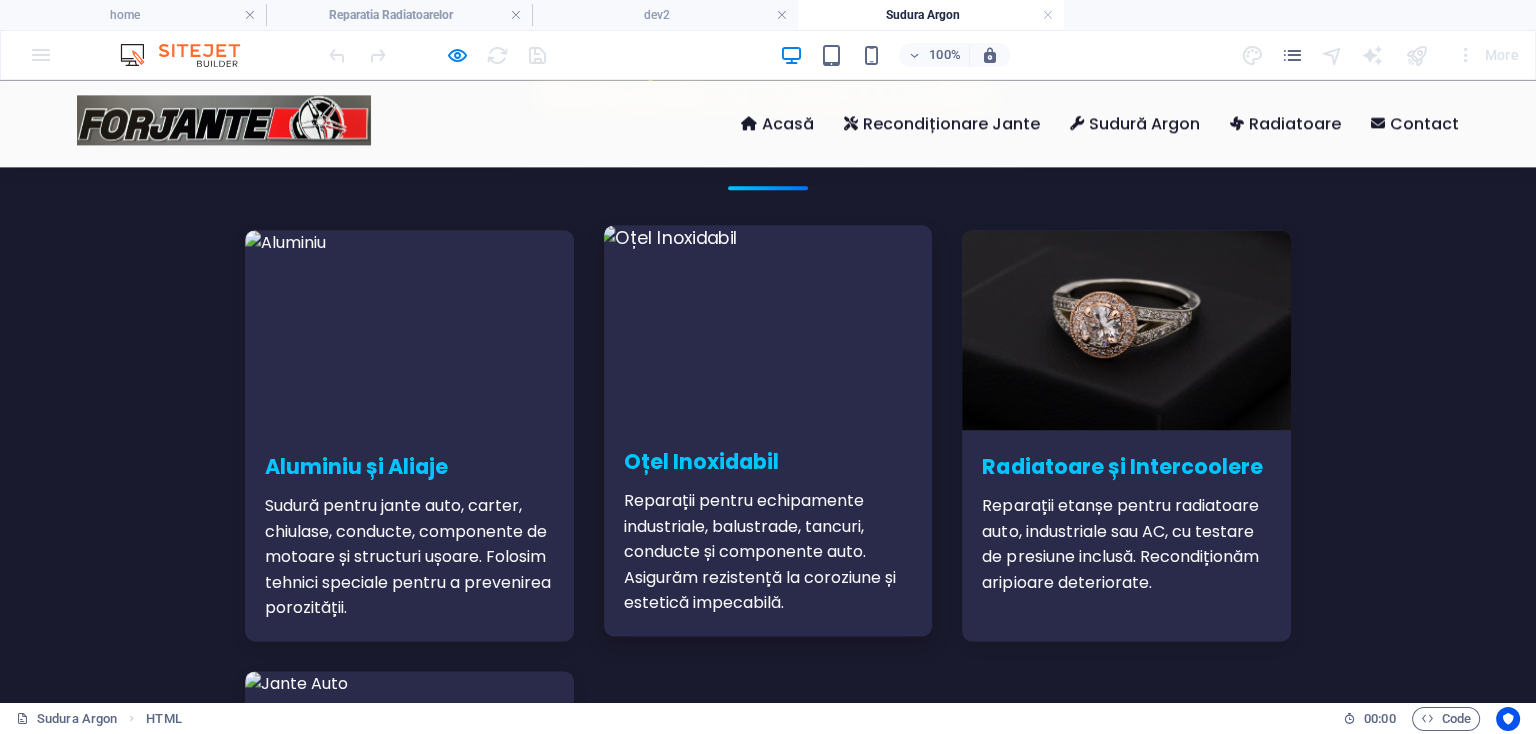 click at bounding box center [768, 325] 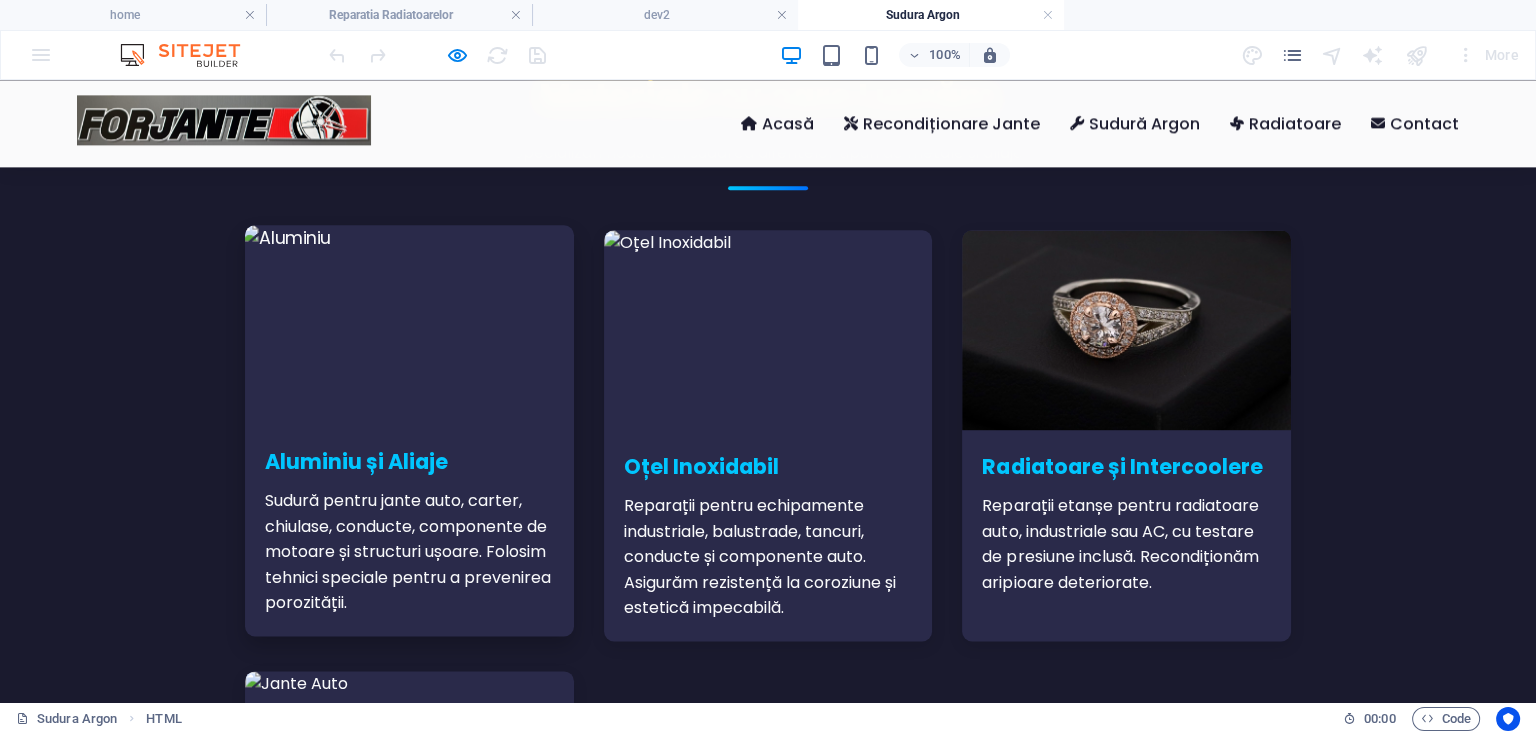 click at bounding box center (409, 325) 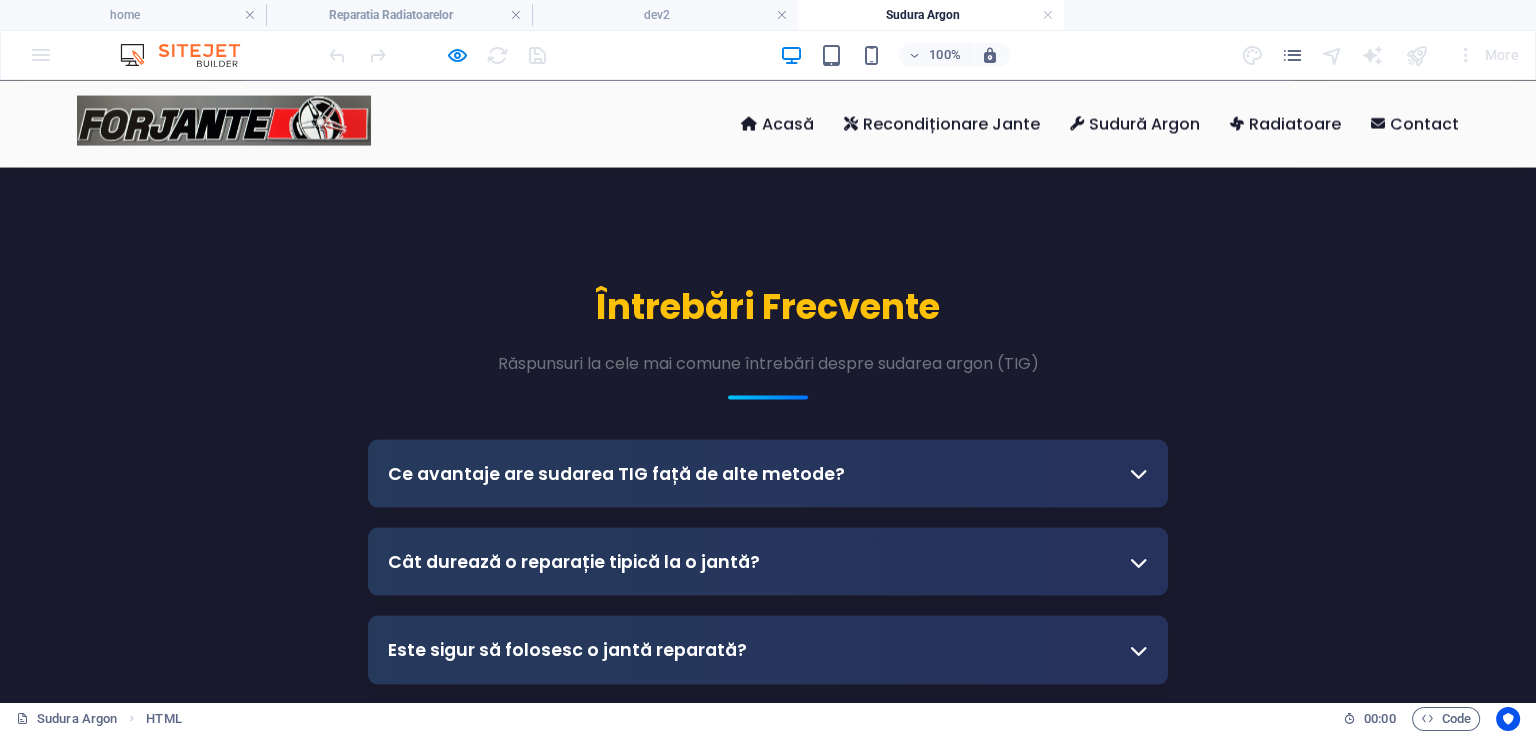 scroll, scrollTop: 5124, scrollLeft: 0, axis: vertical 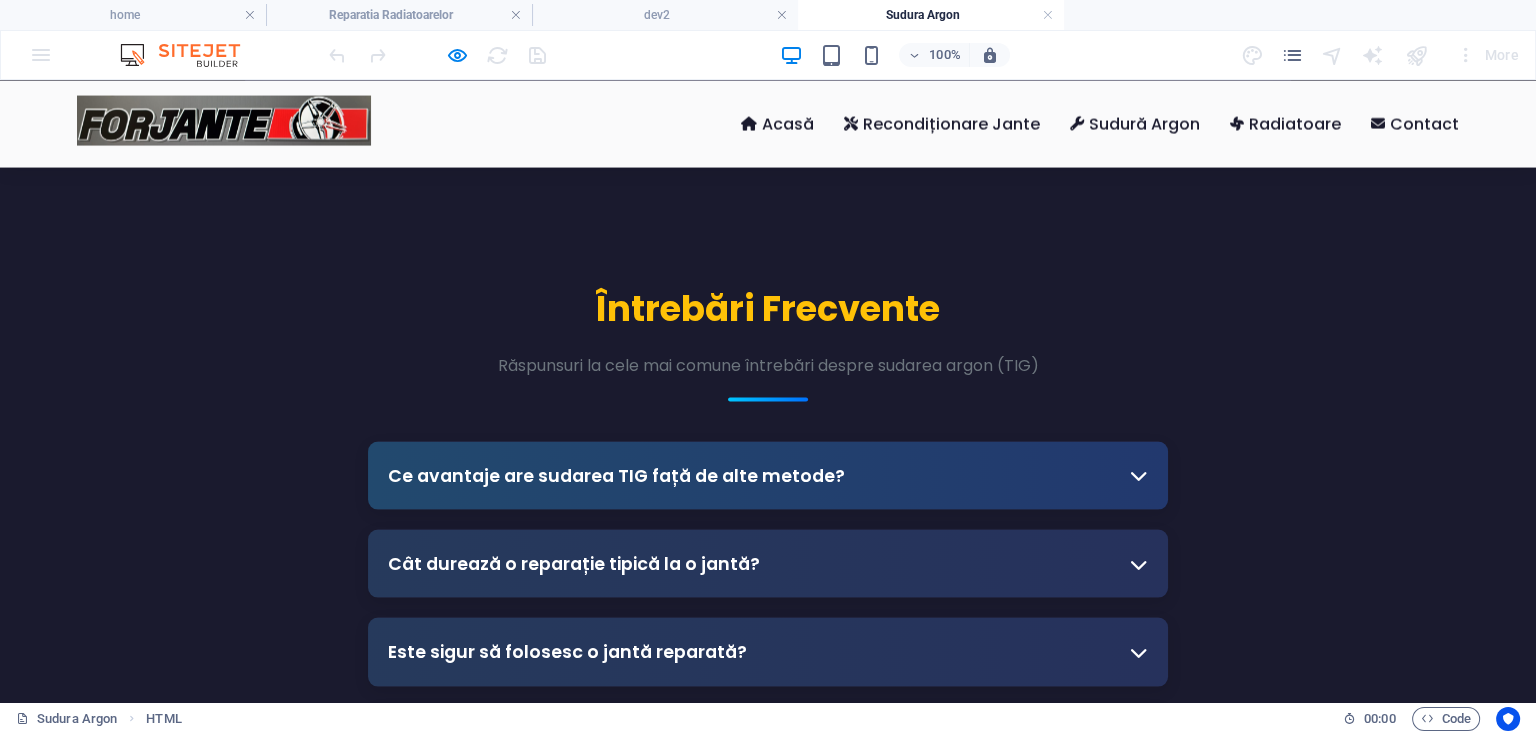 click on "Ce avantaje are sudarea TIG față de alte metode?" at bounding box center [616, 476] 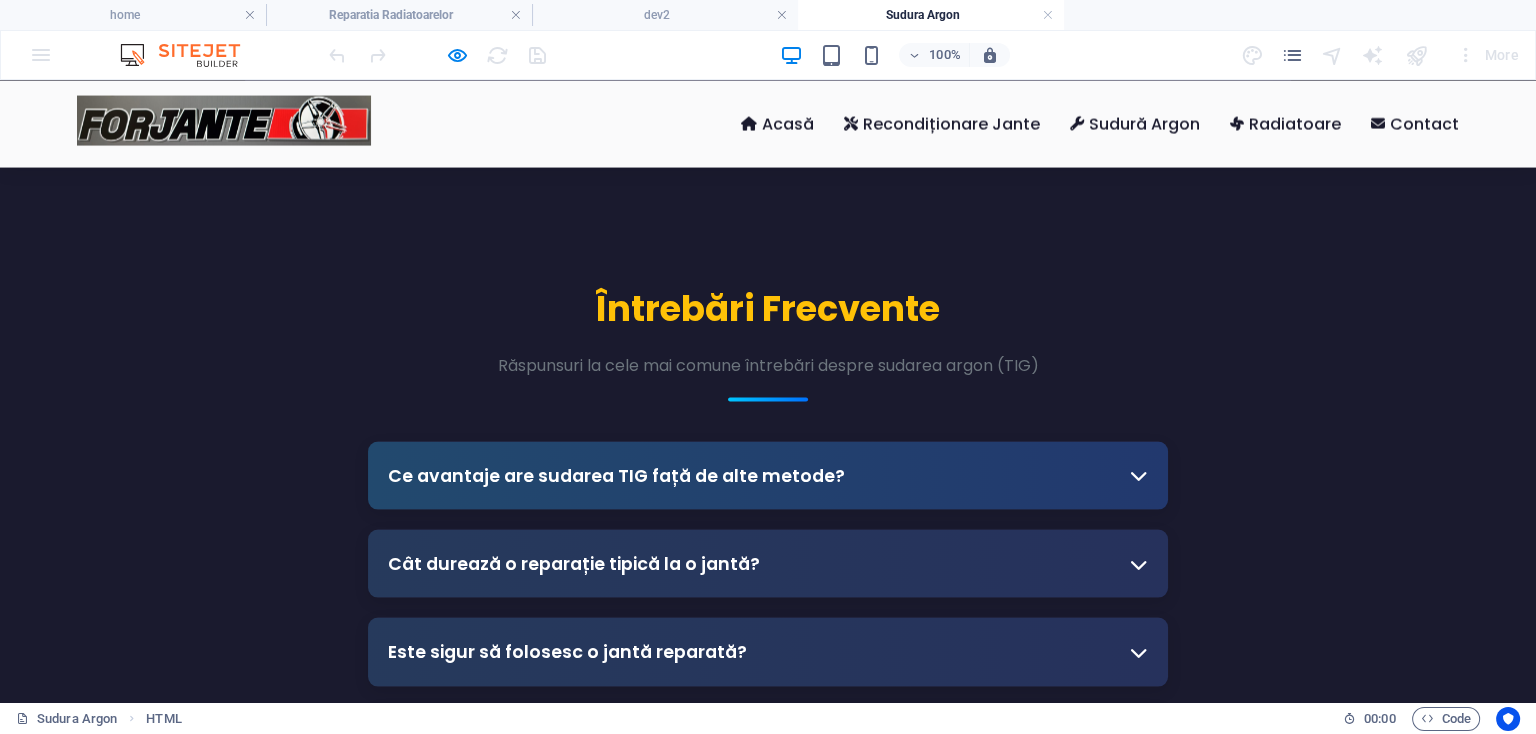 click at bounding box center (1139, 476) 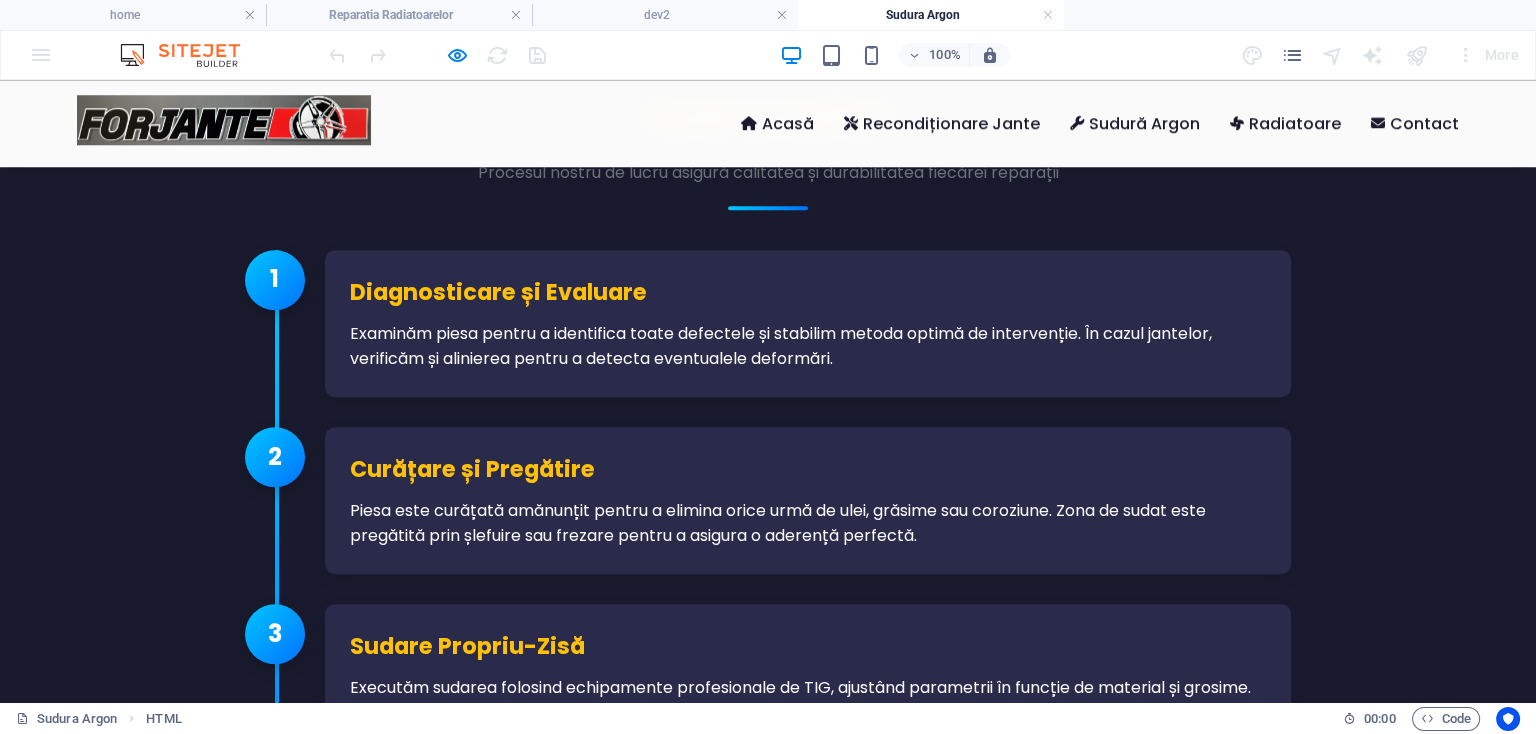 scroll, scrollTop: 1910, scrollLeft: 0, axis: vertical 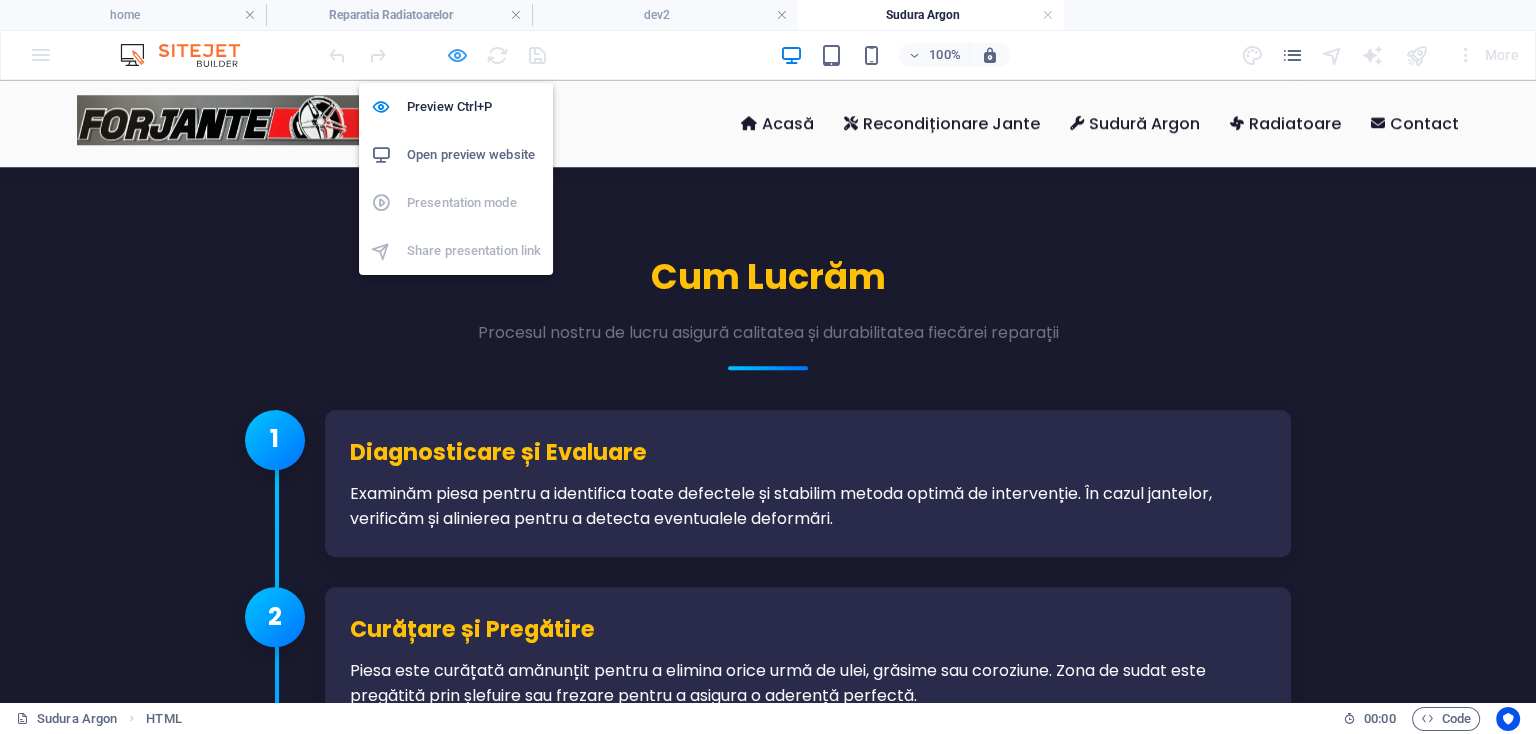 click at bounding box center (457, 55) 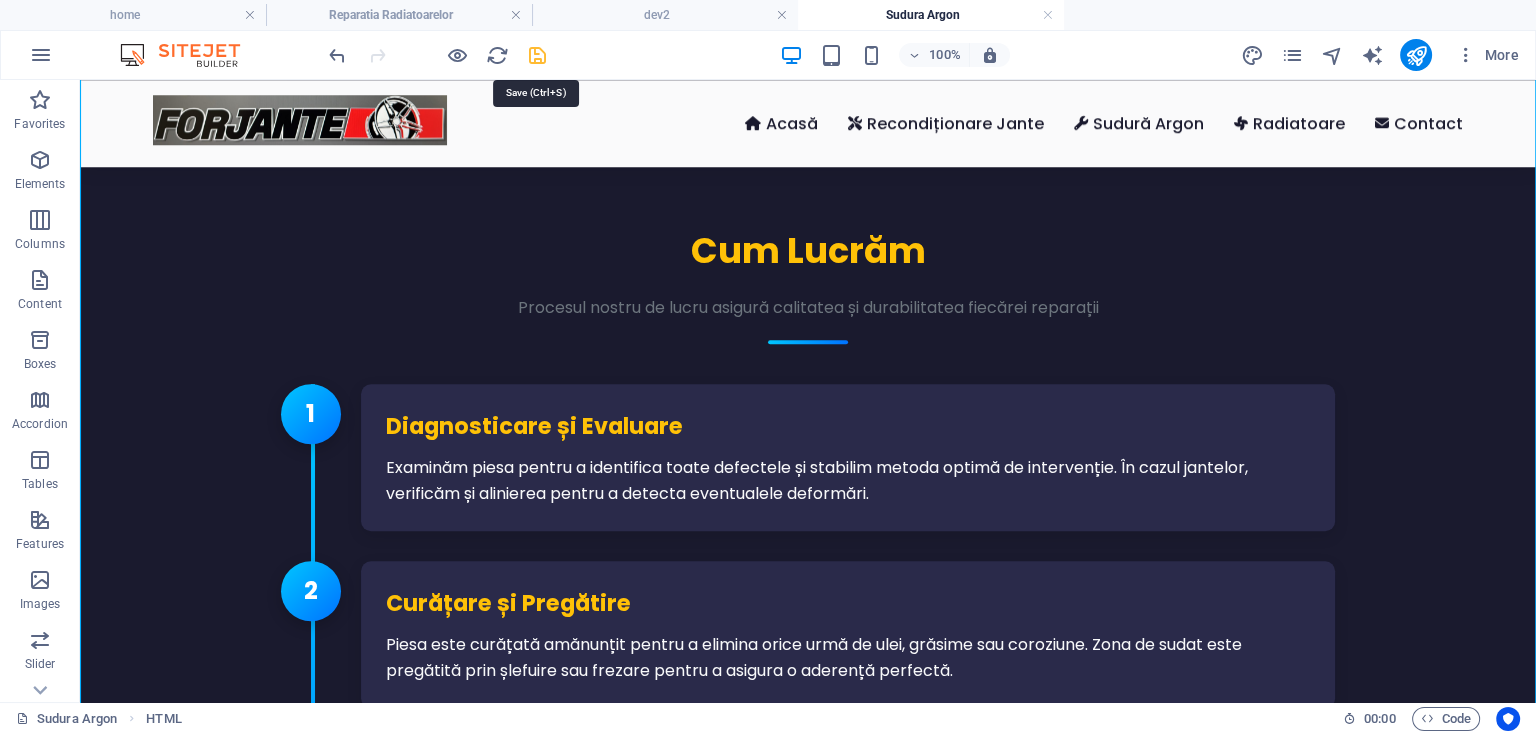 click at bounding box center [537, 55] 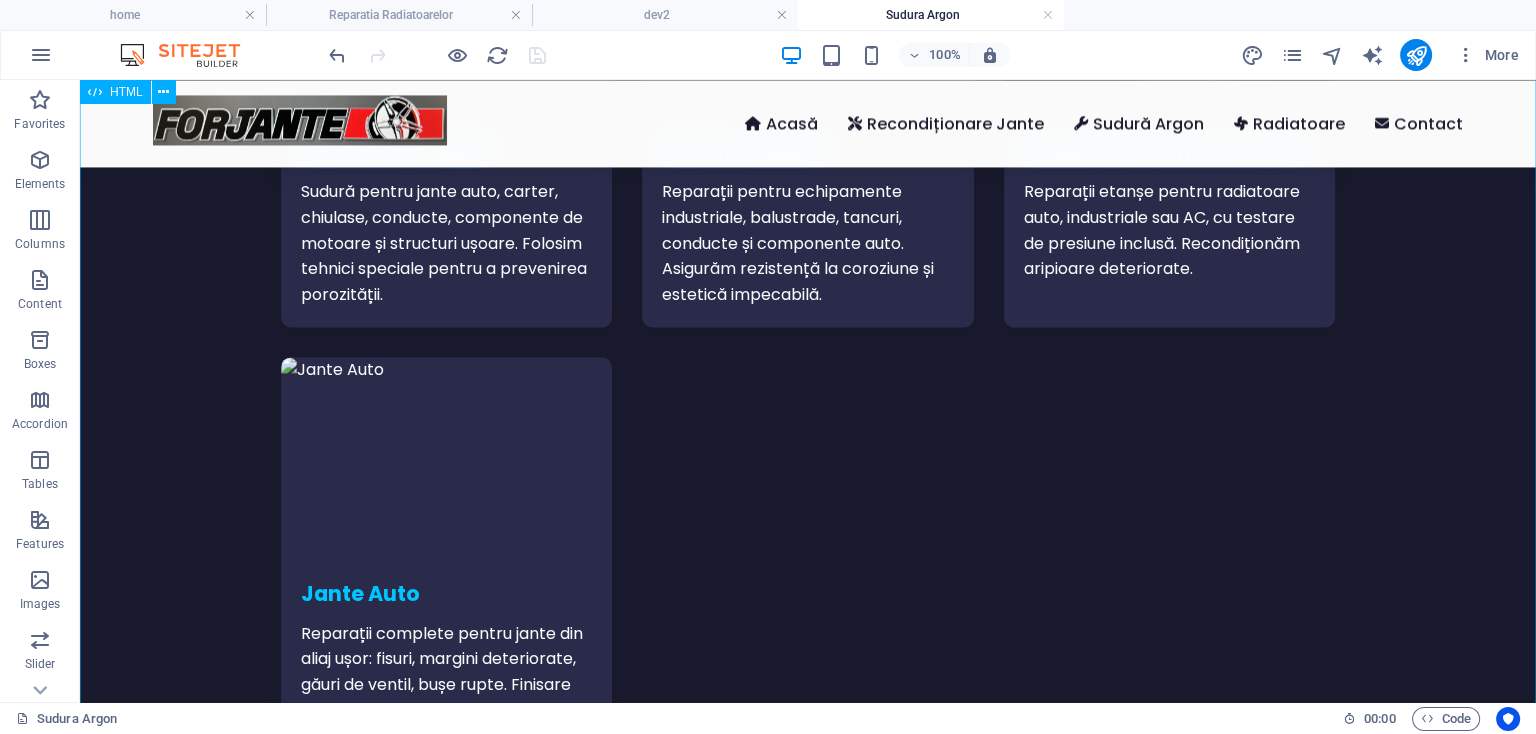 scroll, scrollTop: 2981, scrollLeft: 0, axis: vertical 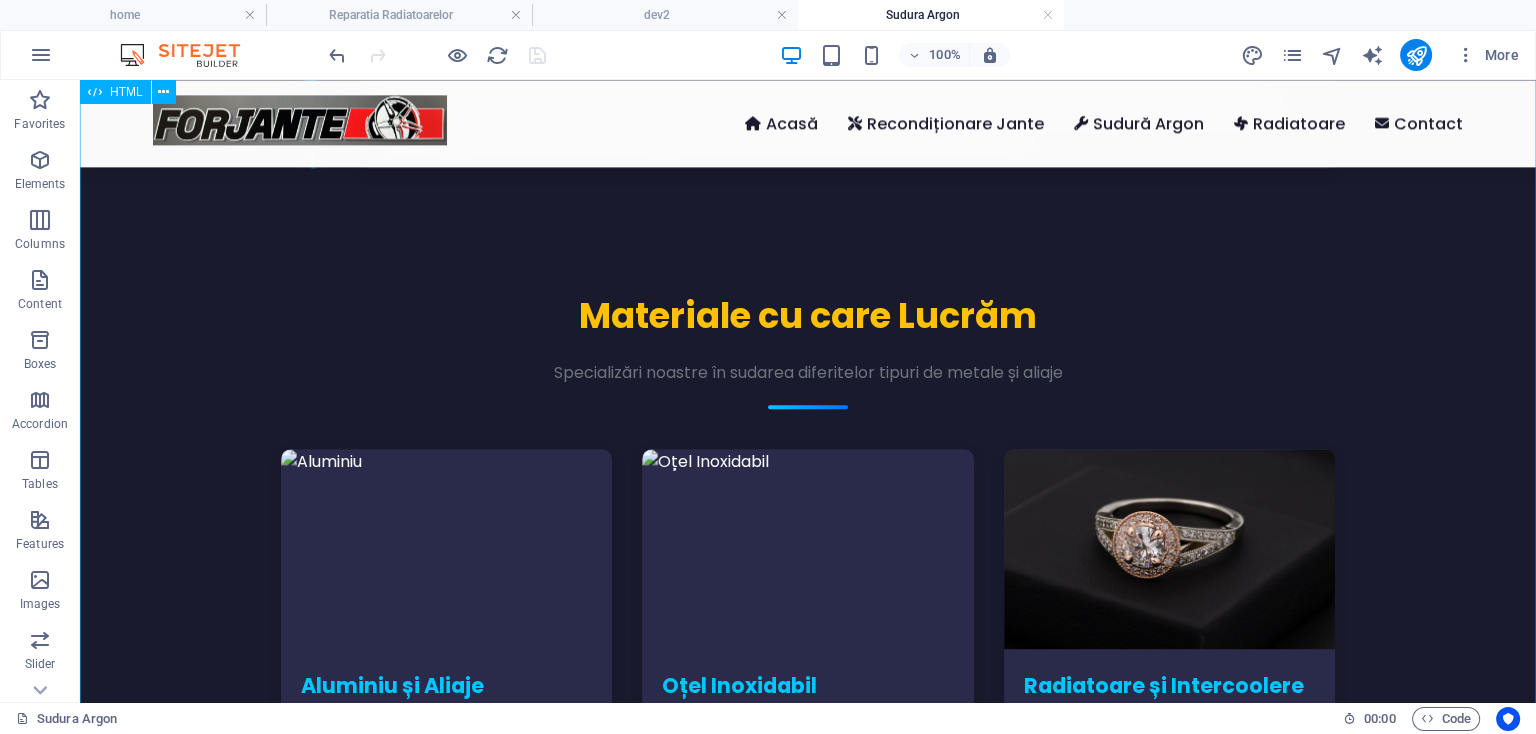 click on "Forjante | Sudură Argon (TIG) Profesională - Reparații Jante, Radiatoare, Aluminiu, Inox
Acasă
Recondiționare Jante
Sudură Argon
Radiatoare
Contact
Dorești o consultare gratuită pentru serviciile noastre de sudură argon?
Programează consultare
Servicii Profesionale de Sudură Argon (TIG) în București
Reparații de precizie pentru jante, radiatoare și componente din aluminiu sau inox
Trimite mesaj pe WhatsApp
Sună acum
Serviciile noastre
Sudură Argon (TIG) de Înaltă Calitate
Specialiști în reparații precise pentru componente auto și industriale din aluminiu, inox și alte metale
La" at bounding box center [808, 1166] 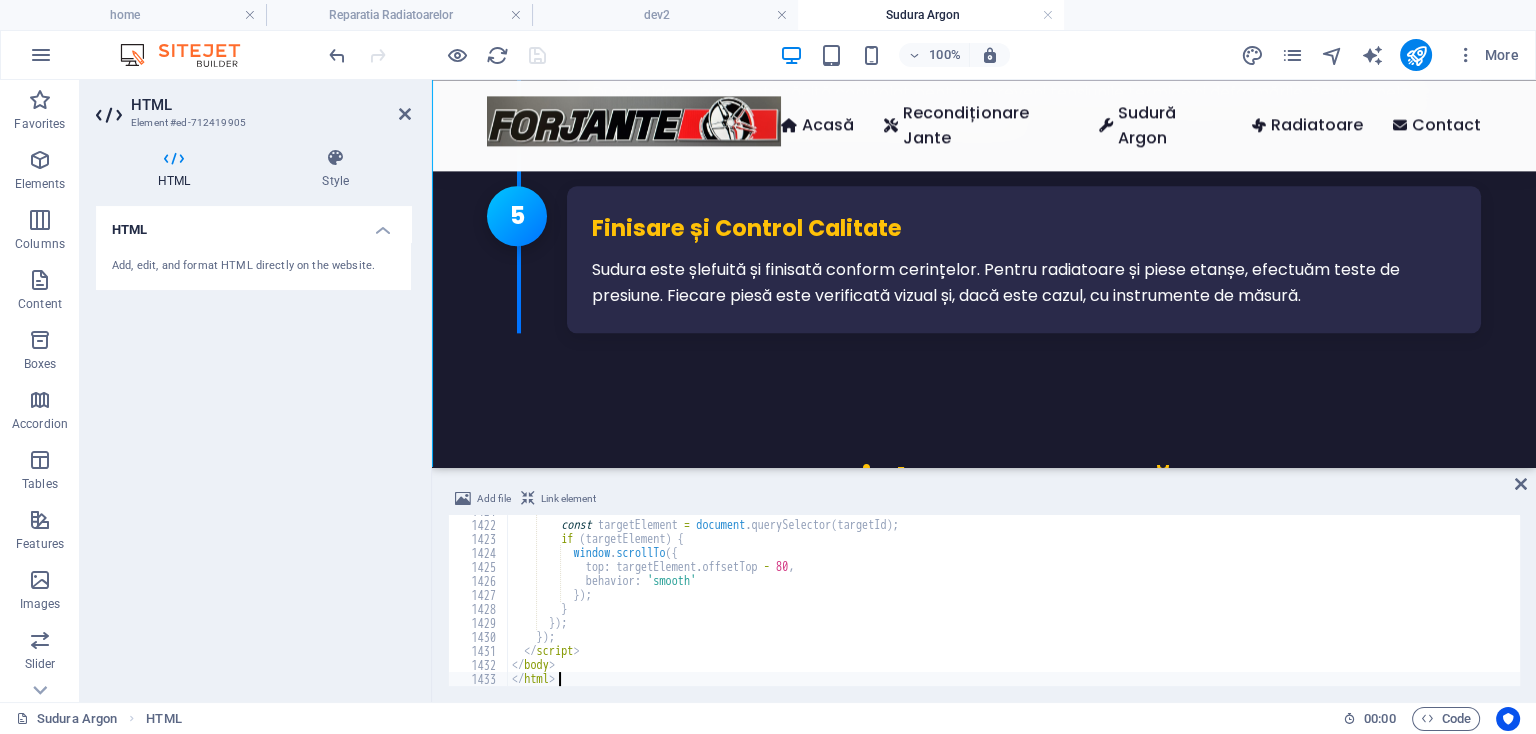 scroll, scrollTop: 3109, scrollLeft: 0, axis: vertical 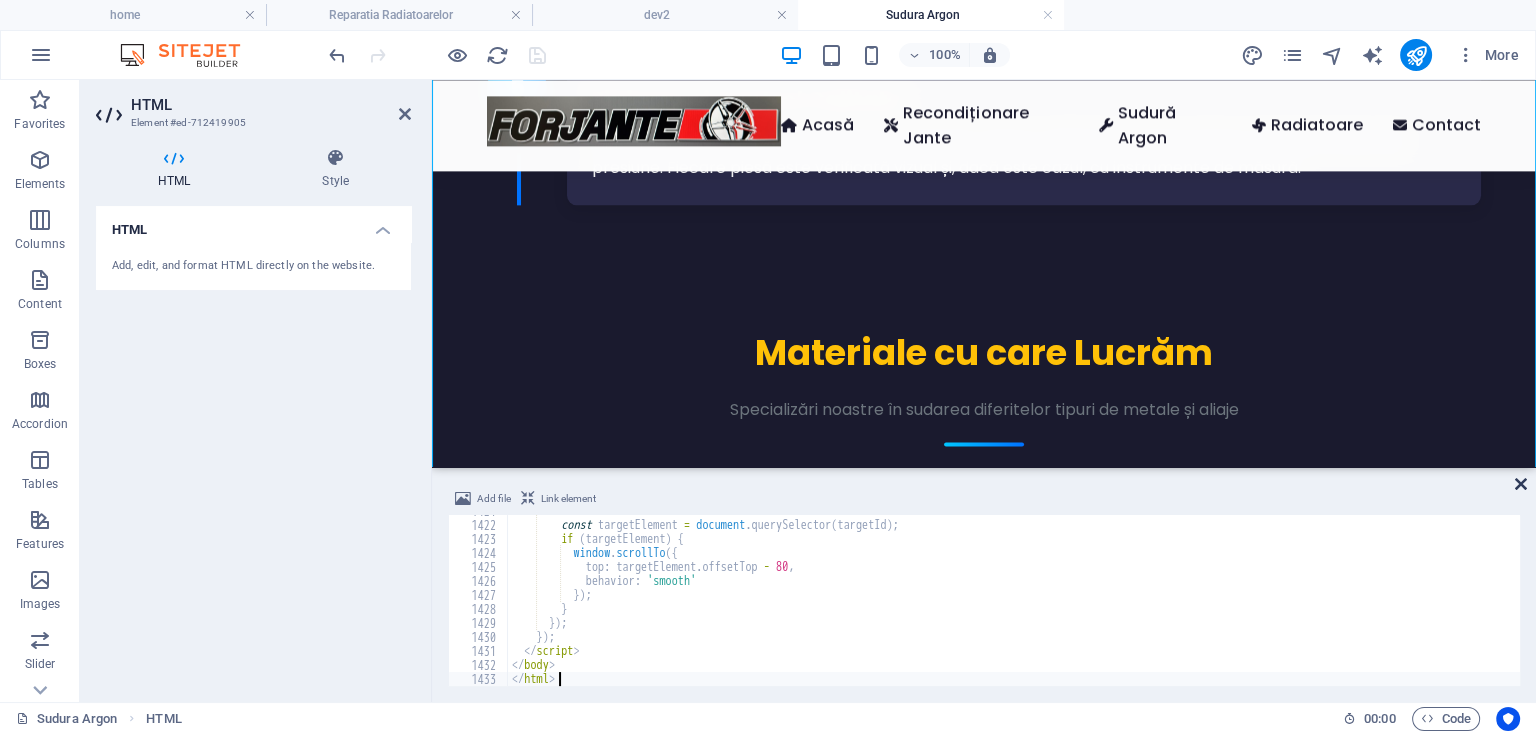 click at bounding box center (1521, 484) 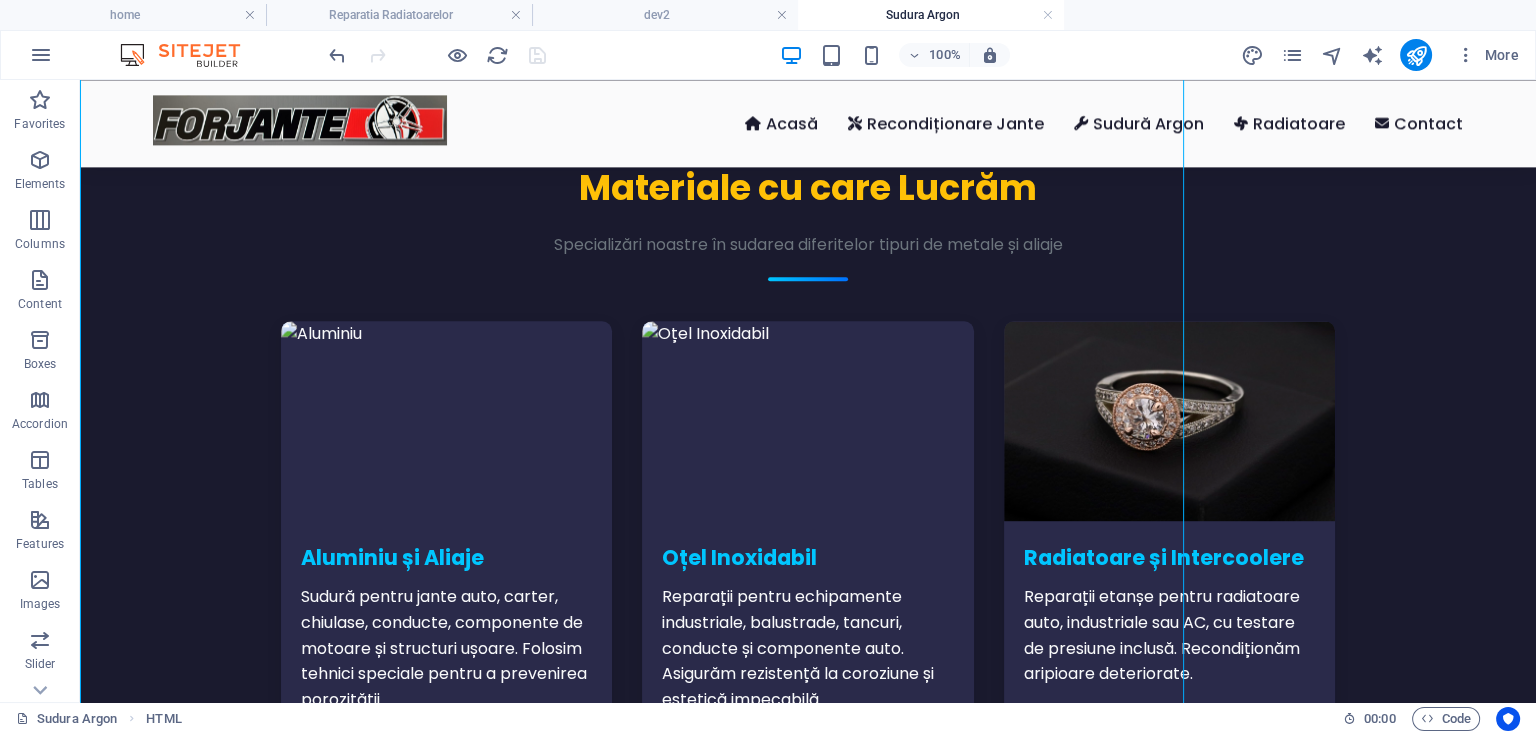 scroll, scrollTop: 2981, scrollLeft: 0, axis: vertical 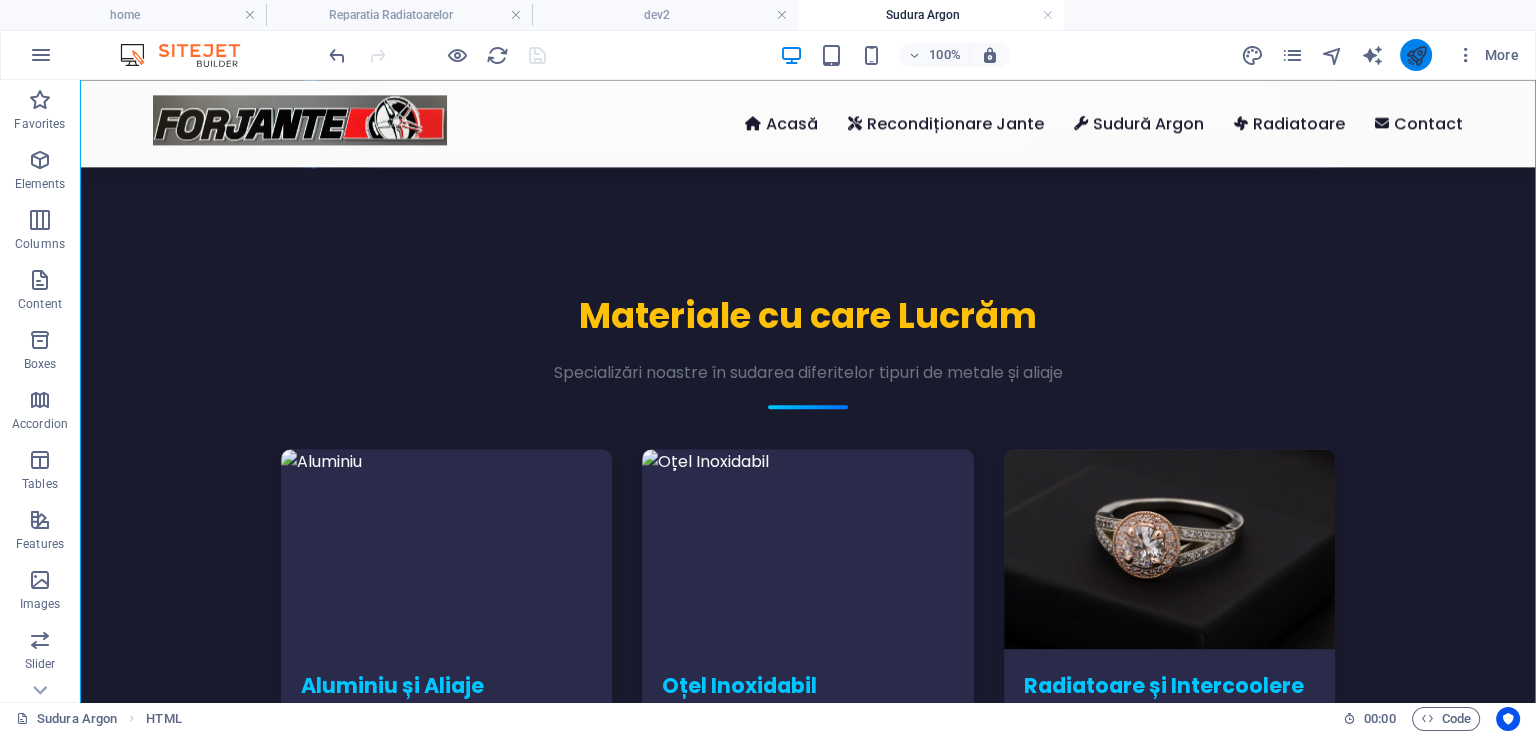 click at bounding box center (1415, 55) 